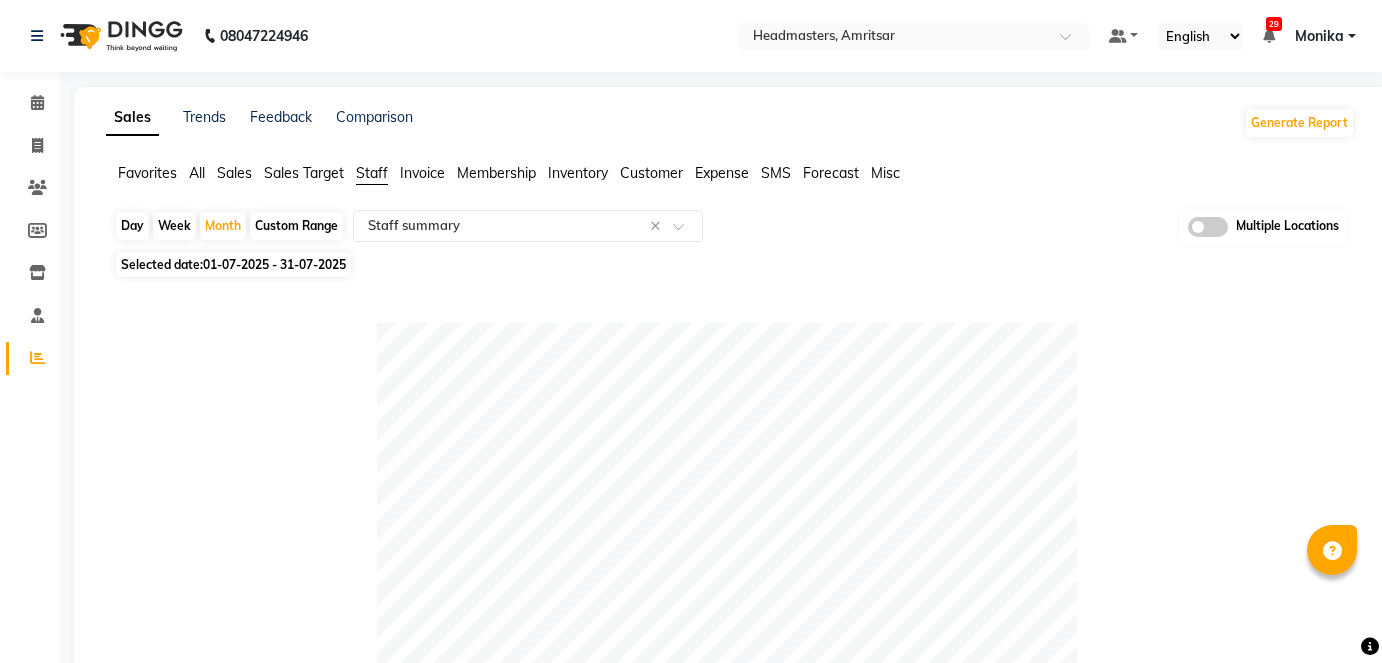 select on "full_report" 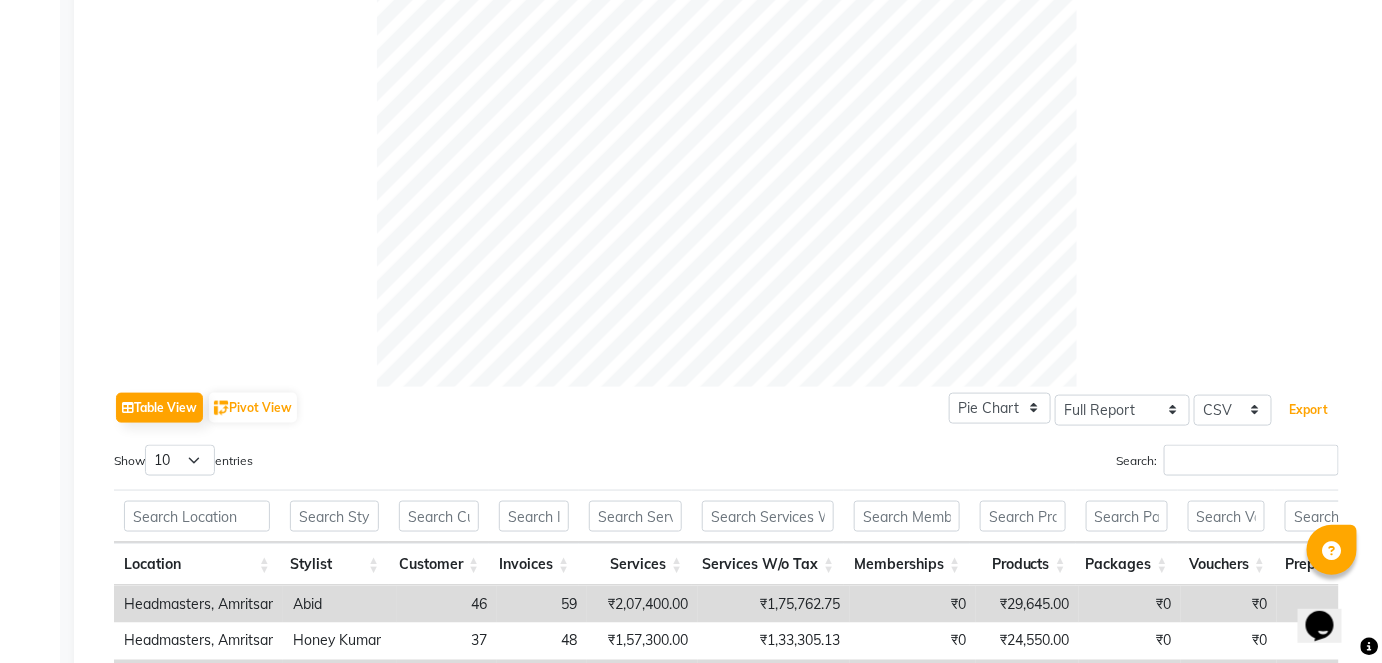 scroll, scrollTop: 636, scrollLeft: 0, axis: vertical 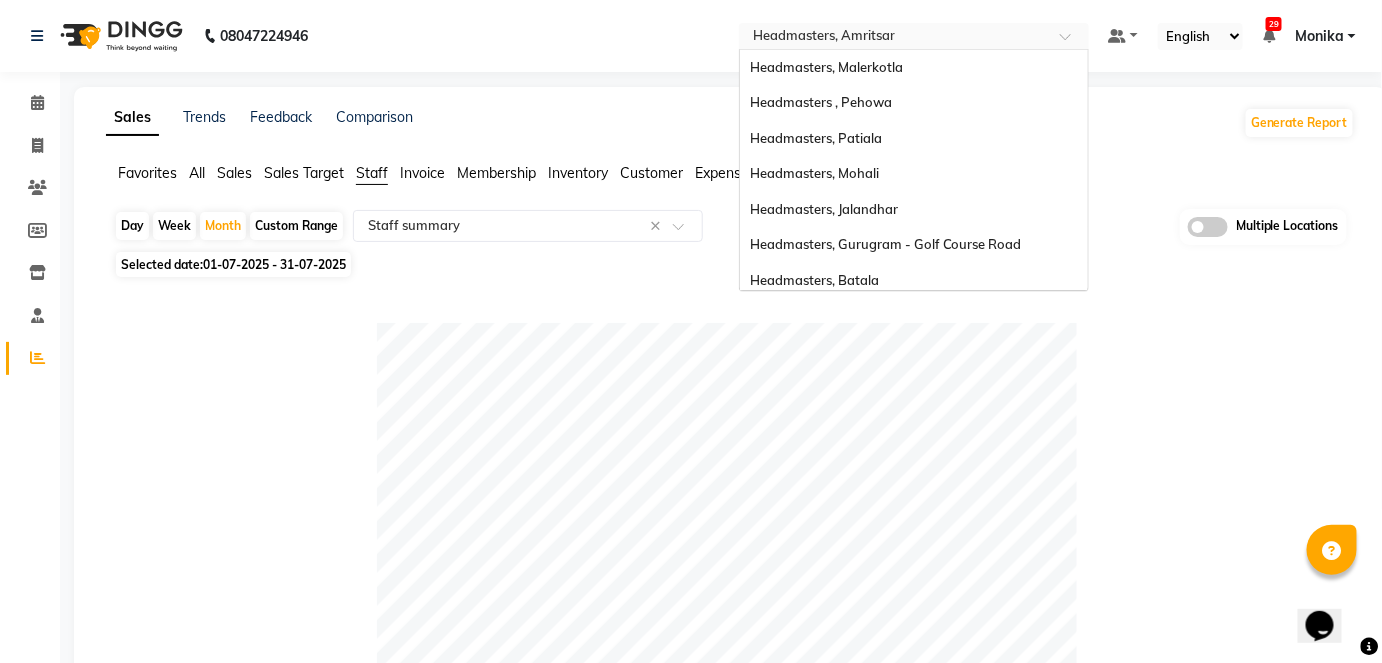 click at bounding box center (894, 38) 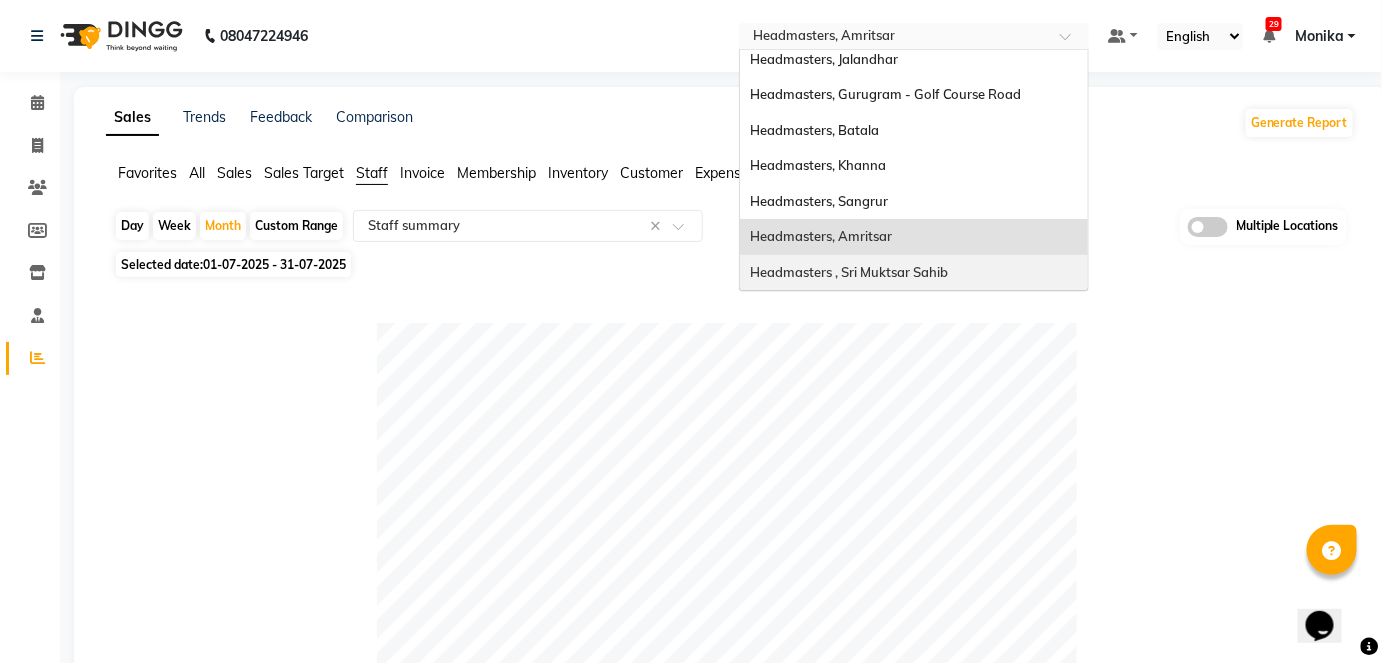 click on "Headmasters , Sri Muktsar Sahib" at bounding box center (849, 272) 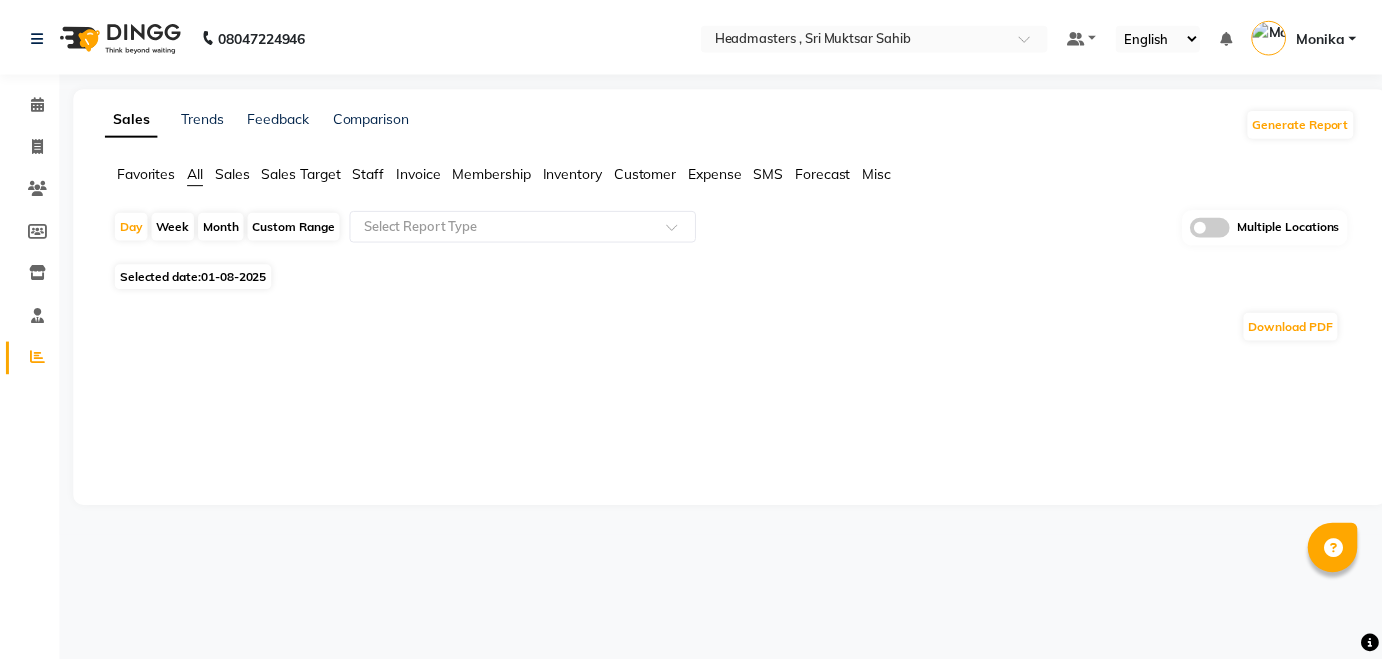 scroll, scrollTop: 0, scrollLeft: 0, axis: both 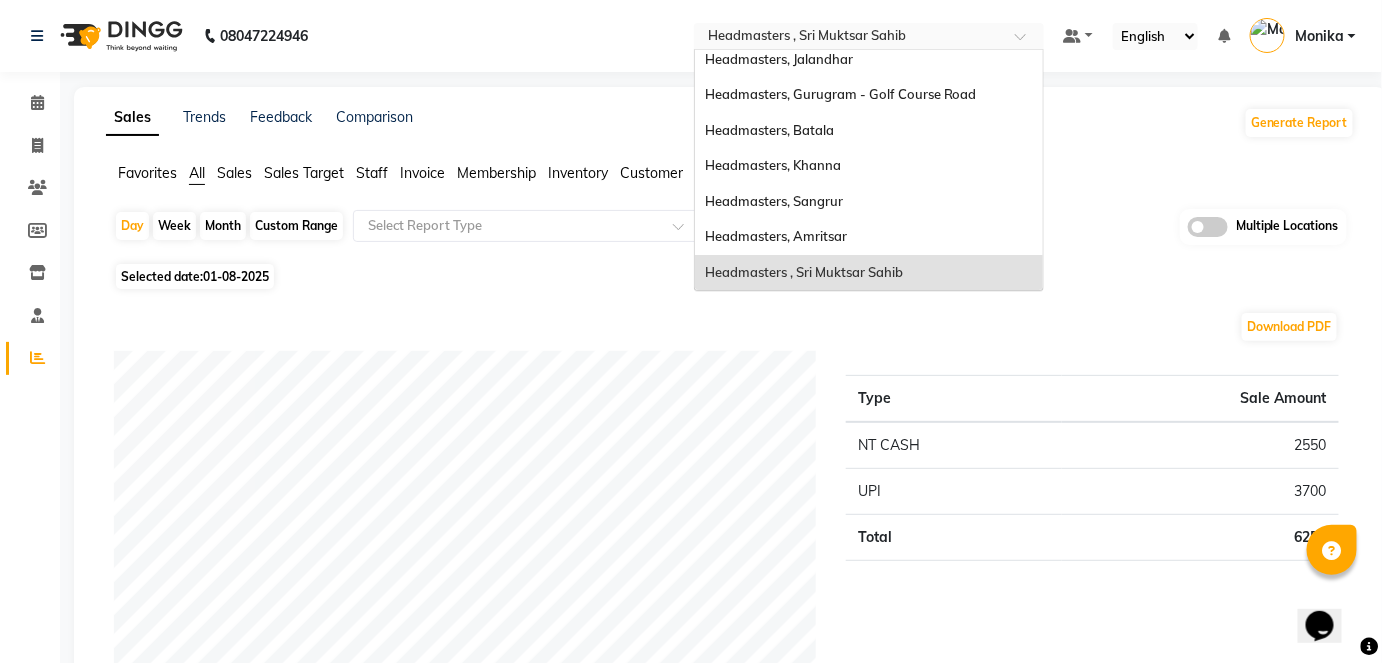 click at bounding box center [849, 38] 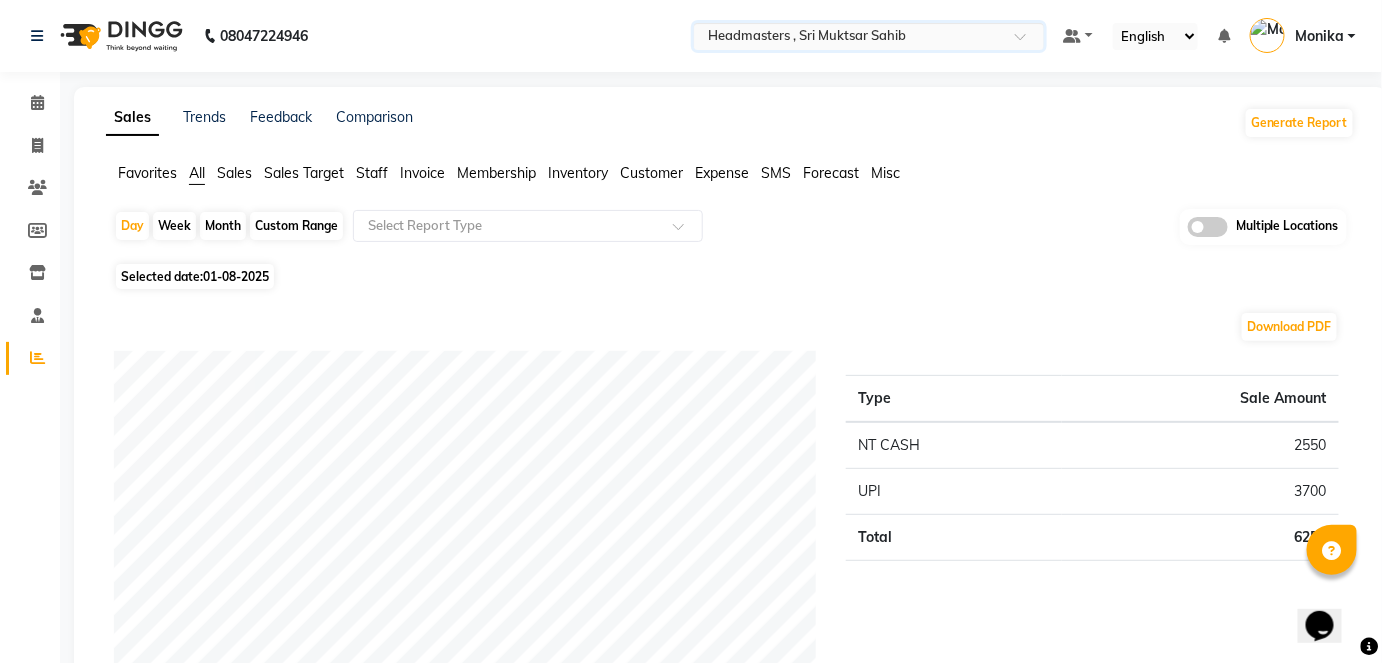 click at bounding box center (849, 38) 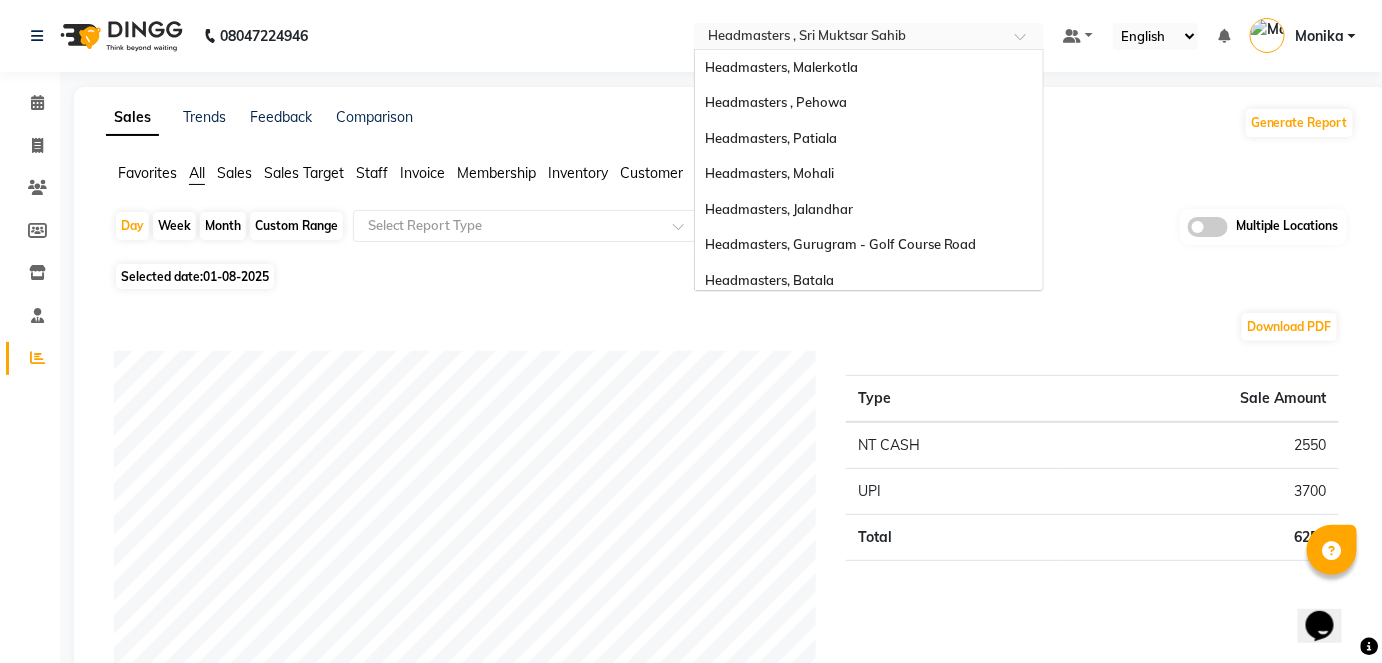 scroll, scrollTop: 150, scrollLeft: 0, axis: vertical 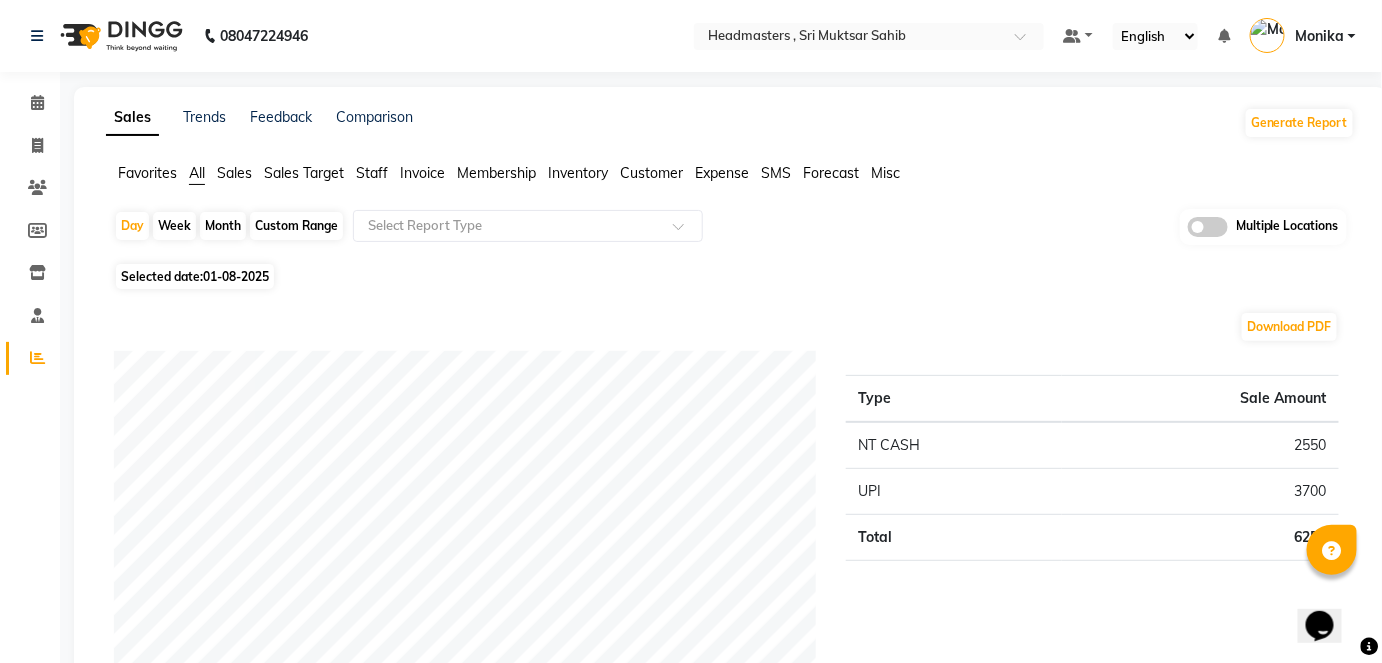 click on "Download PDF" 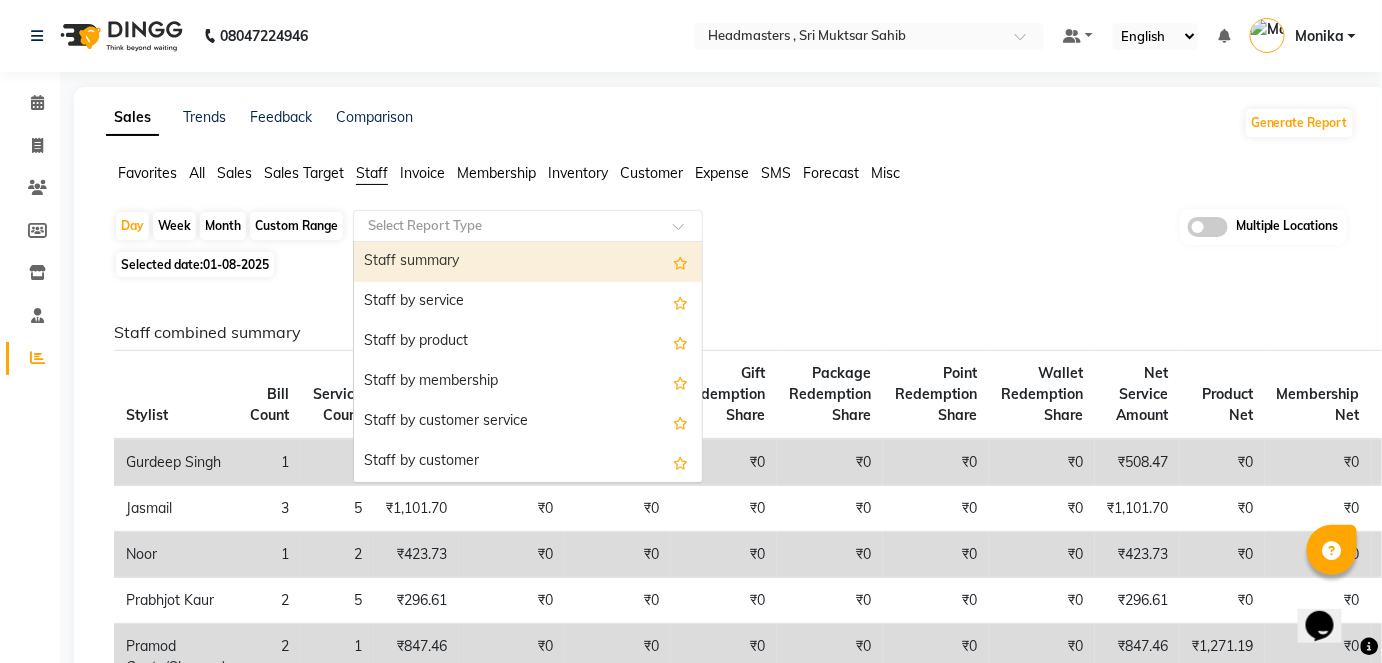 click 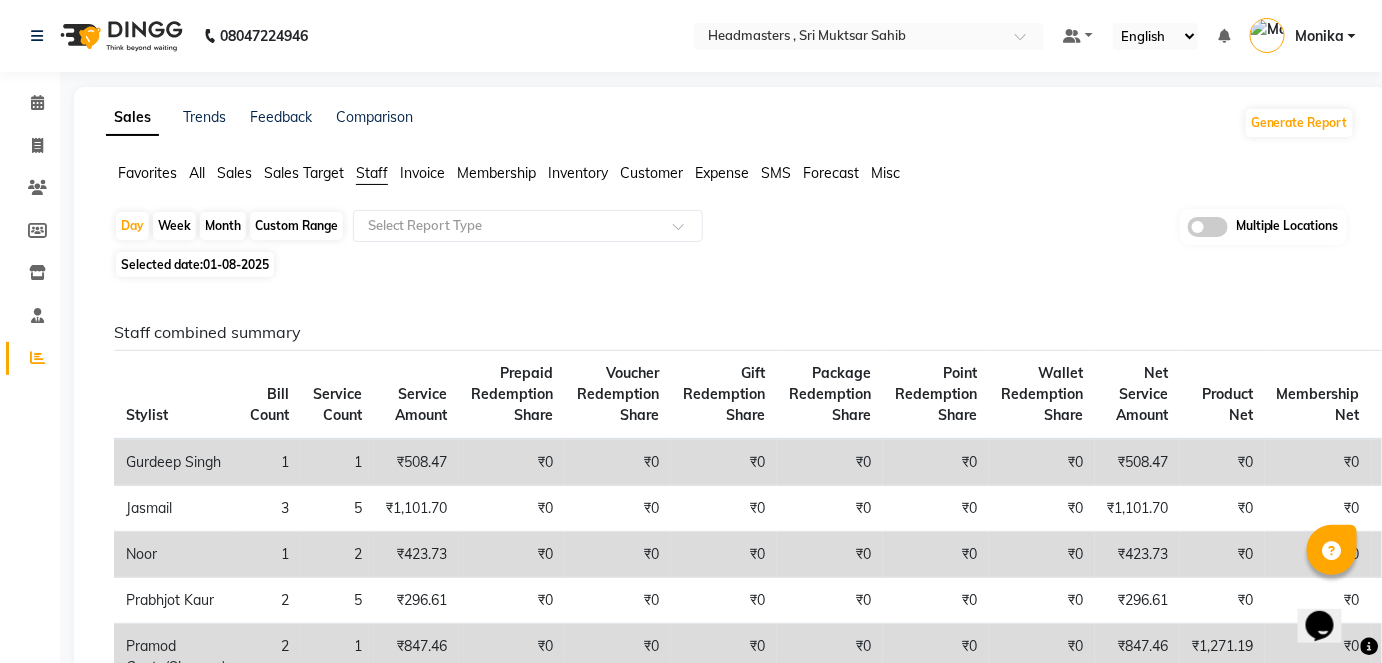 click on "Staff combined summary Stylist Bill Count Service Count Service Amount Prepaid Redemption Share Voucher Redemption Share Gift Redemption Share Package Redemption Share Point Redemption Share Wallet Redemption Share Net Service Amount Product Net Membership Net Prepaid Net Voucher Net Gift Net Package Net  Gurdeep Singh 1 1 ₹508.47 ₹0 ₹0 ₹0 ₹0 ₹0 ₹0 ₹508.47 ₹0 ₹0 ₹0 ₹0 ₹0 ₹0  Jasmail 3 5 ₹1,101.70 ₹0 ₹0 ₹0 ₹0 ₹0 ₹0 ₹1,101.70 ₹0 ₹0 ₹0 ₹0 ₹0 ₹0  Noor 1 2 ₹423.73 ₹0 ₹0 ₹0 ₹0 ₹0 ₹0 ₹423.73 ₹0 ₹0 ₹0 ₹0 ₹0 ₹0  Prabhjot Kaur 2 5 ₹296.61 ₹0 ₹0 ₹0 ₹0 ₹0 ₹0 ₹296.61 ₹0 ₹0 ₹0 ₹0 ₹0 ₹0  Pramod Gupta(Shaurya) 2 1 ₹847.46 ₹0 ₹0 ₹0 ₹0 ₹0 ₹0 ₹847.46 ₹1,271.19 ₹0 ₹0 ₹0 ₹0 ₹0  Sewak Singh 3 6 ₹1,694.92 ₹0 ₹0 ₹0 ₹0 ₹0 ₹0 ₹1,694.92 ₹0 ₹0 ₹0 ₹0 ₹0 ₹0 Staff service summary Location Stylist Service Price Discount Service Amount Prepaid Redemption Share Tax Total ₹0" 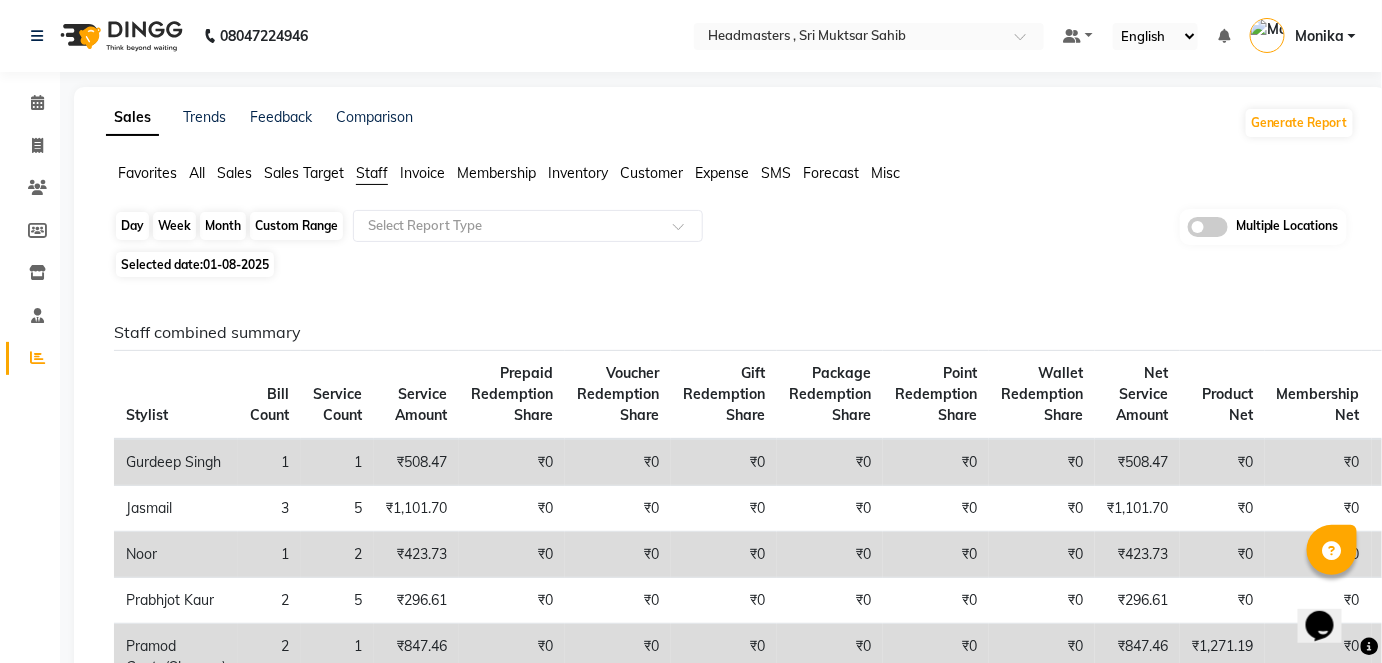 click on "Day" 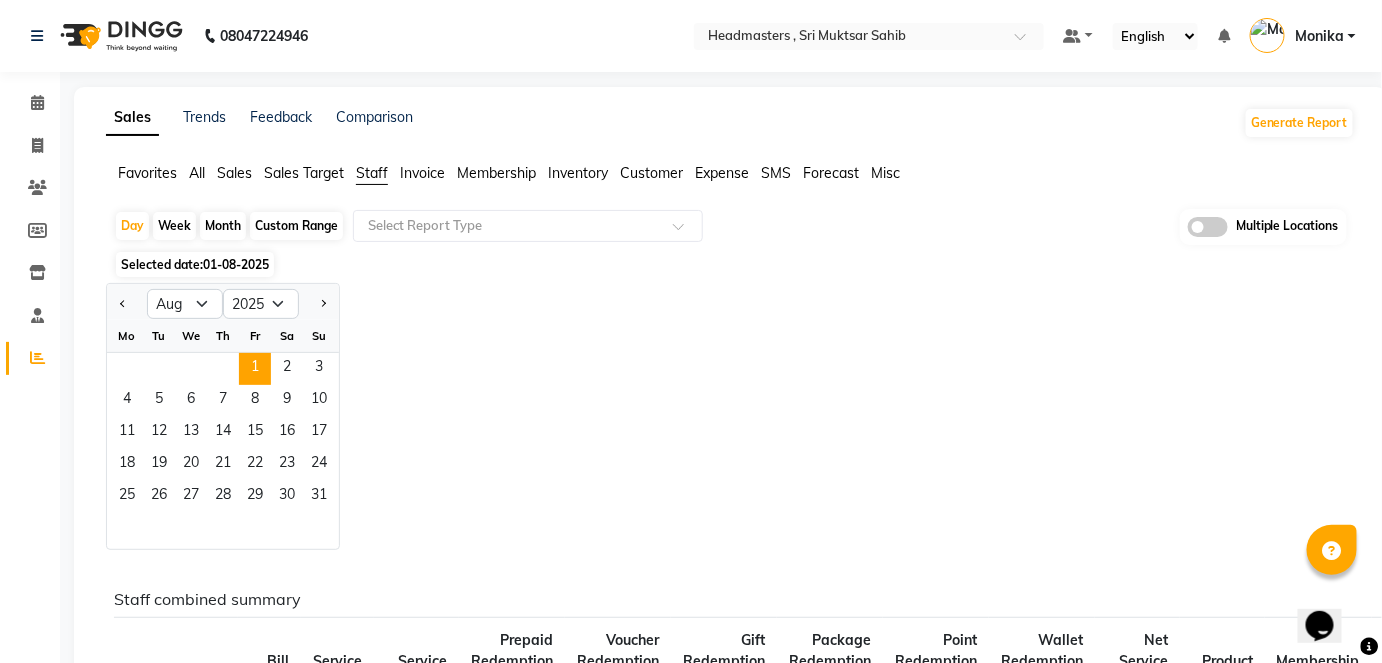 click on "Jan Feb Mar Apr May Jun Jul Aug Sep Oct Nov Dec 2015 2016 2017 2018 2019 2020 2021 2022 2023 2024 2025 2026 2027 2028 2029 2030 2031 2032 2033 2034 2035 Mo Tu We Th Fr Sa Su  1   2   3   4   5   6   7   8   9   10   11   12   13   14   15   16   17   18   19   20   21   22   23   24   25   26   27   28   29   30   31" 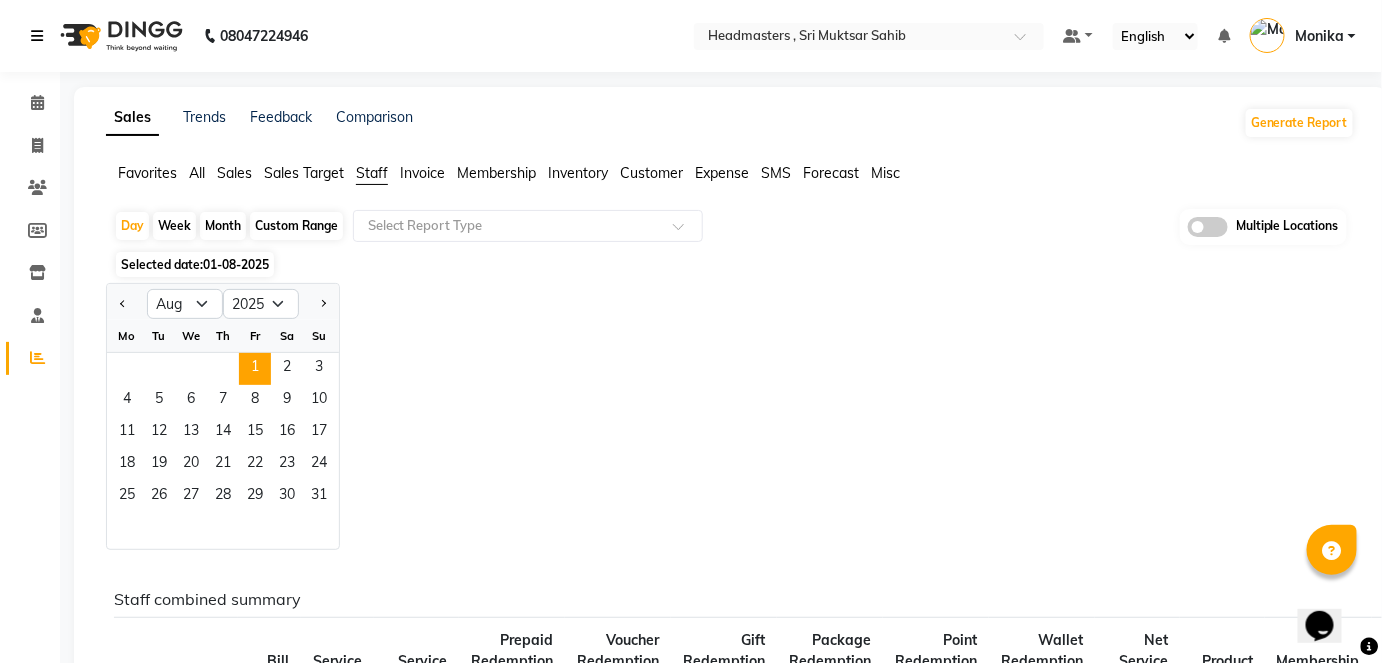 click at bounding box center (41, 36) 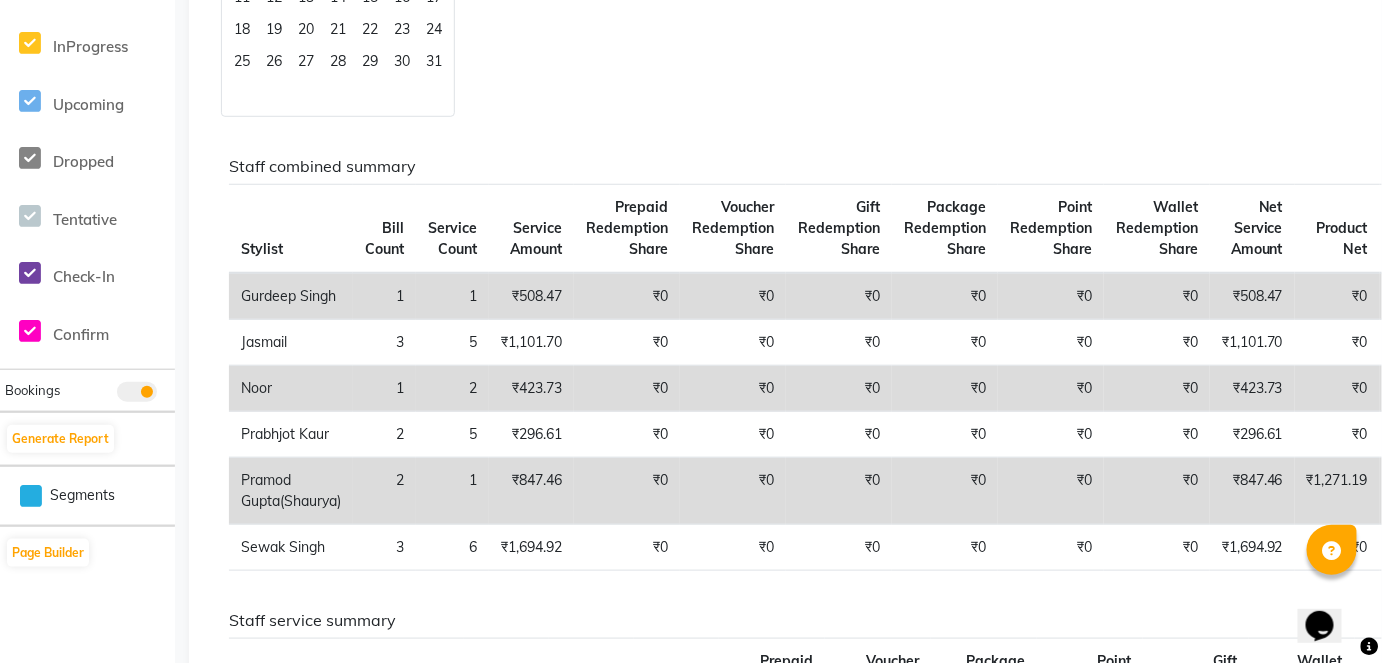 scroll, scrollTop: 545, scrollLeft: 0, axis: vertical 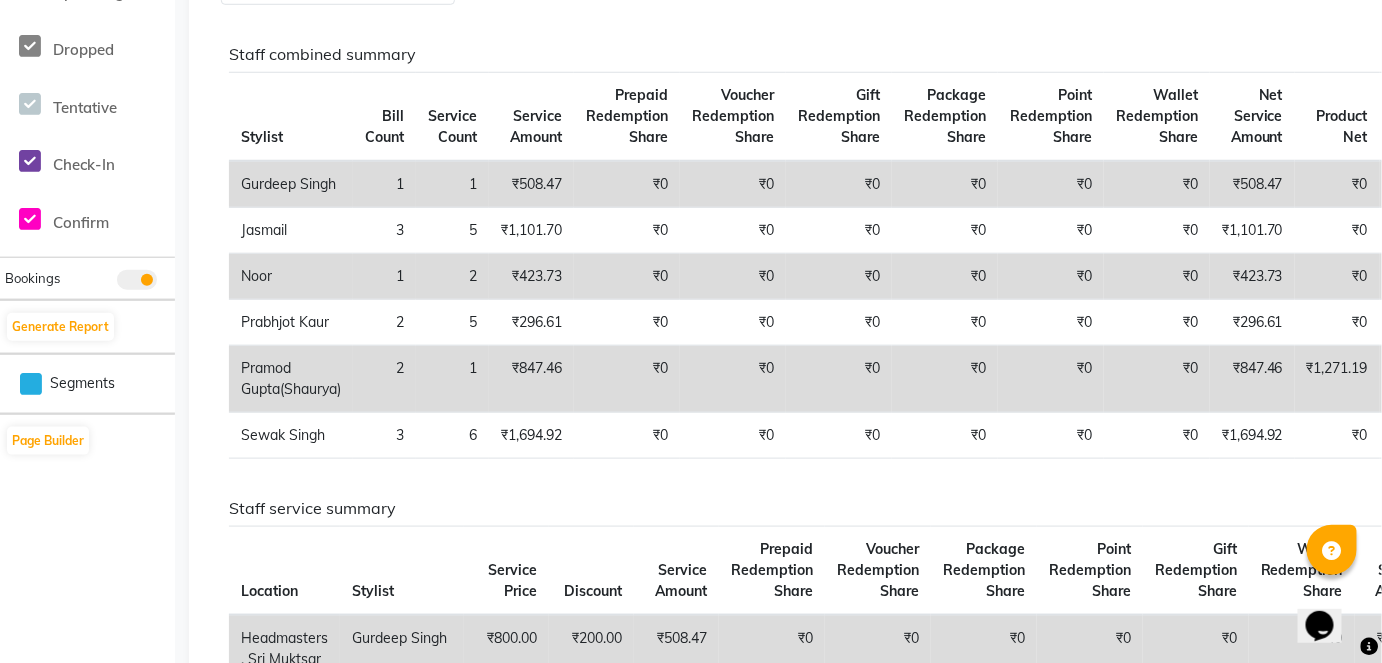 click on "Segments" 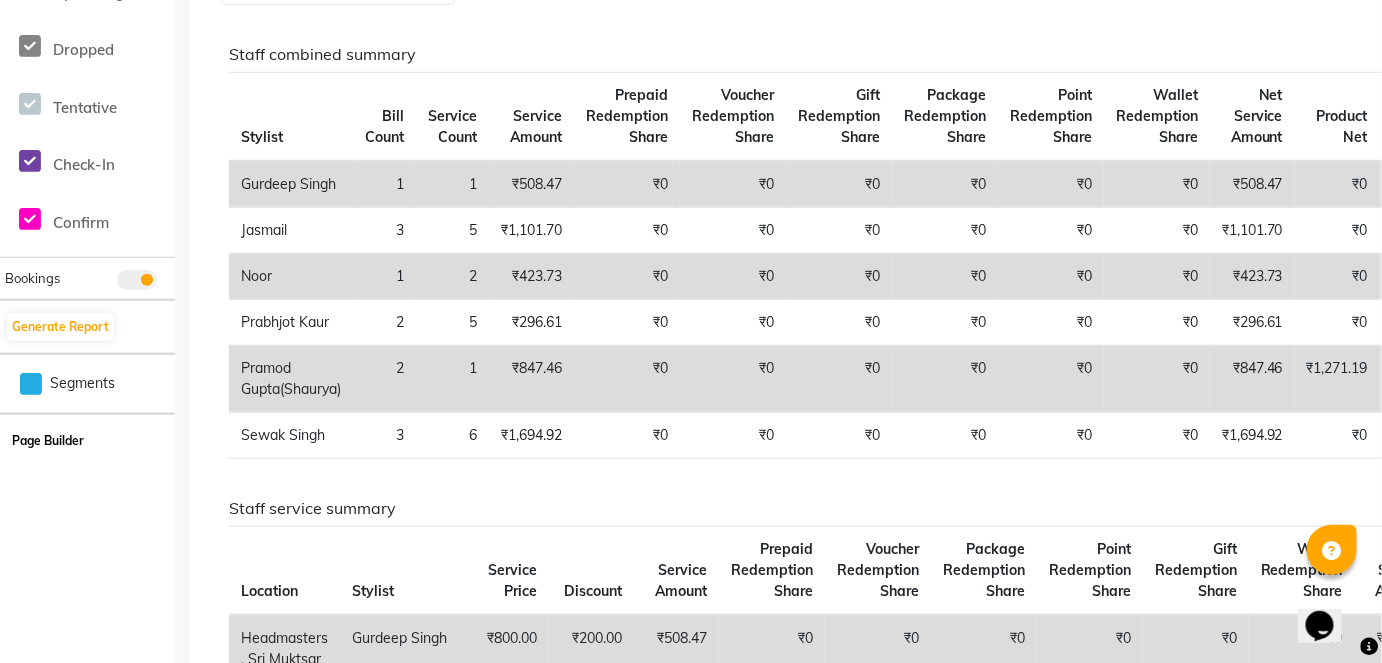 click on "Page Builder" 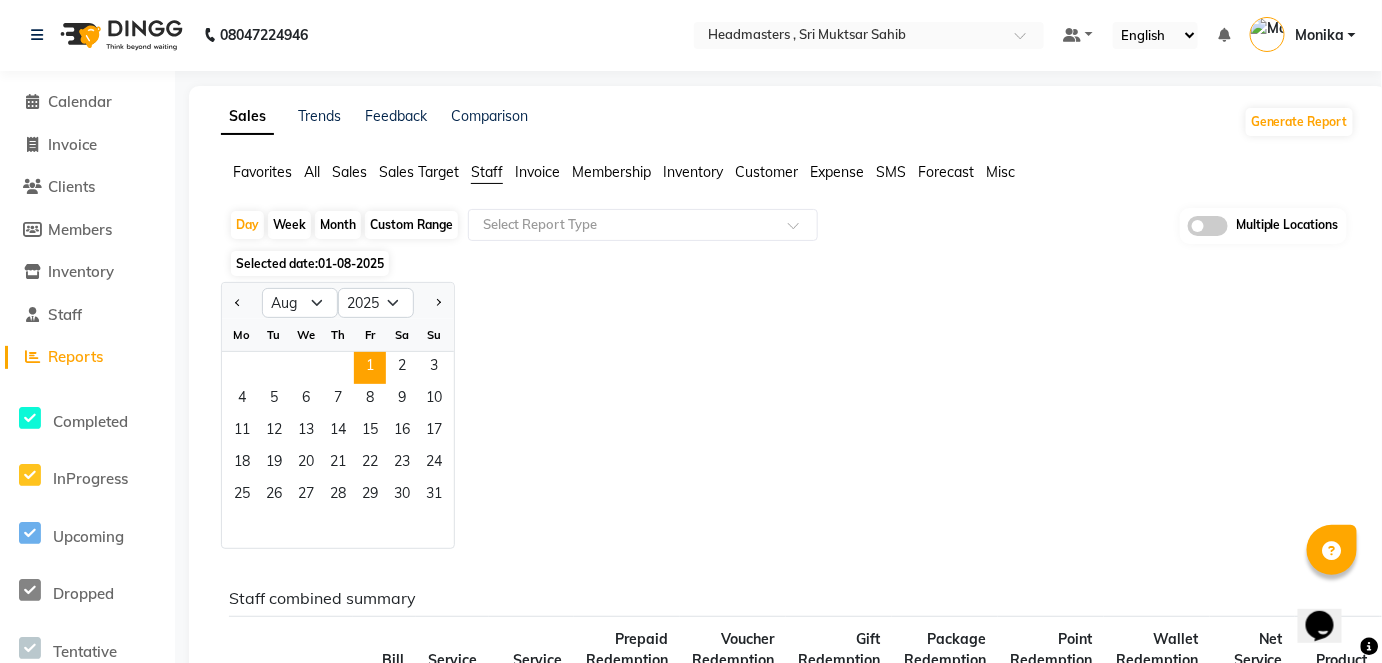 scroll, scrollTop: 0, scrollLeft: 0, axis: both 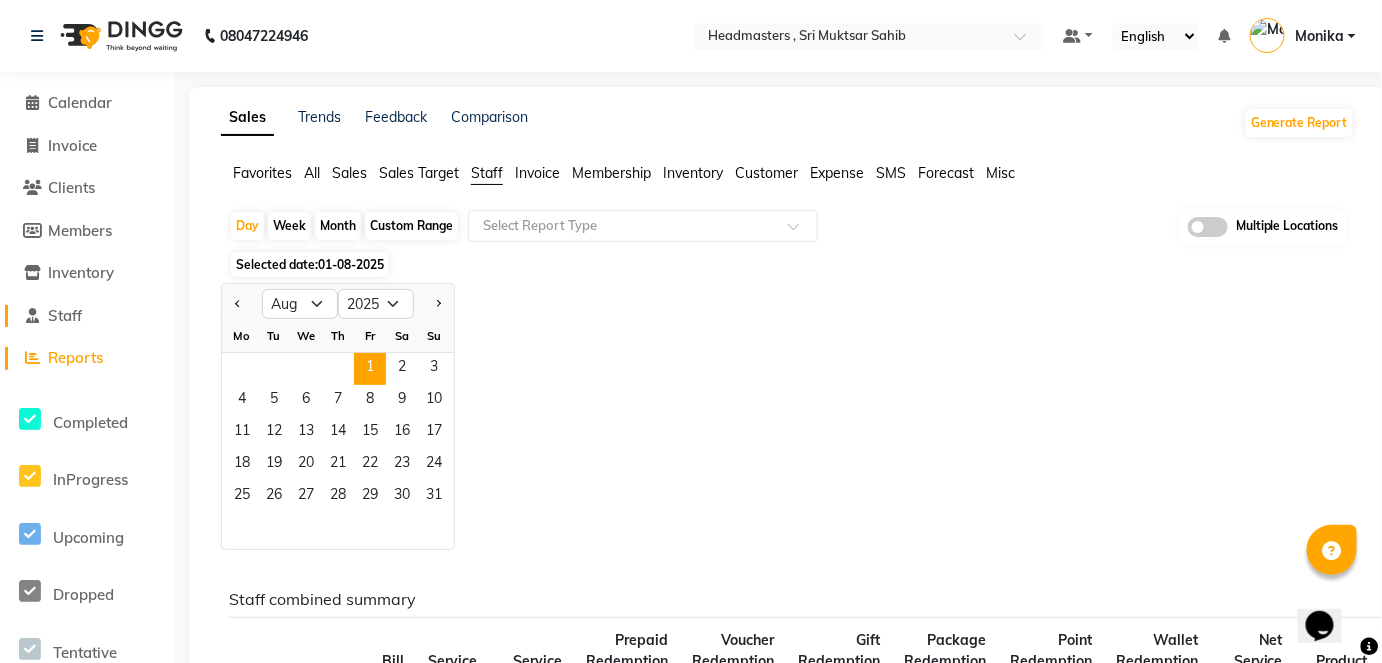 click on "Staff" 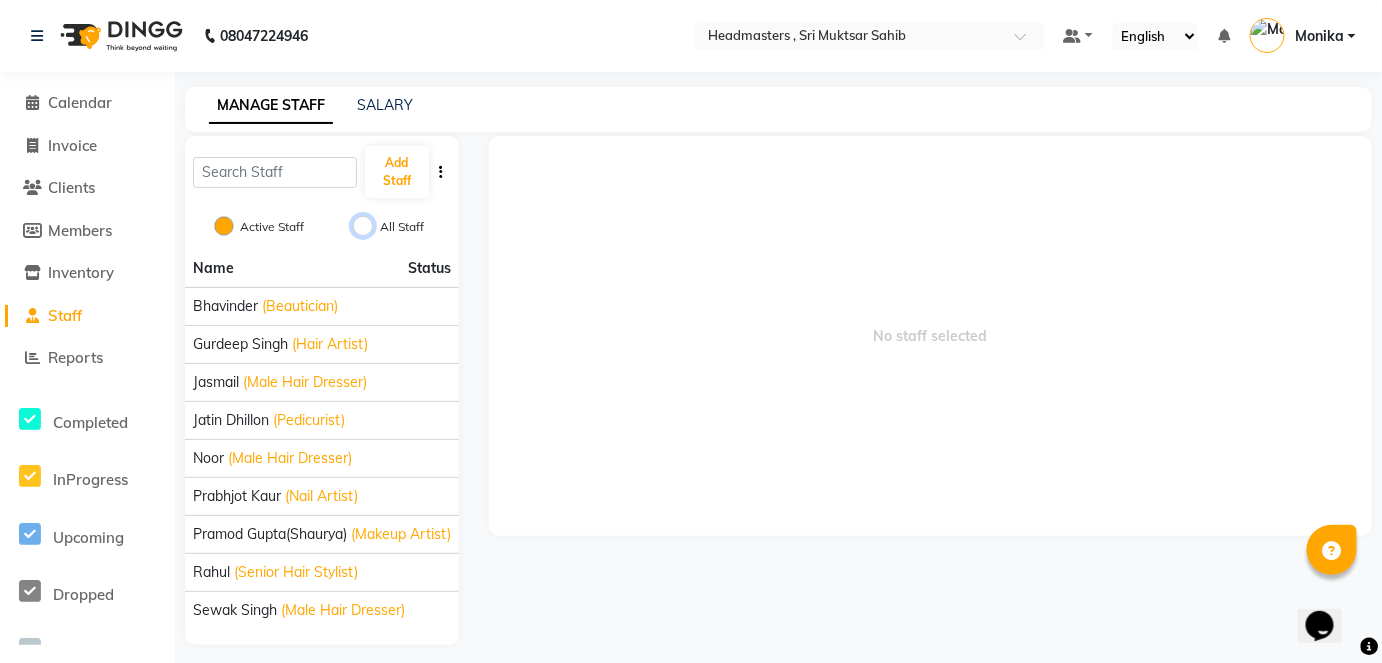 click on "All Staff" at bounding box center [363, 226] 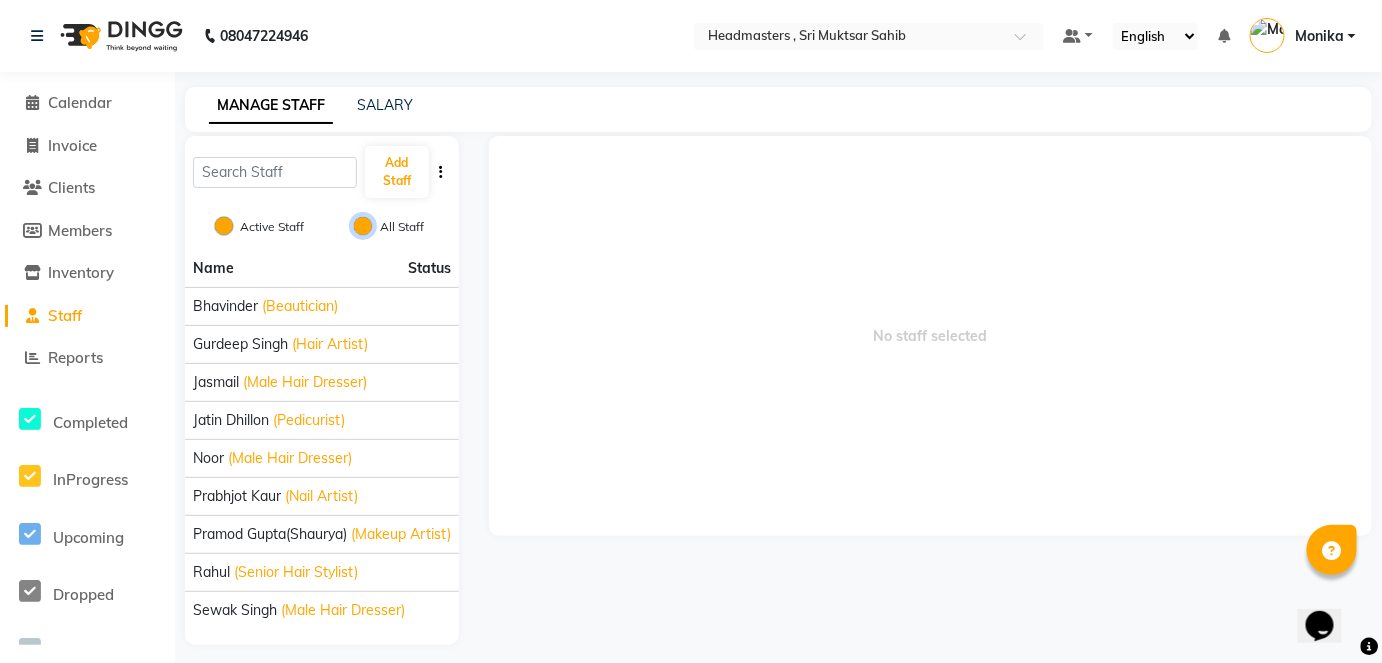 radio on "false" 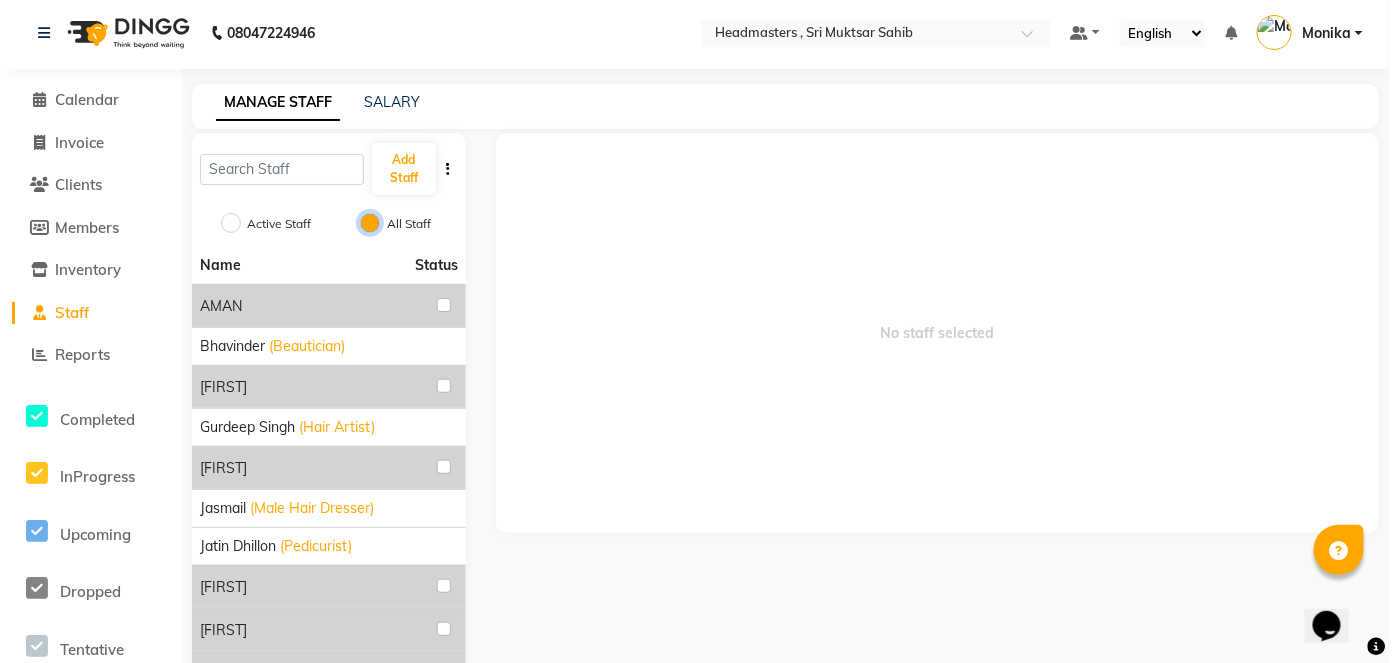 scroll, scrollTop: 0, scrollLeft: 0, axis: both 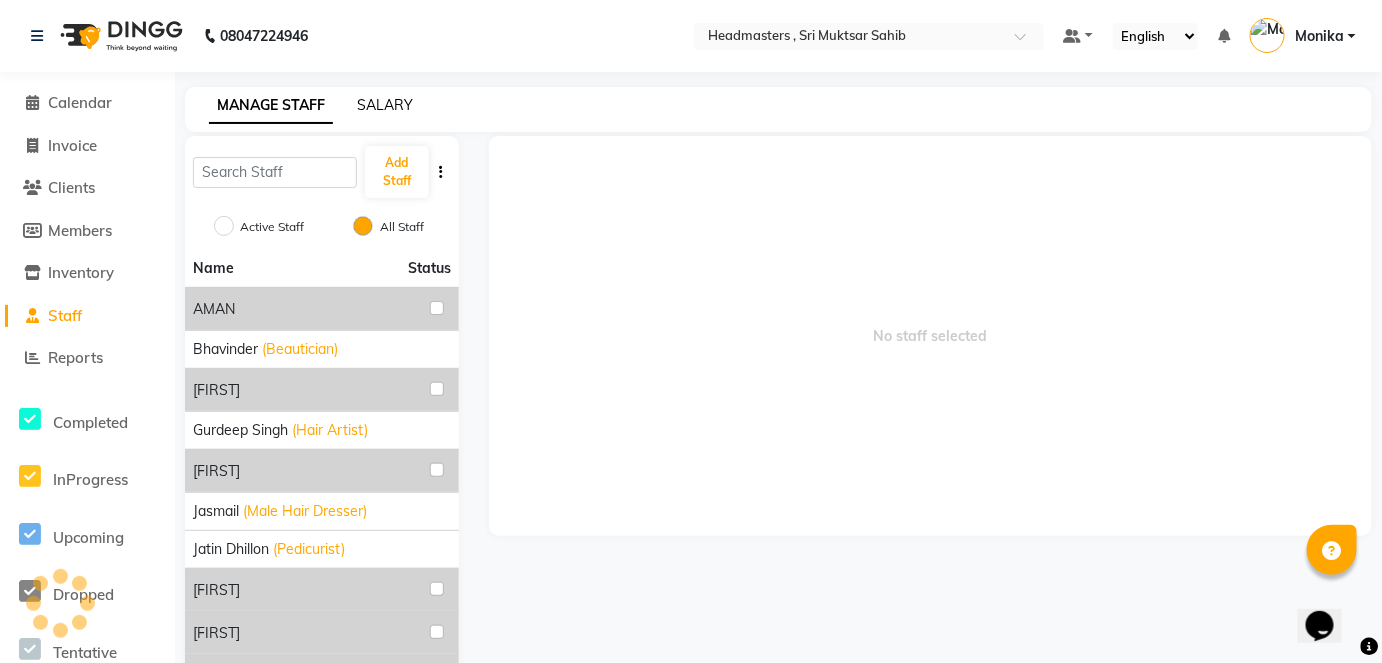 click on "SALARY" 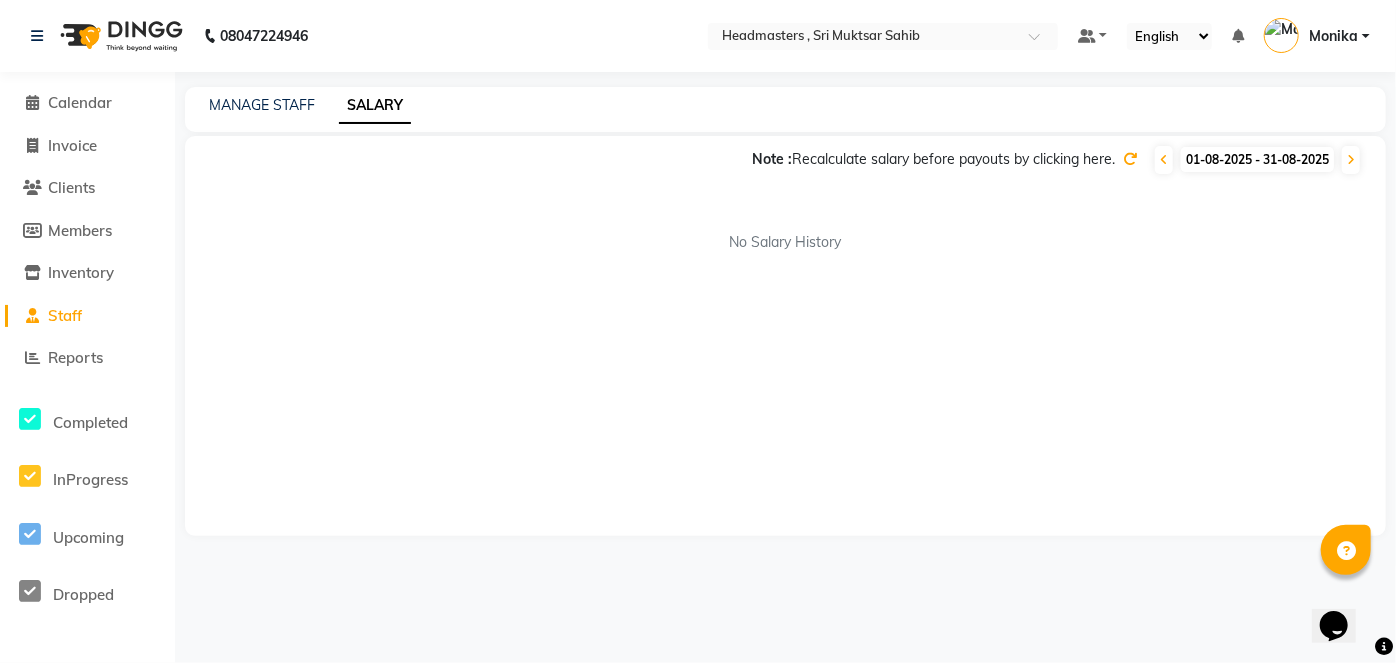 click 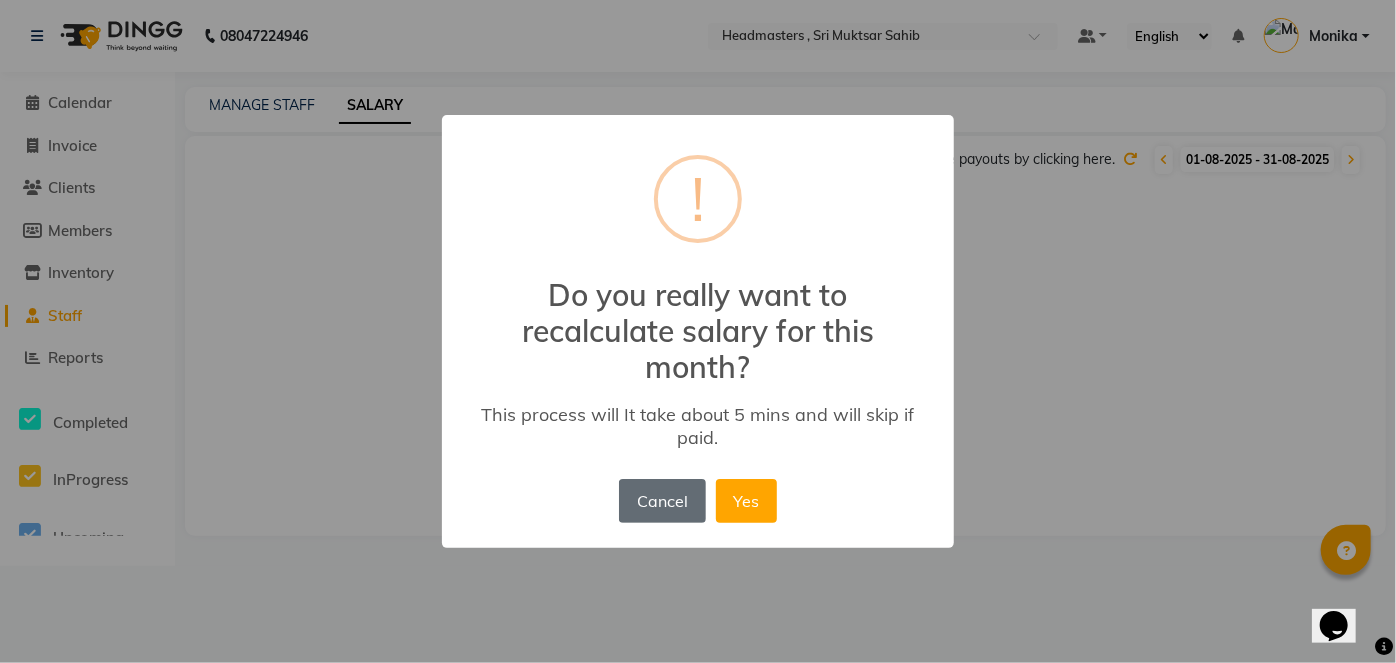 click on "Cancel" at bounding box center (662, 501) 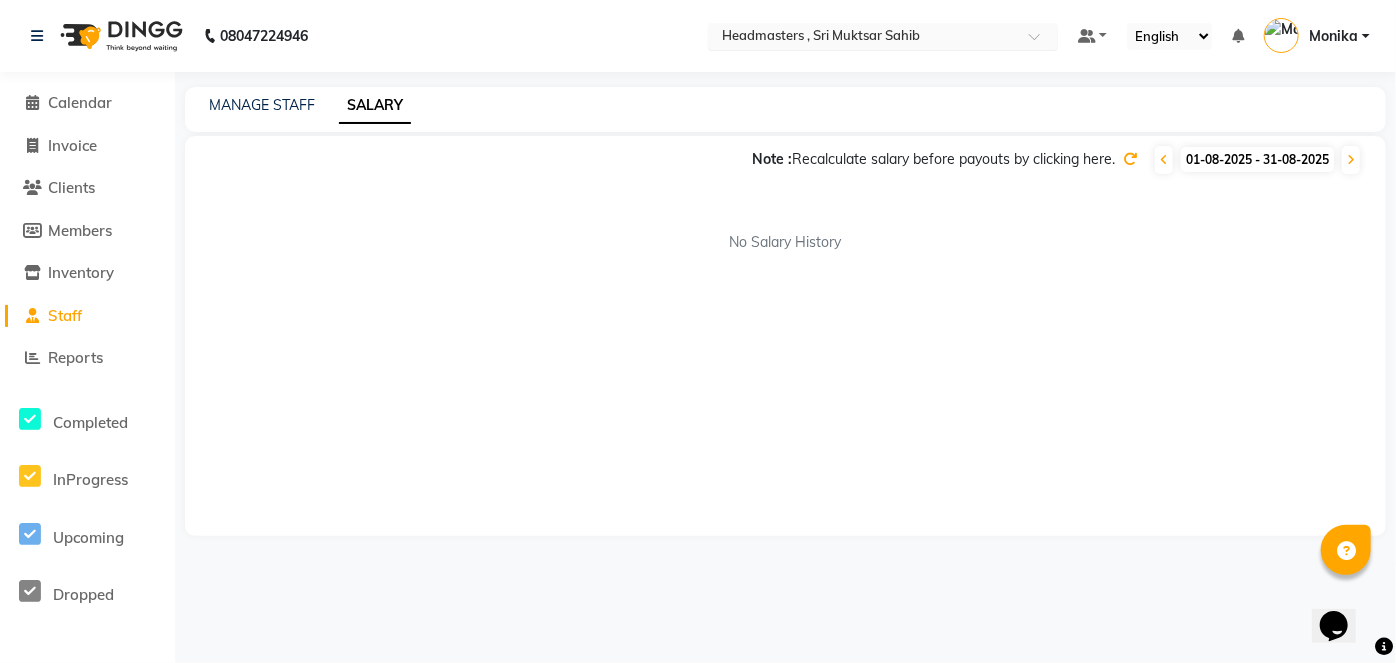 click at bounding box center (863, 38) 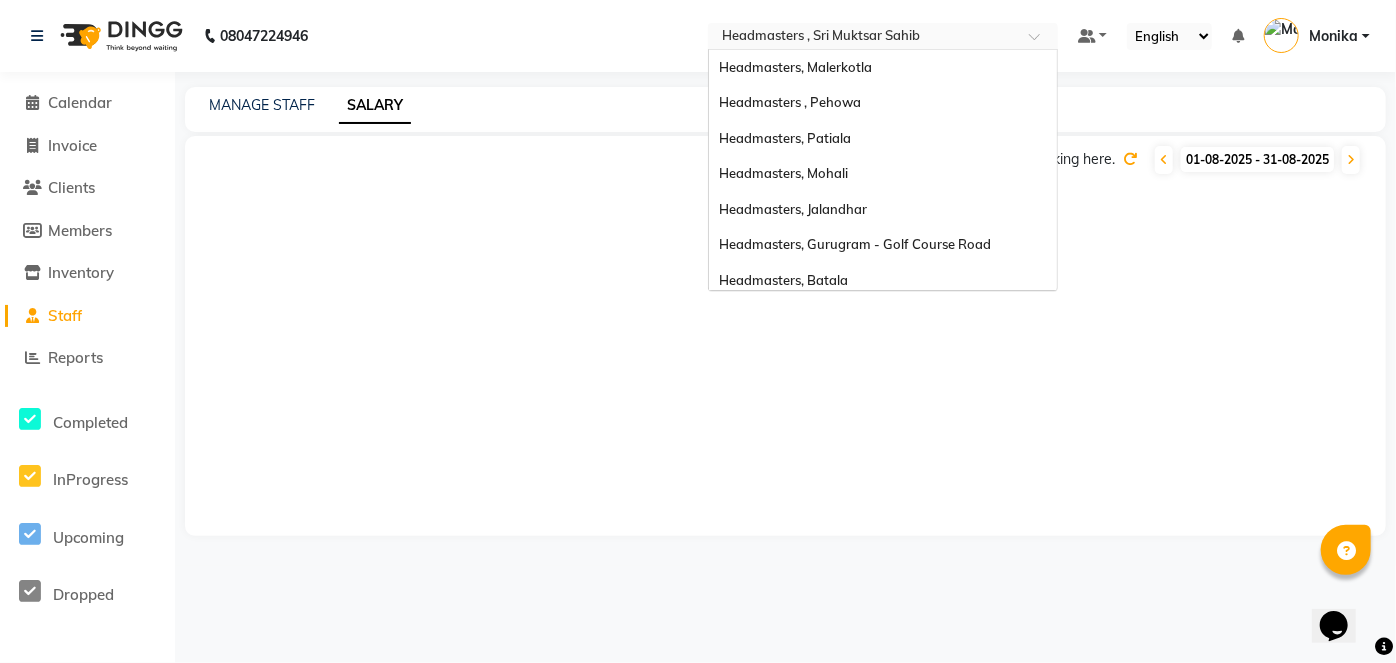 scroll, scrollTop: 150, scrollLeft: 0, axis: vertical 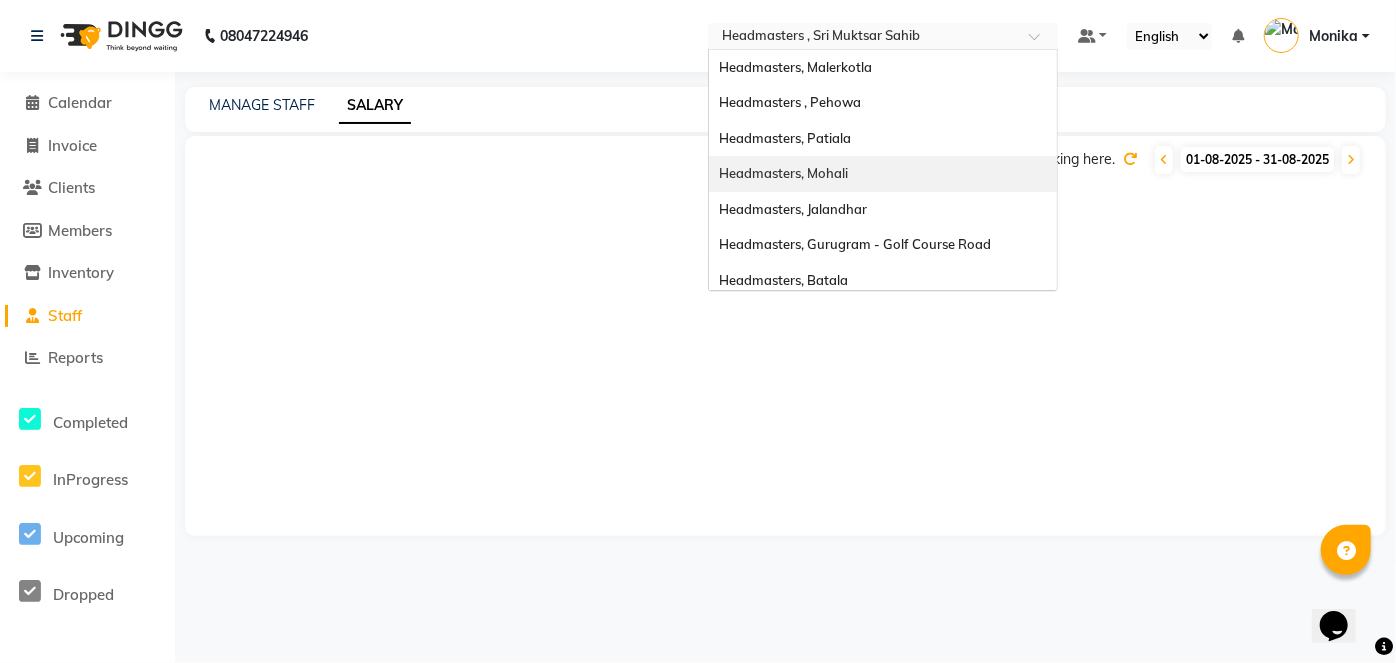 click on "Headmasters, Mohali" at bounding box center (783, 173) 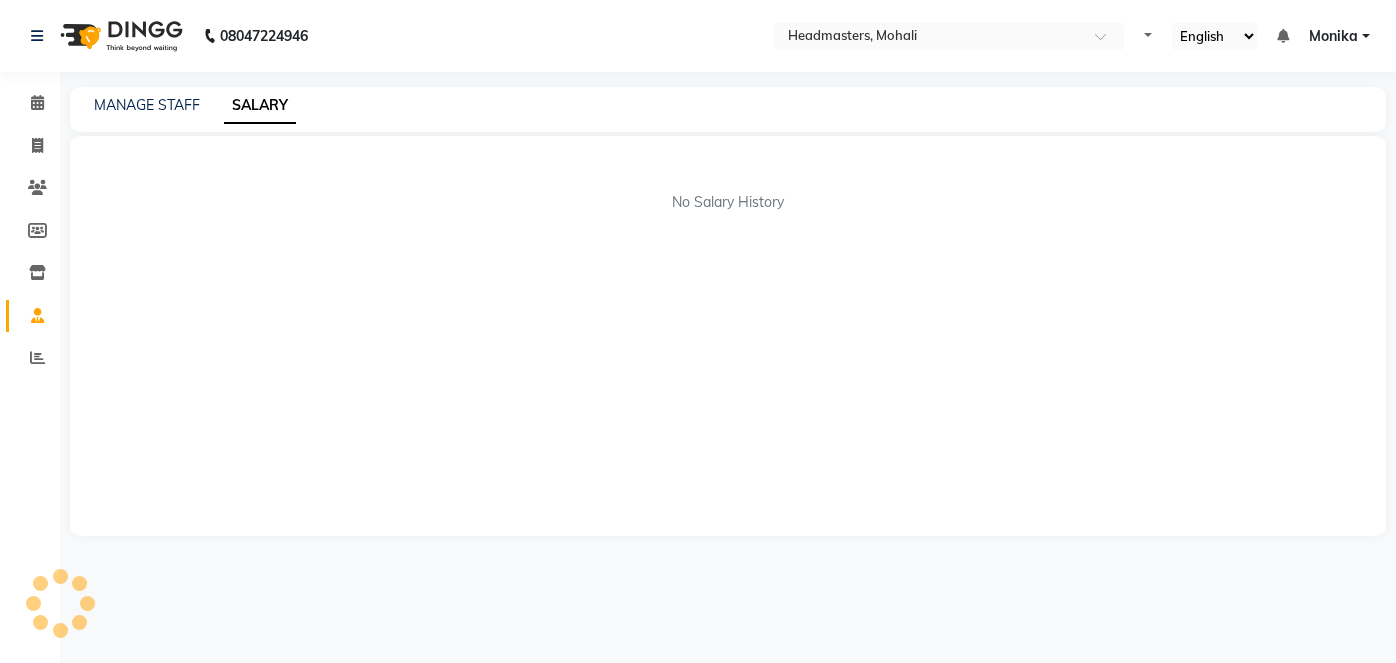 scroll, scrollTop: 0, scrollLeft: 0, axis: both 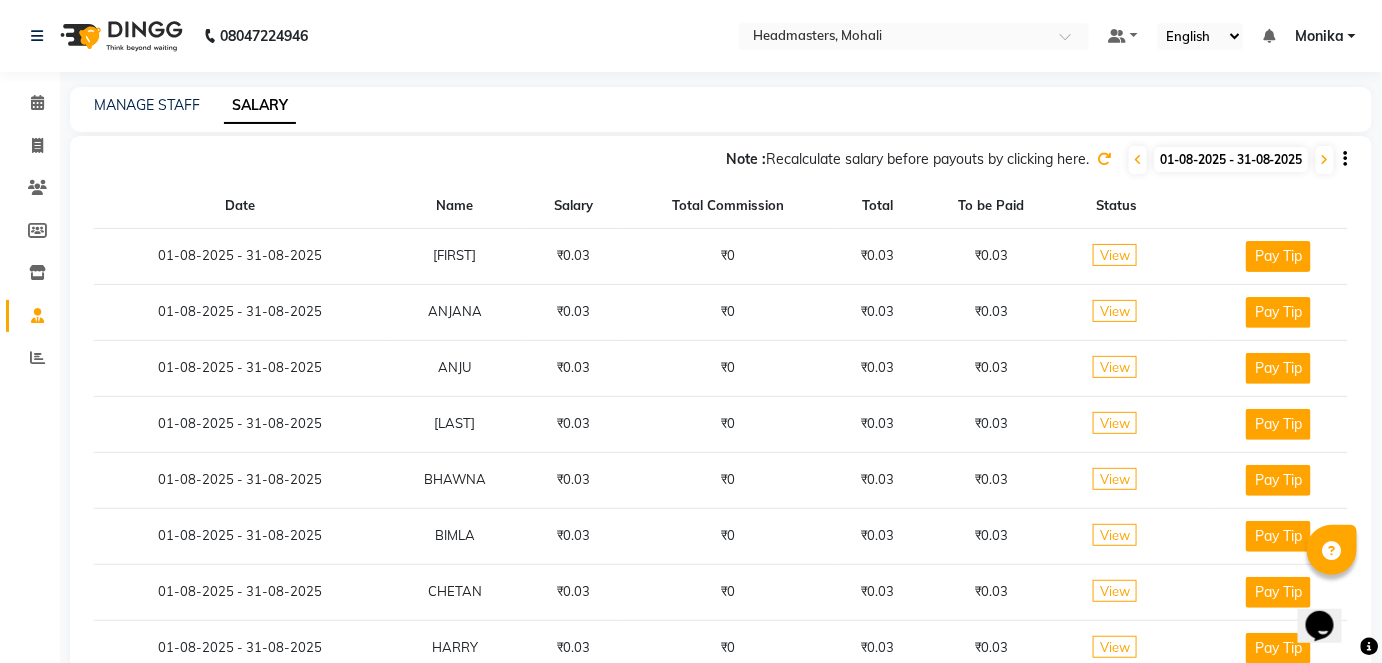 click on "View" 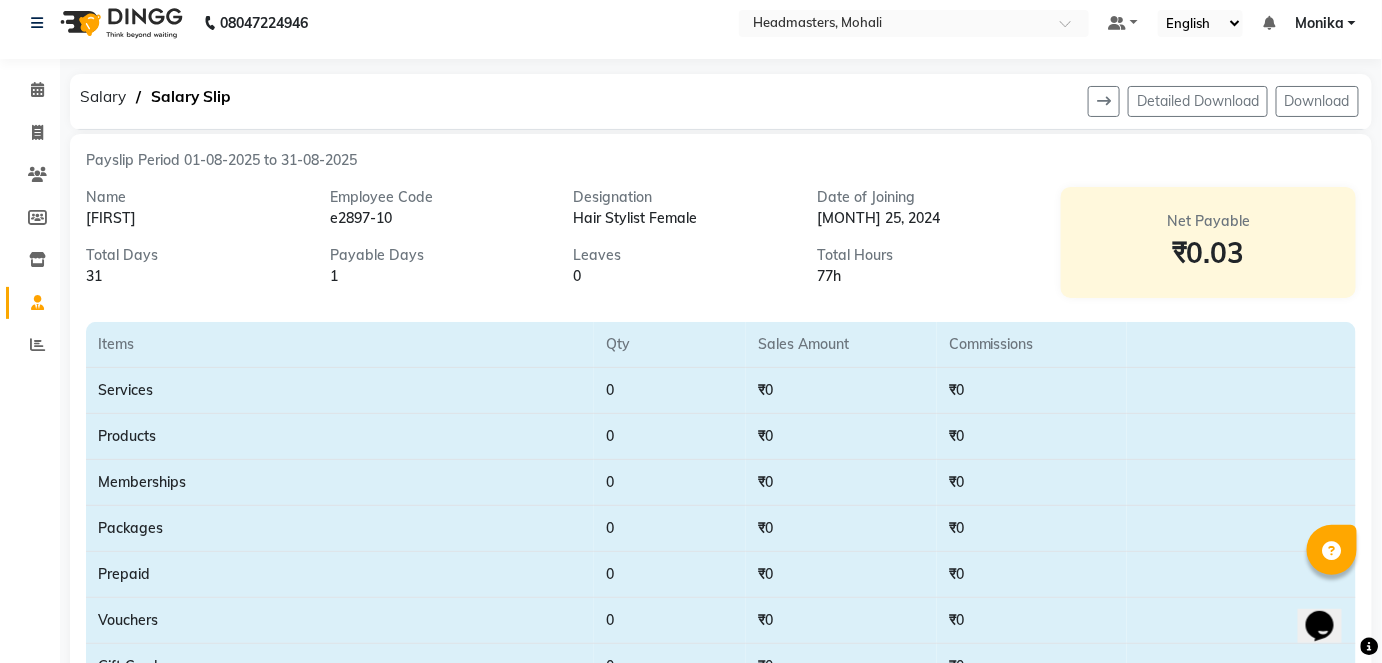 scroll, scrollTop: 0, scrollLeft: 0, axis: both 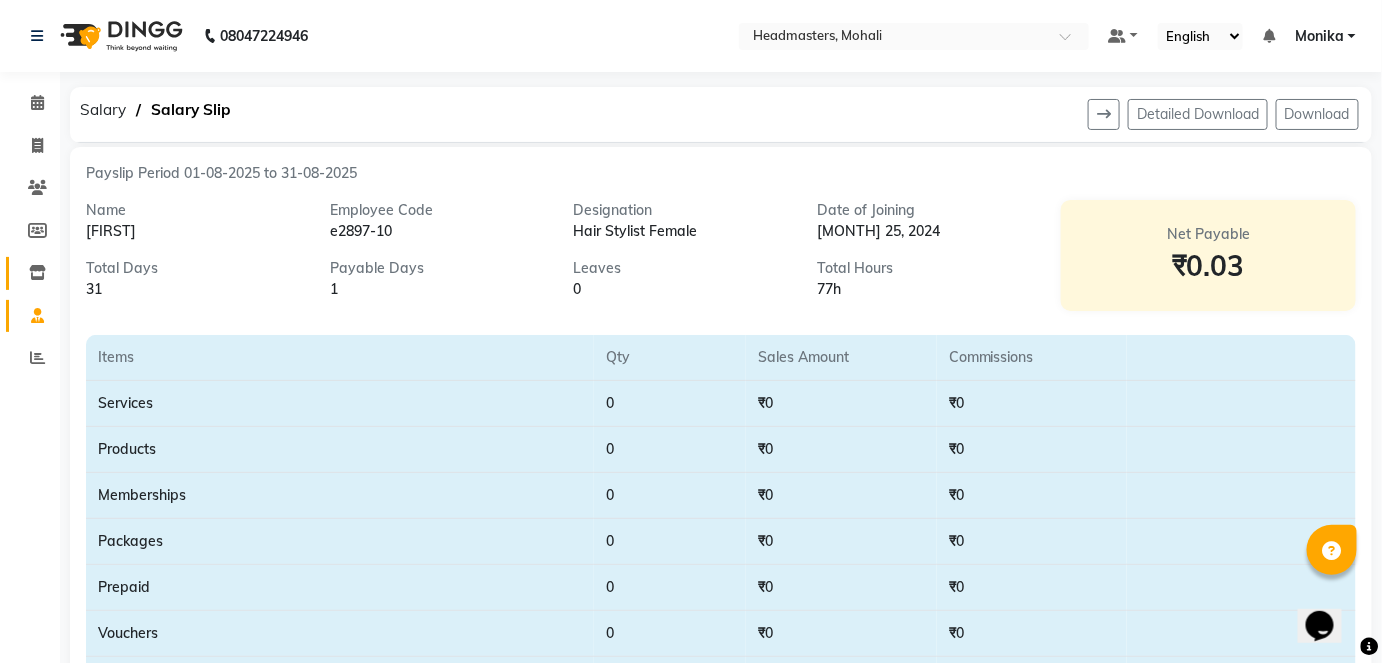 click 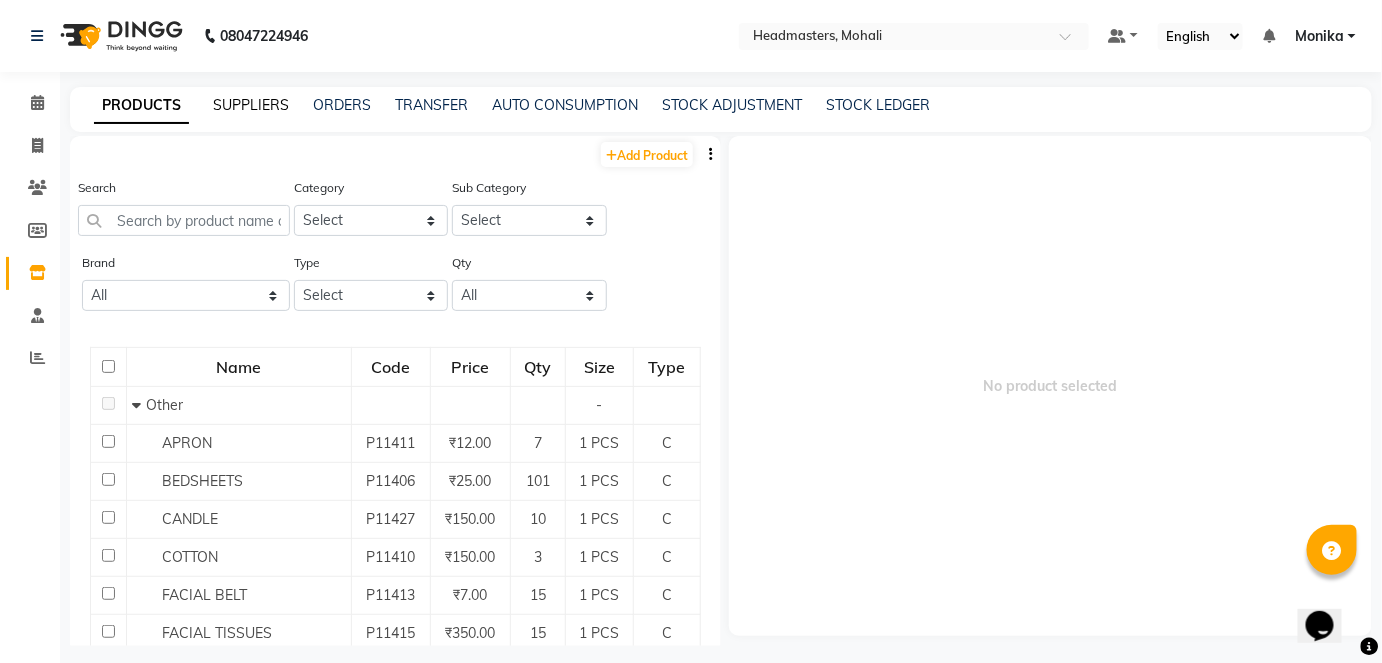 click on "SUPPLIERS" 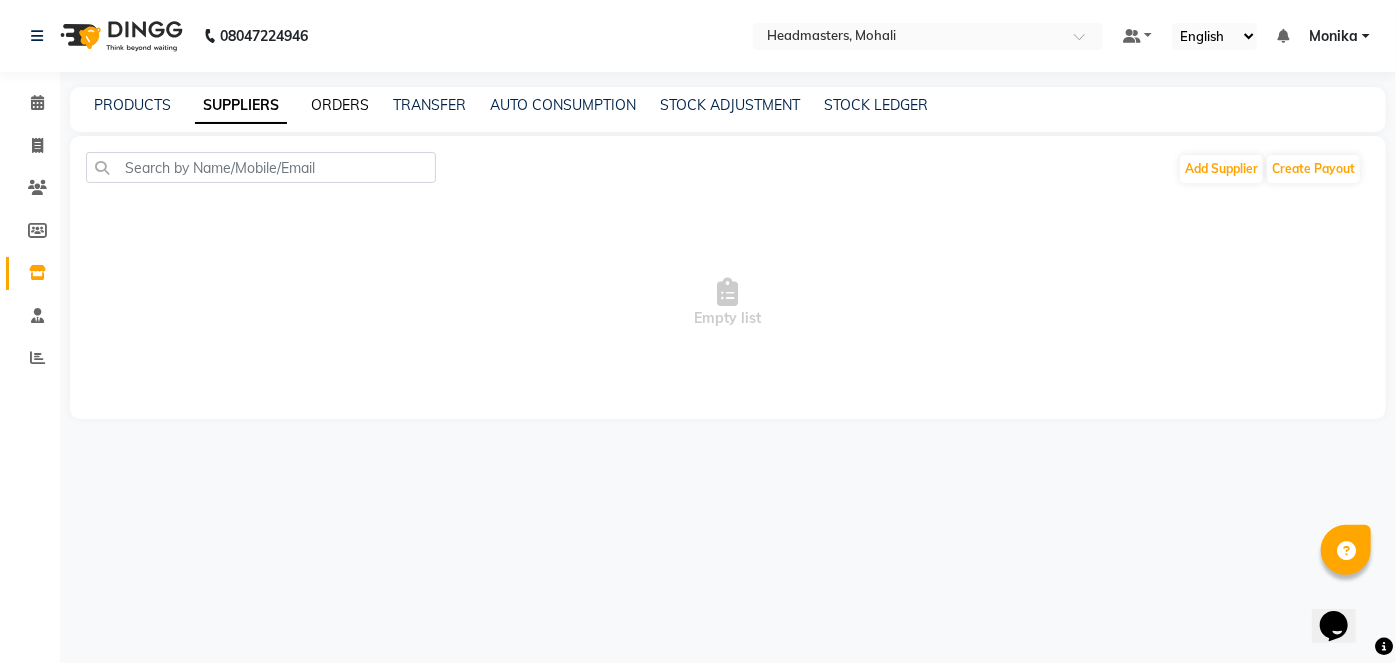 click on "ORDERS" 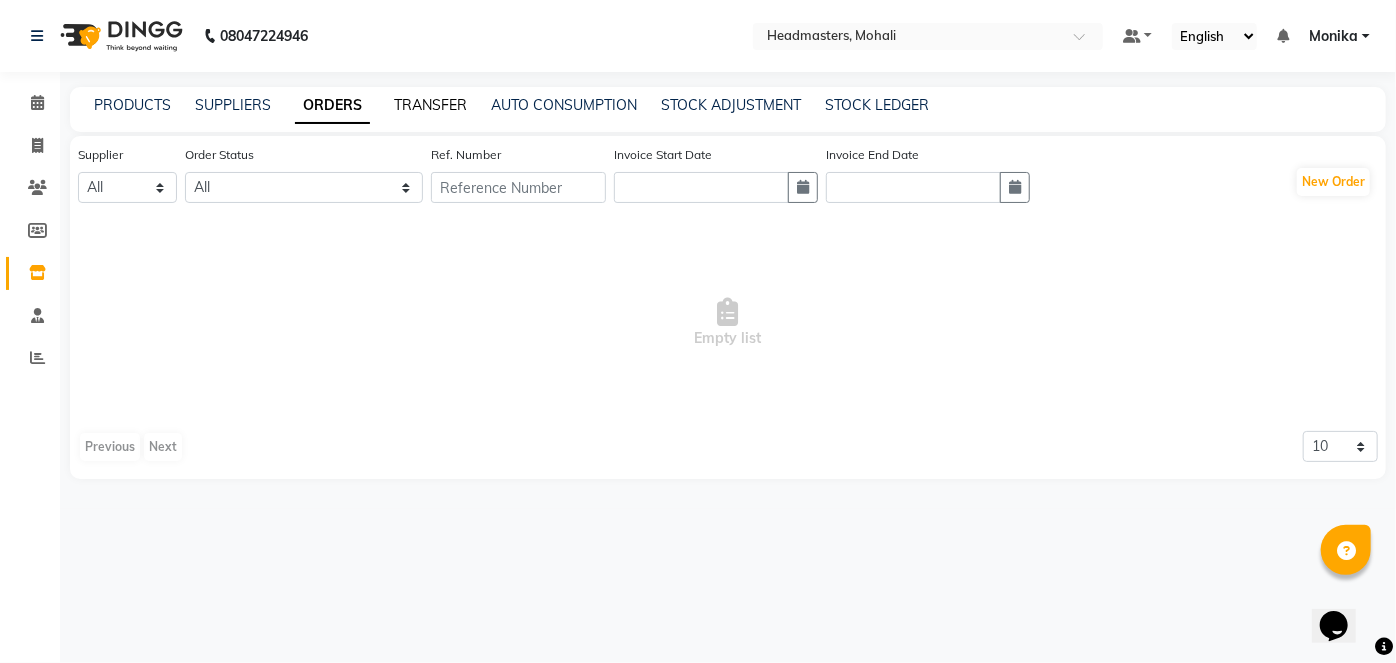 click on "TRANSFER" 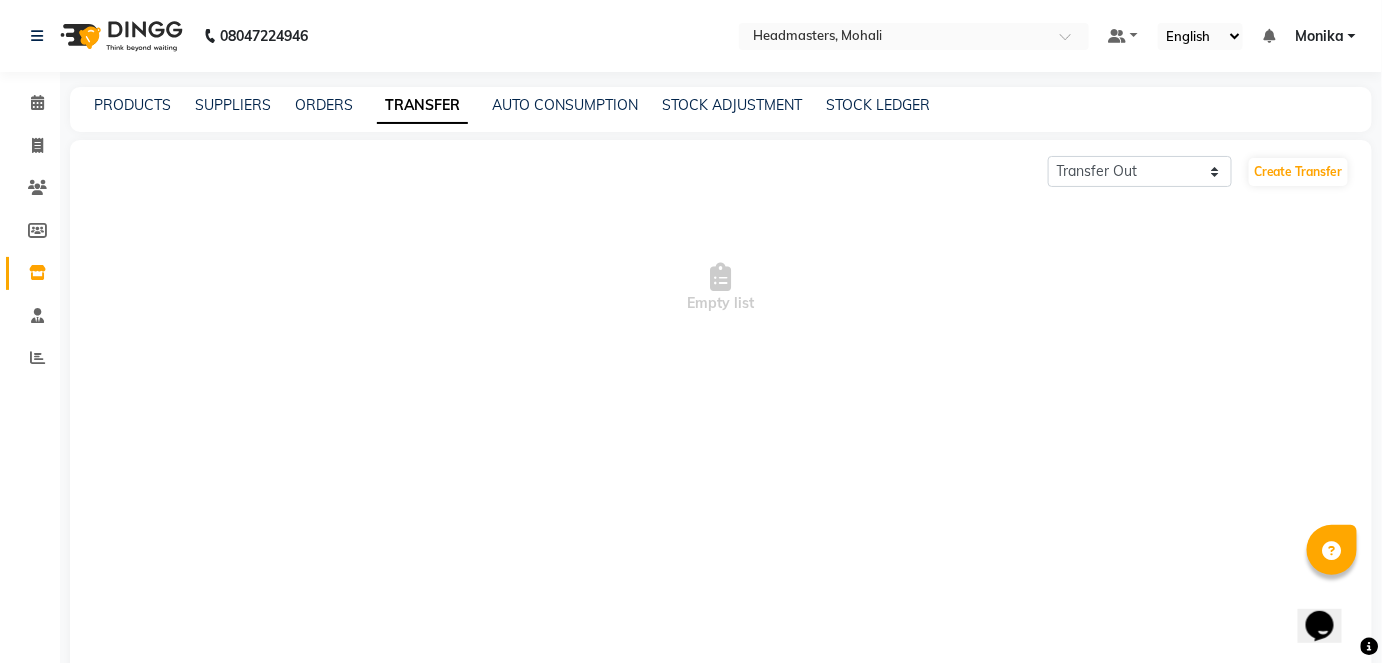 click on "PRODUCTS SUPPLIERS ORDERS TRANSFER AUTO CONSUMPTION STOCK ADJUSTMENT STOCK LEDGER" 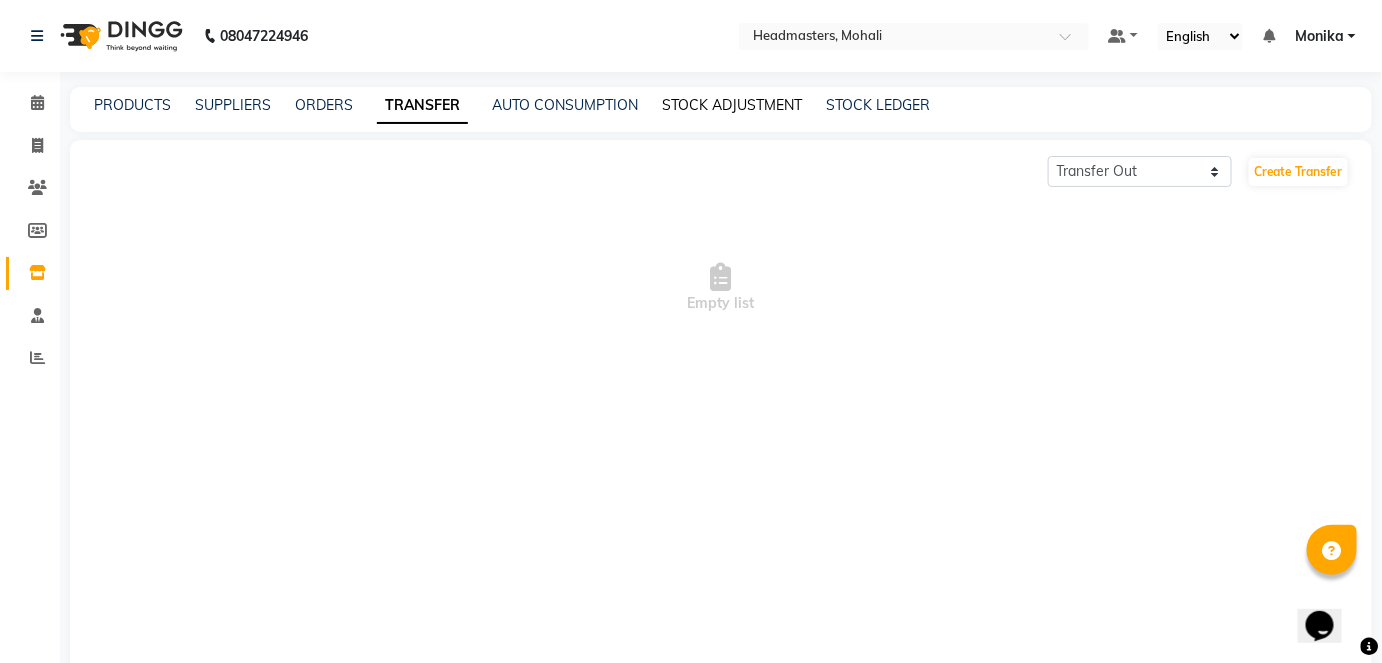 click on "STOCK ADJUSTMENT" 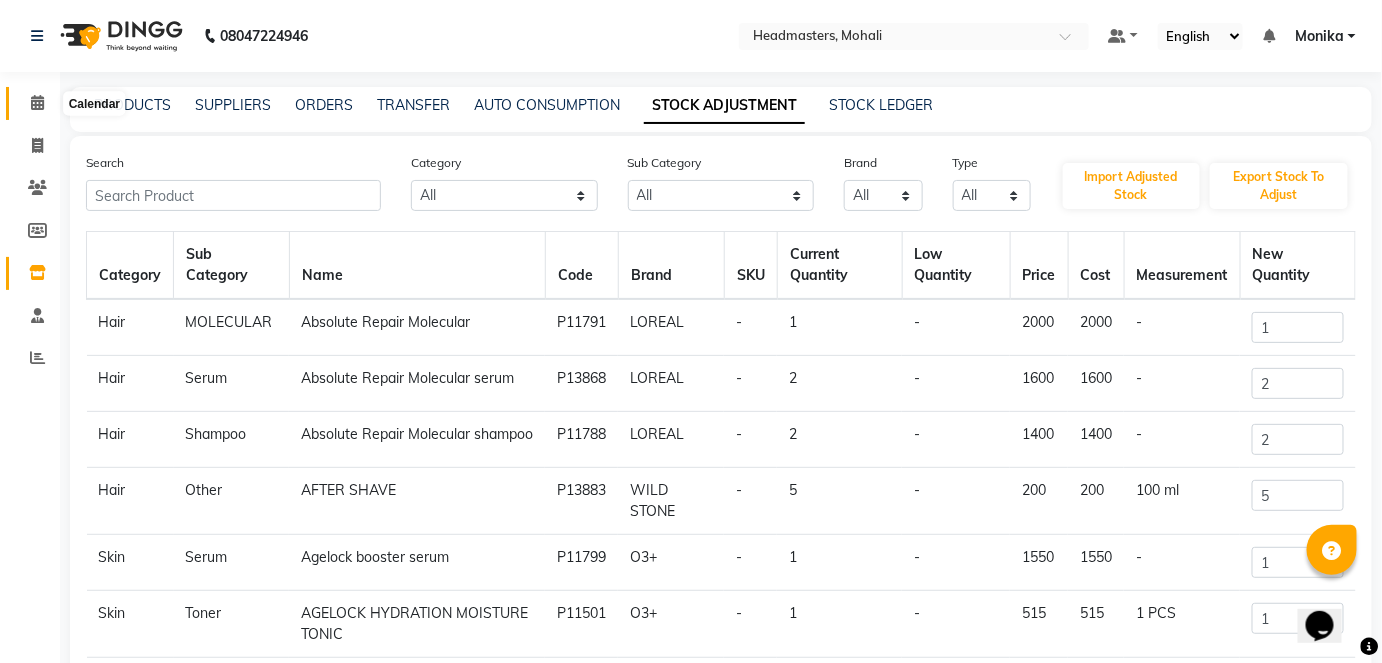 click 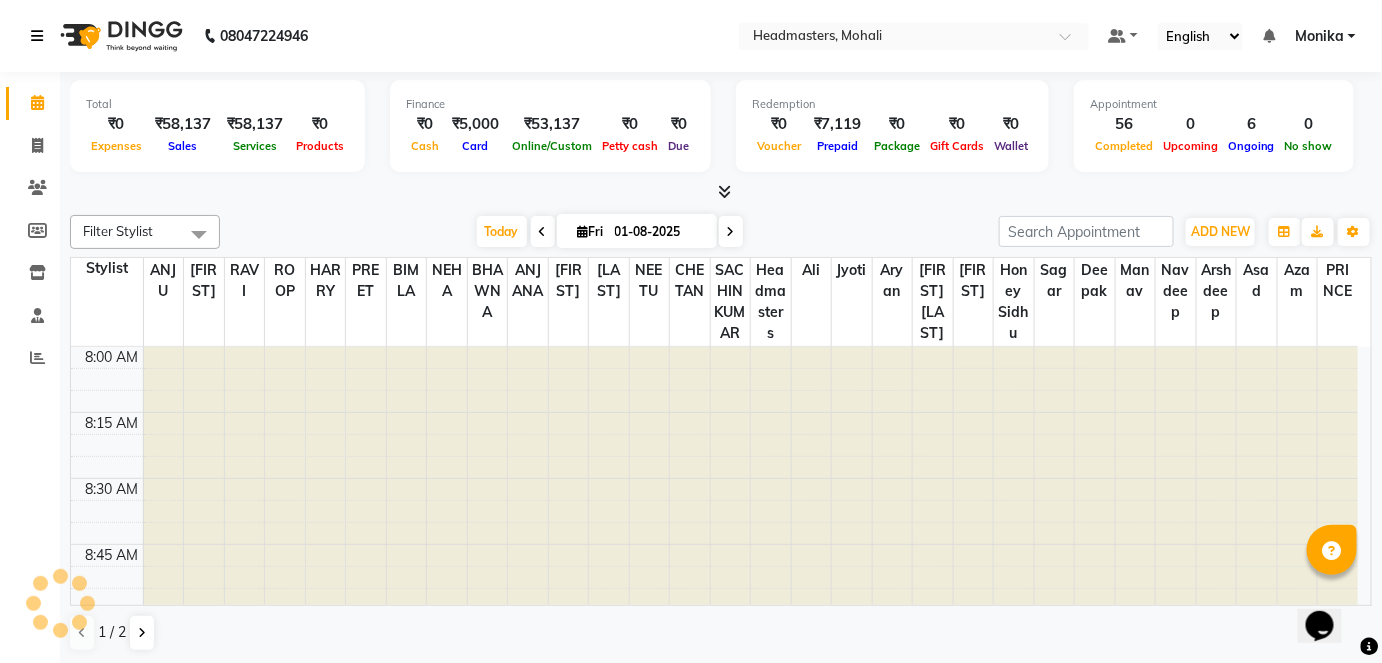 scroll, scrollTop: 0, scrollLeft: 0, axis: both 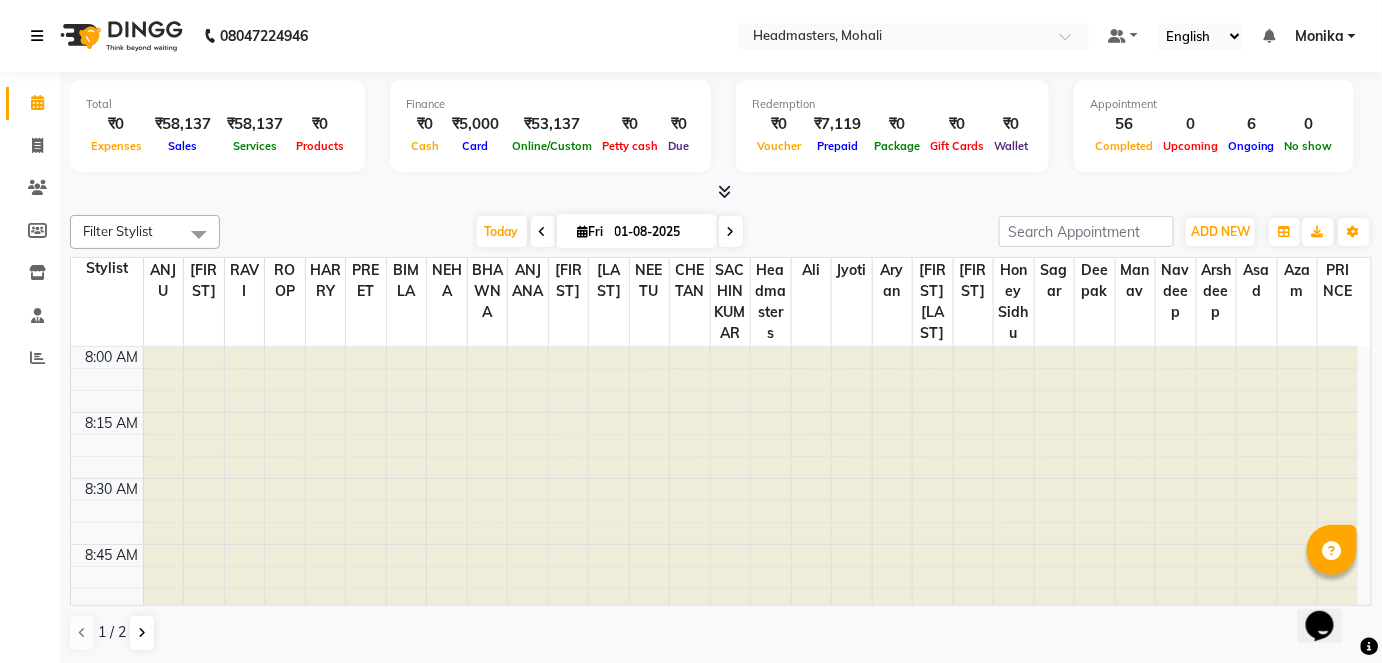 click at bounding box center [41, 36] 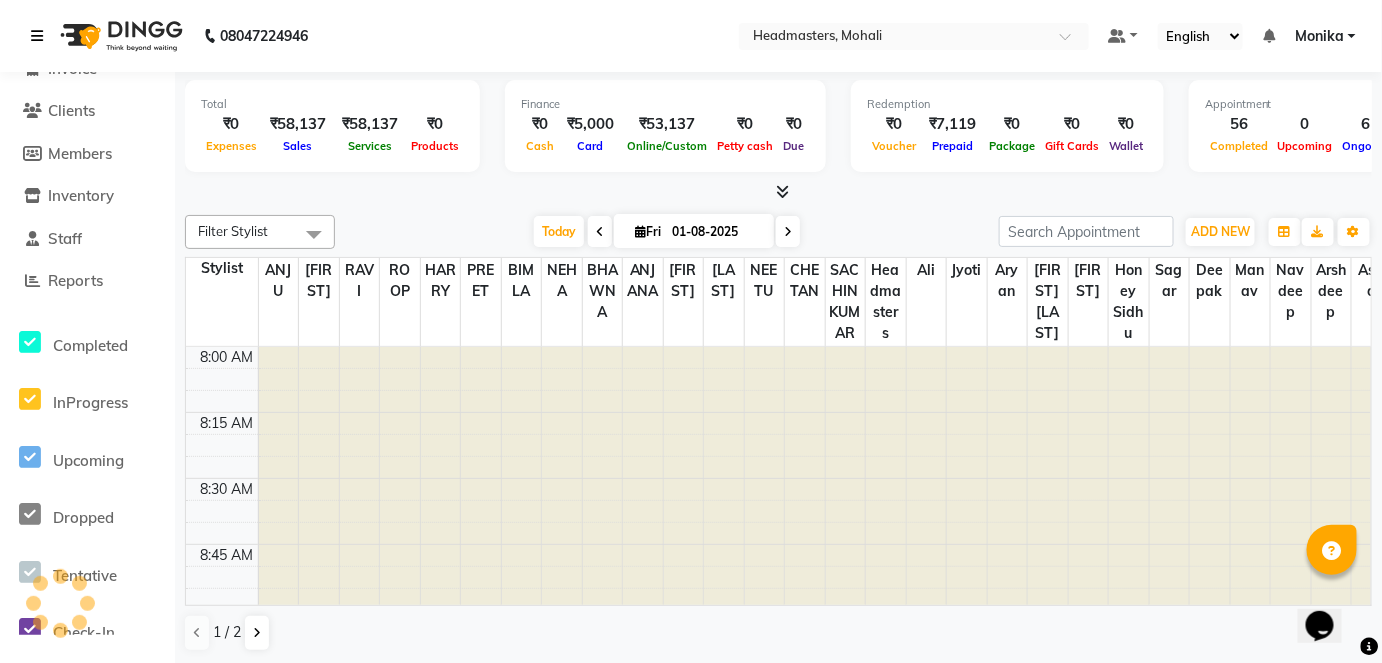 scroll, scrollTop: 90, scrollLeft: 0, axis: vertical 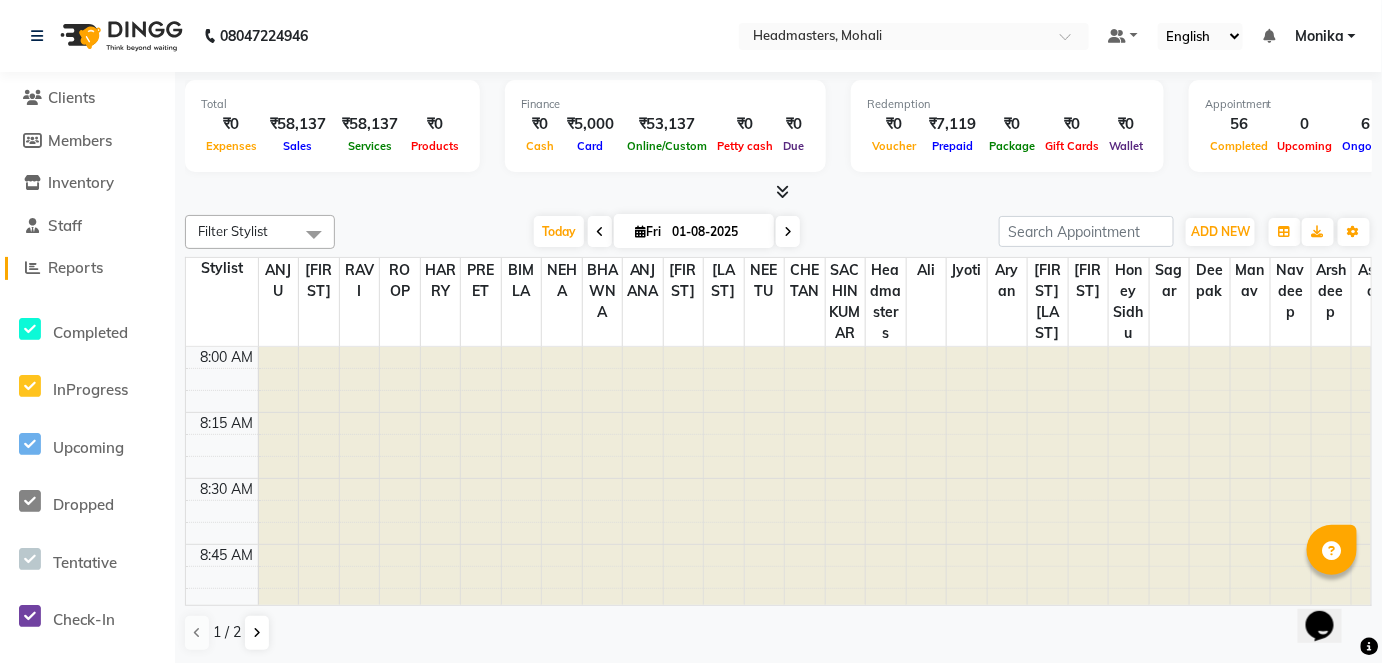 click on "Reports" 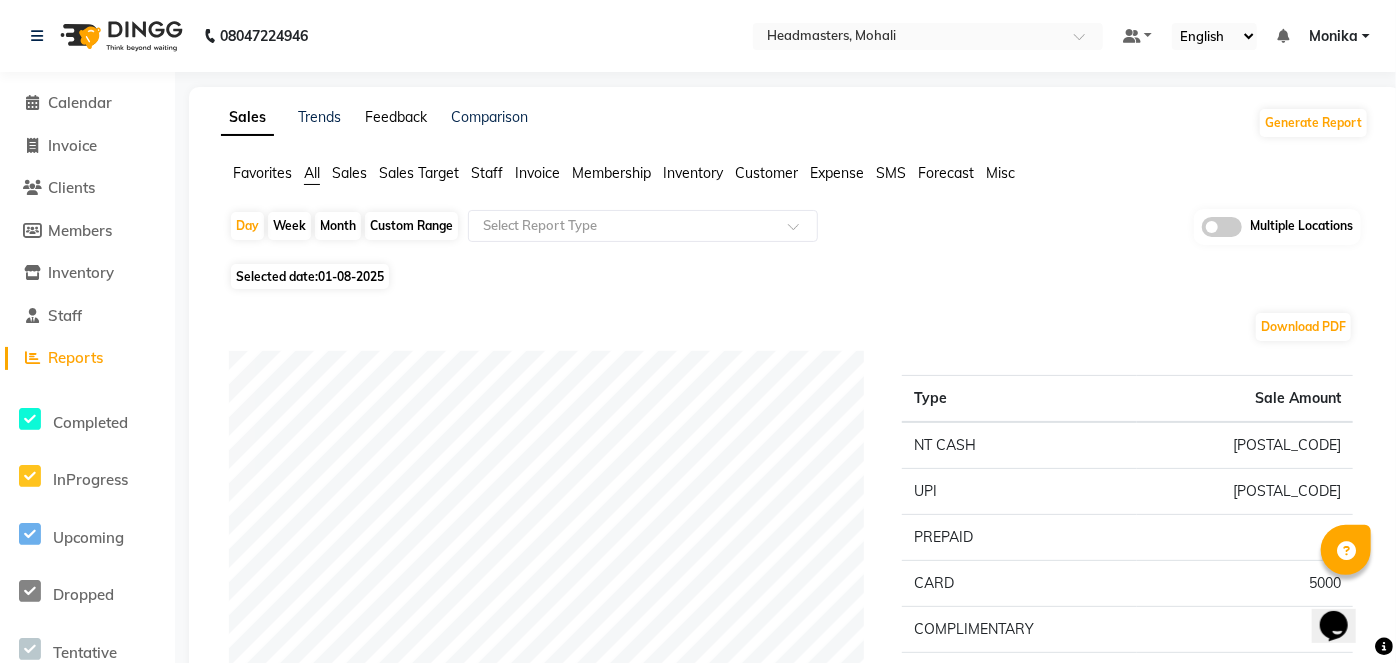 scroll, scrollTop: 0, scrollLeft: 0, axis: both 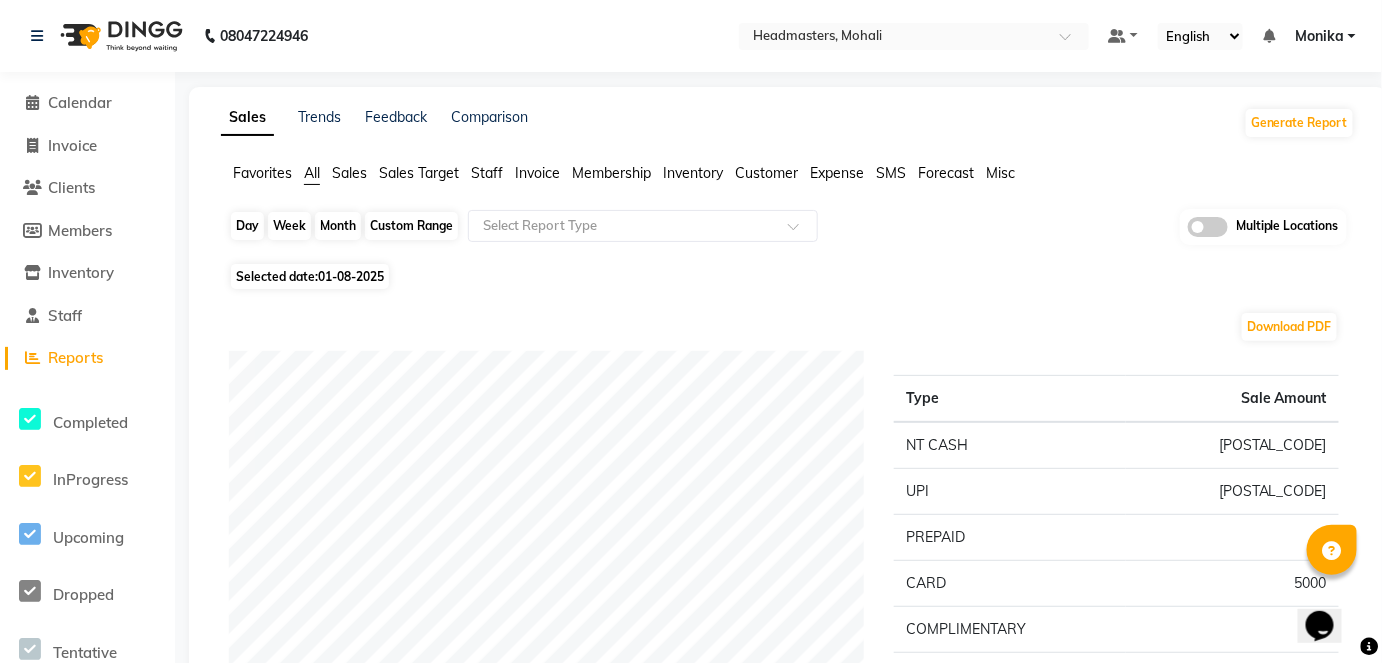 click on "Day" 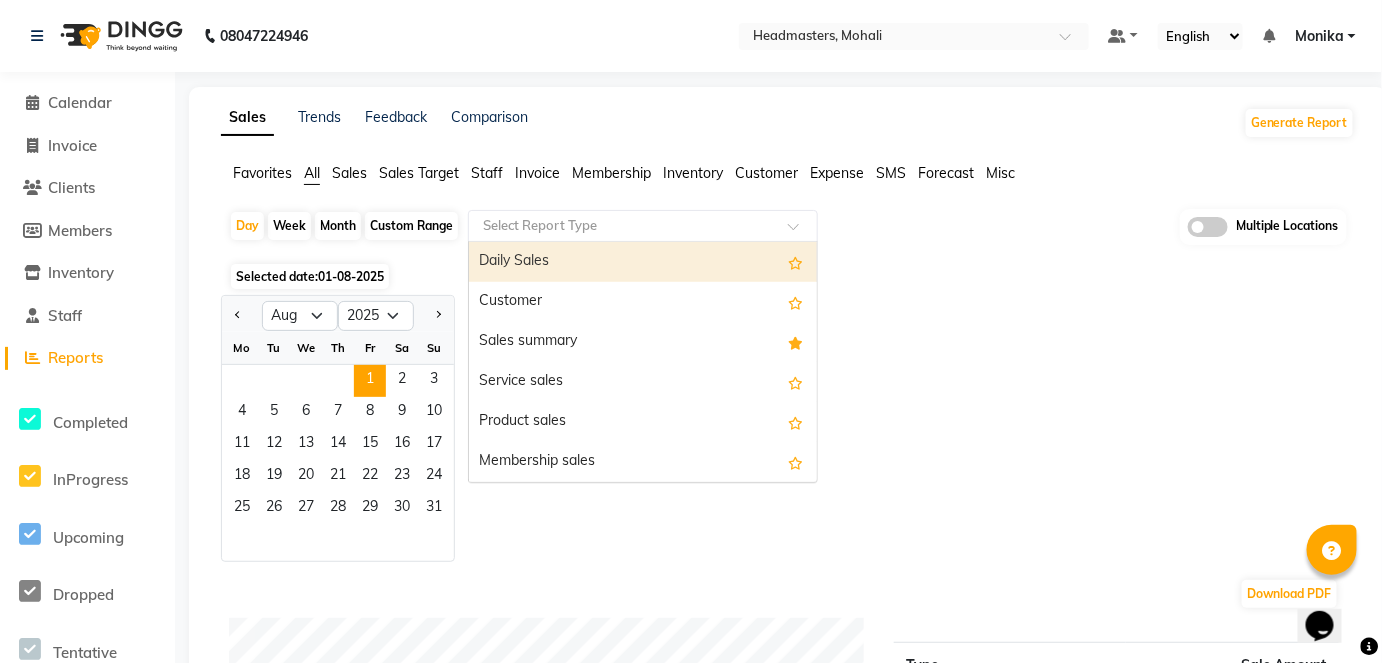 click 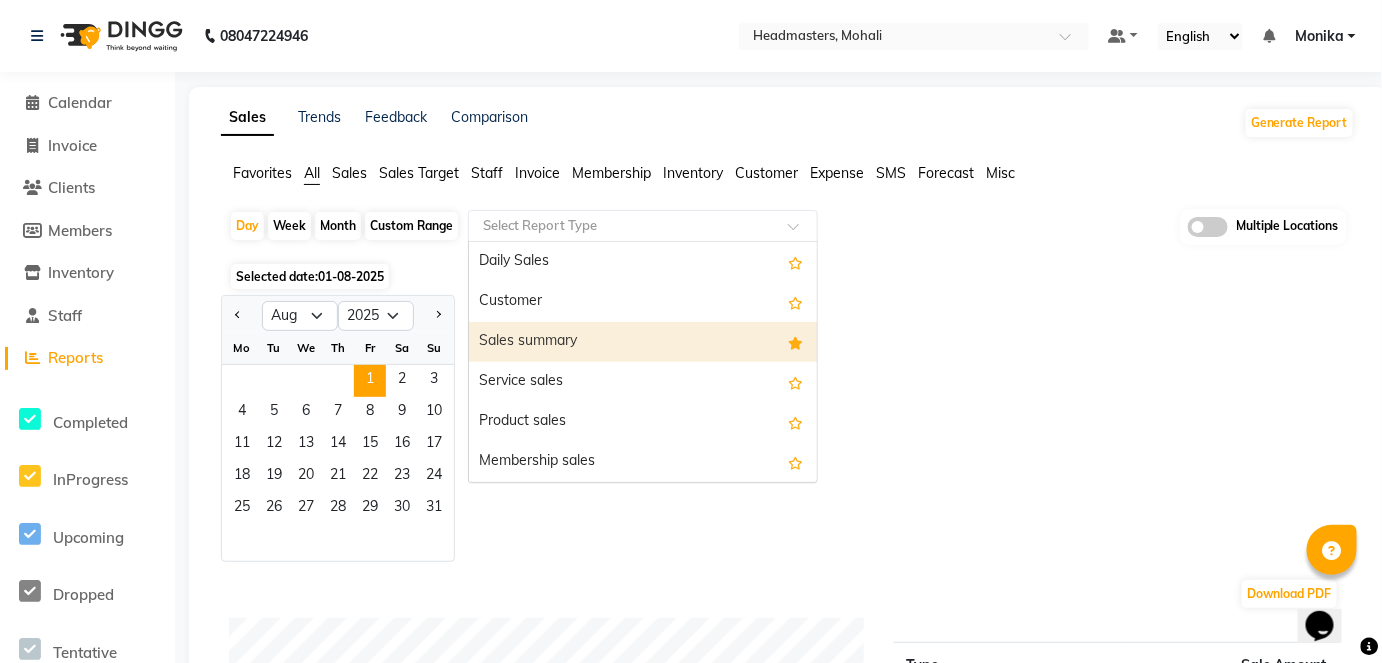 click on "Sales summary" at bounding box center (643, 342) 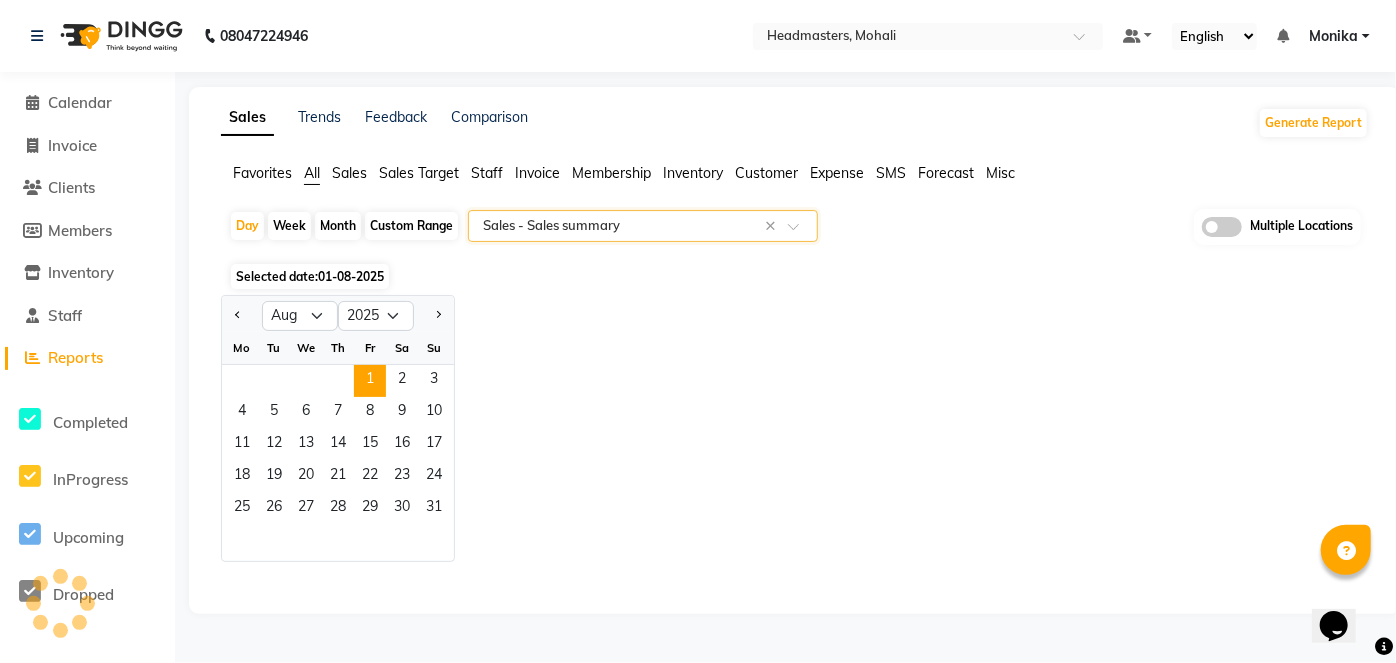 select on "full_report" 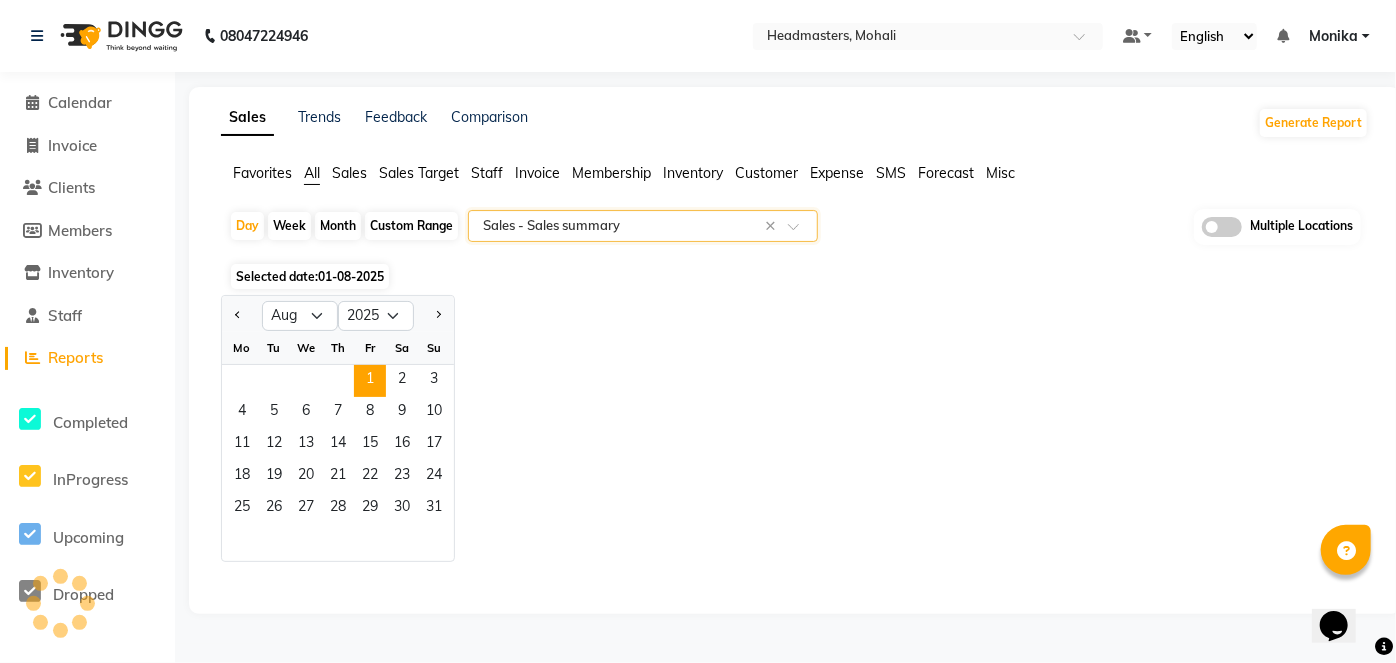 select on "csv" 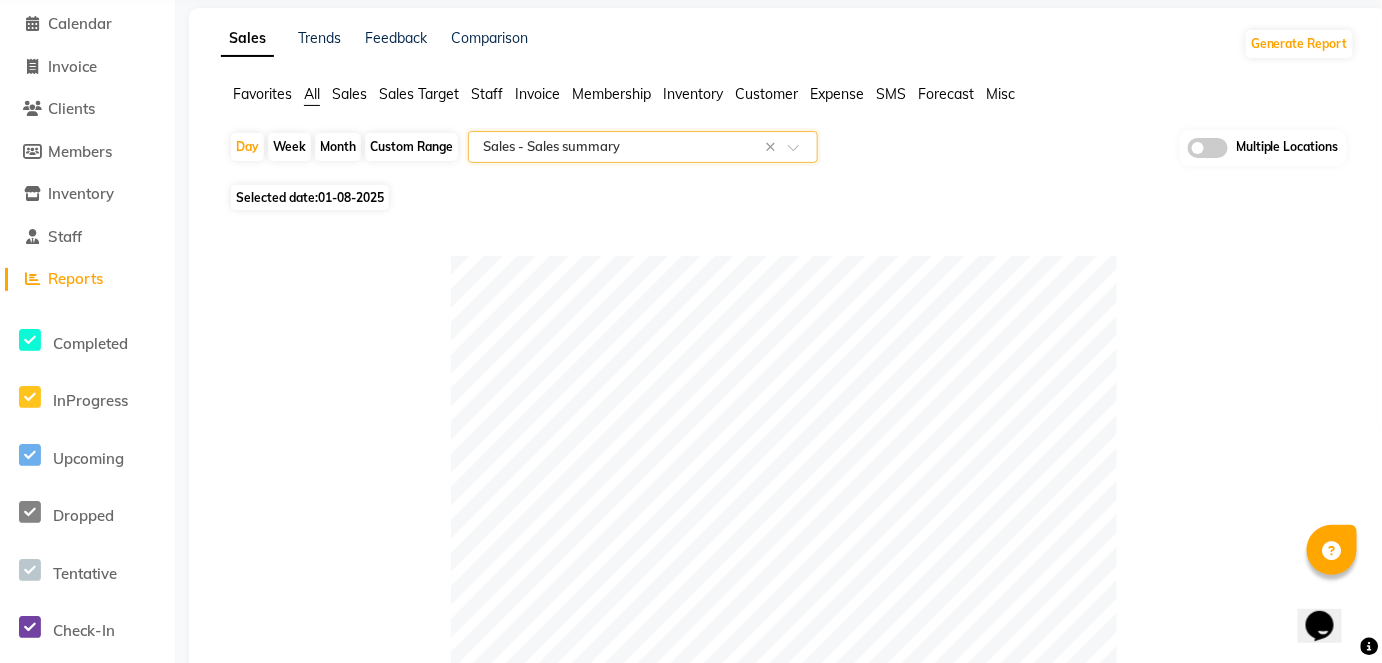 scroll, scrollTop: 0, scrollLeft: 0, axis: both 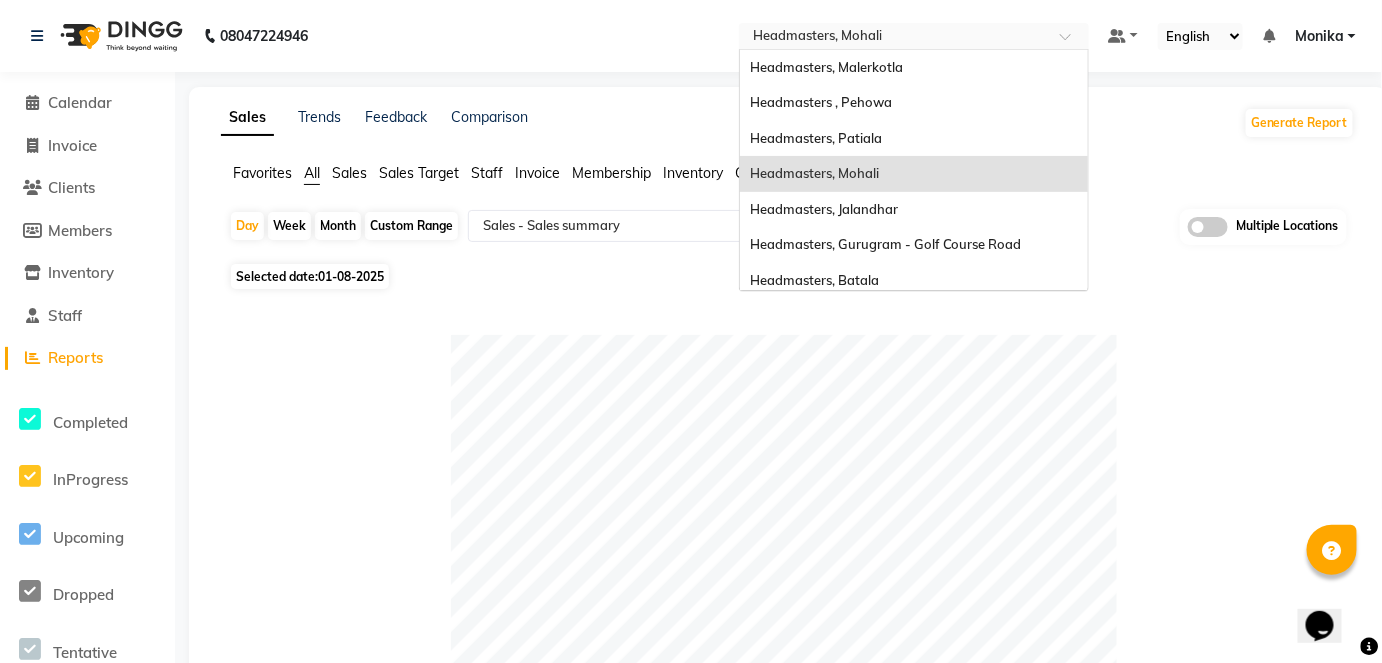 click at bounding box center [894, 38] 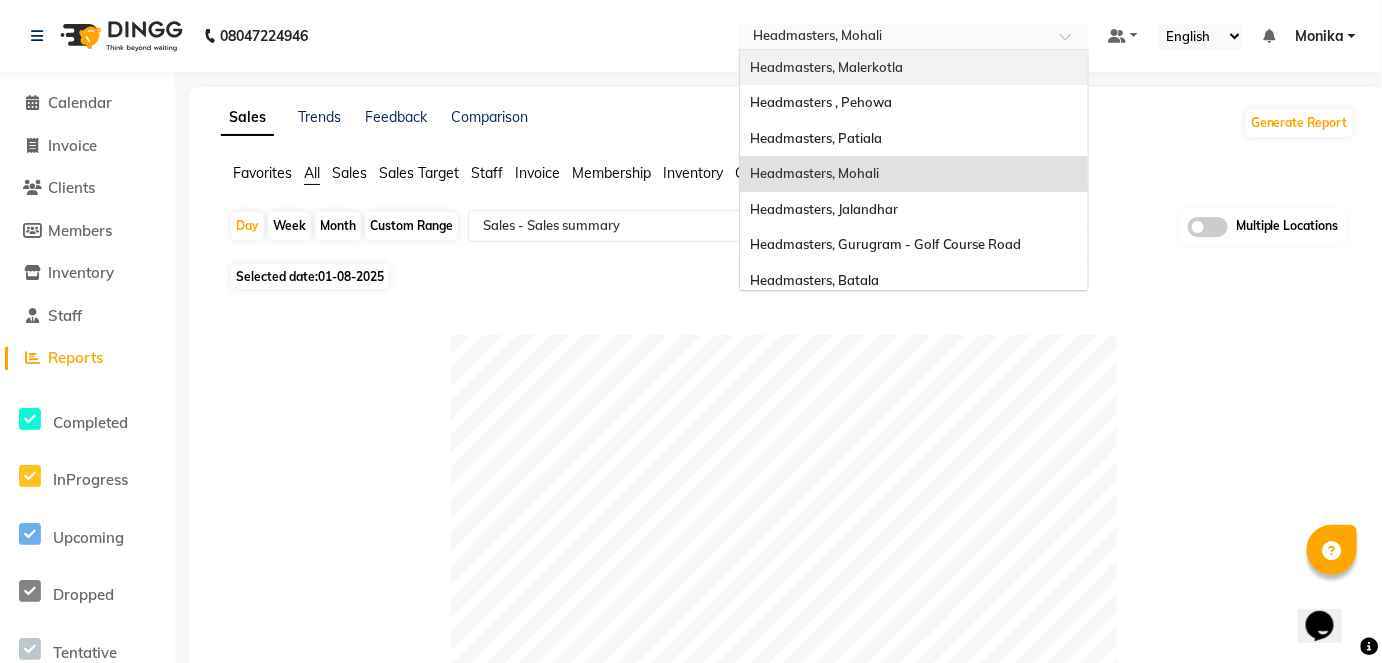 click on "Headmasters, Malerkotla" at bounding box center (826, 67) 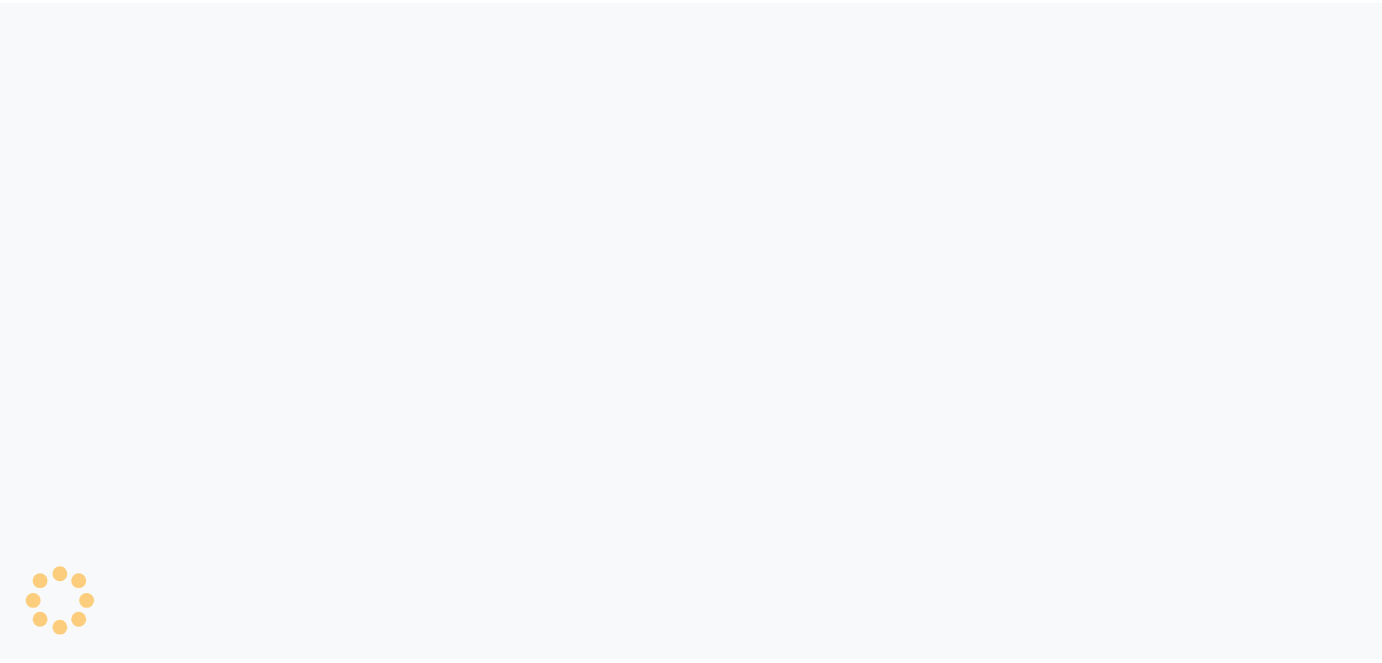 scroll, scrollTop: 0, scrollLeft: 0, axis: both 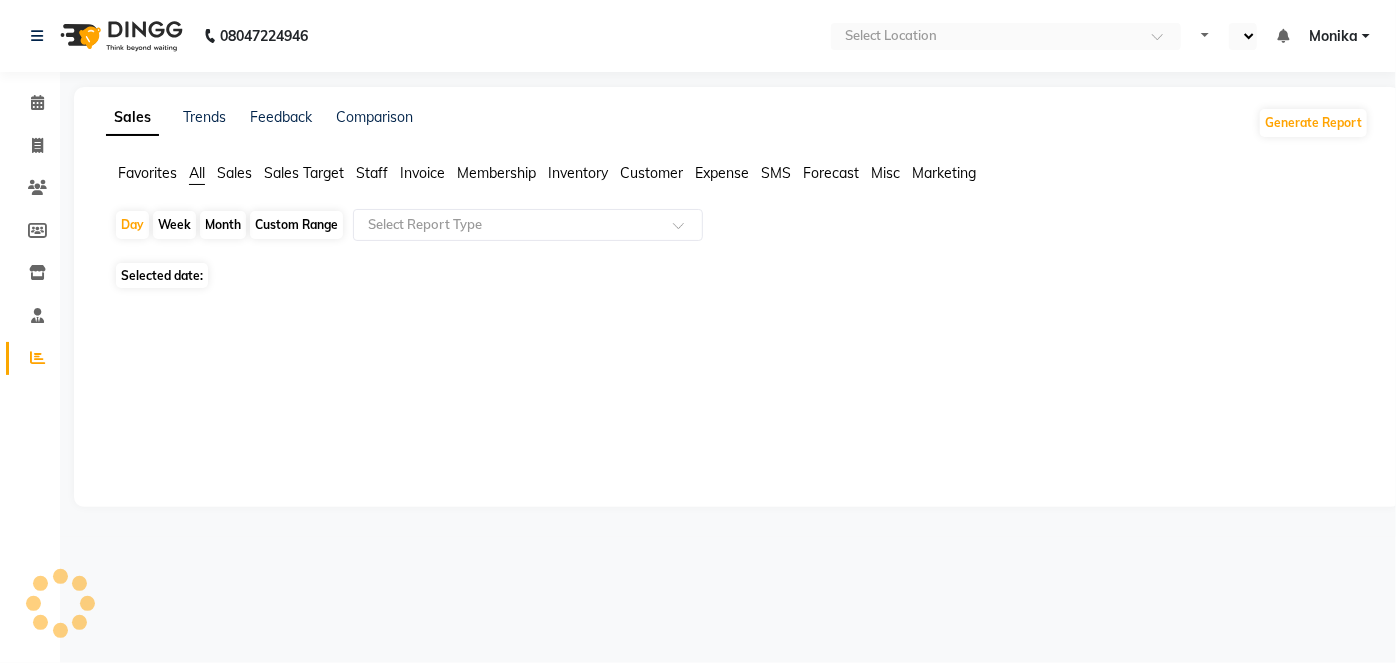 select on "en" 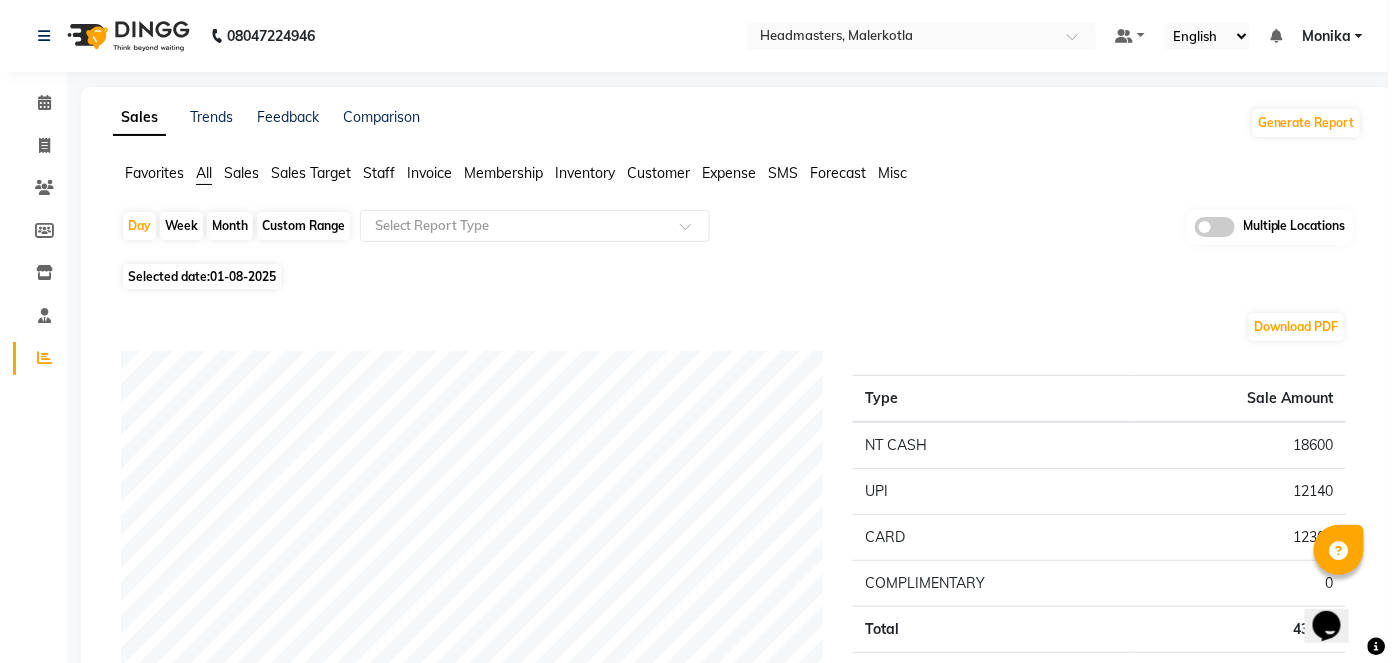 scroll, scrollTop: 0, scrollLeft: 0, axis: both 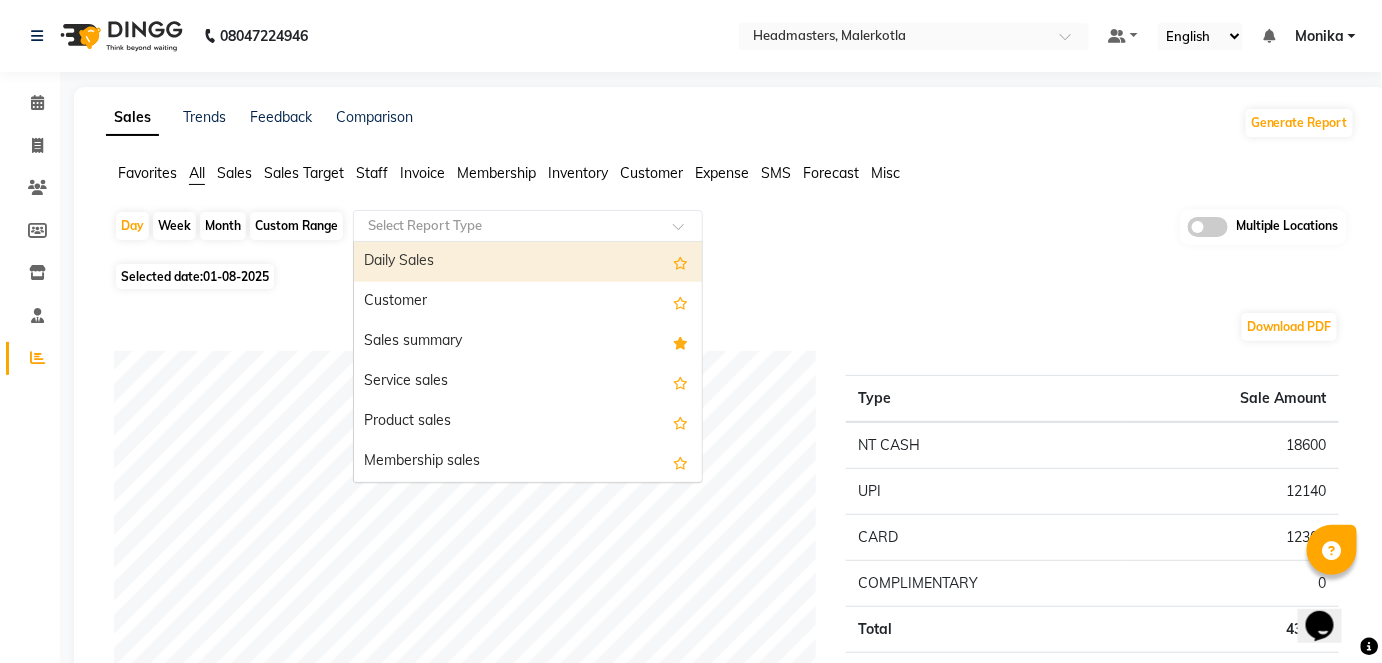 click 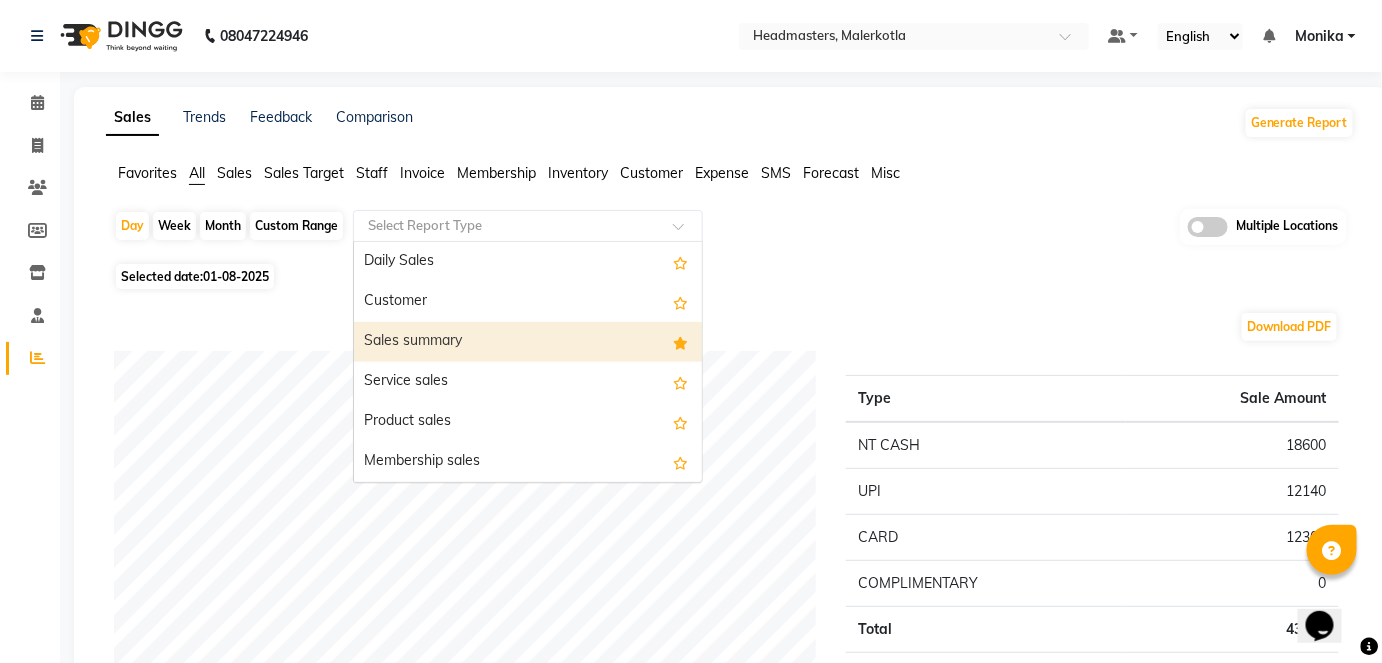 click on "Sales summary" at bounding box center [528, 342] 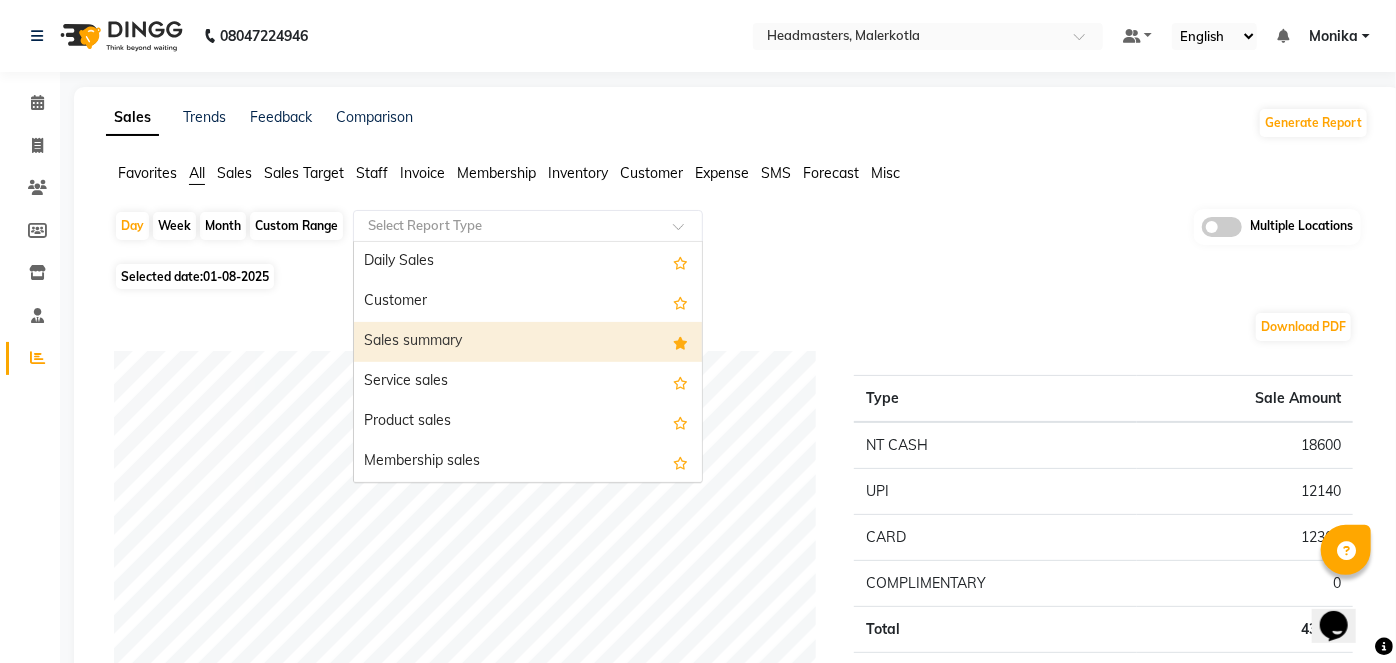 select on "full_report" 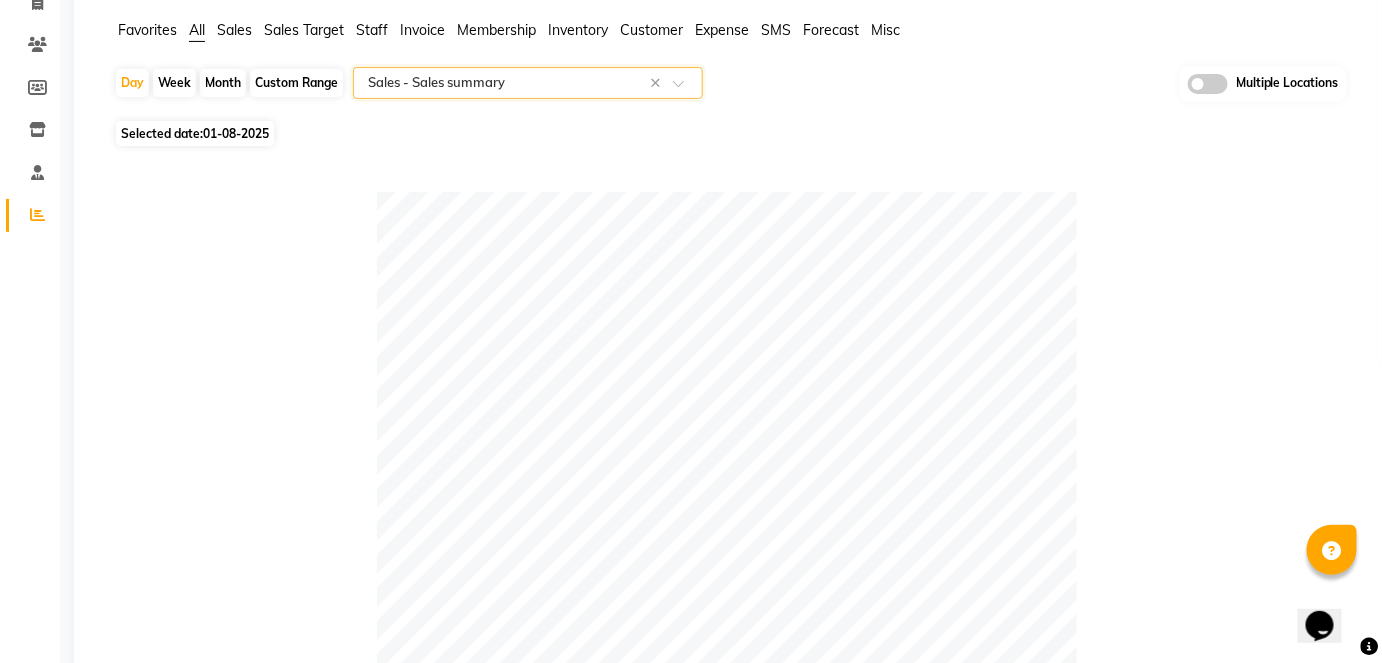 scroll, scrollTop: 0, scrollLeft: 0, axis: both 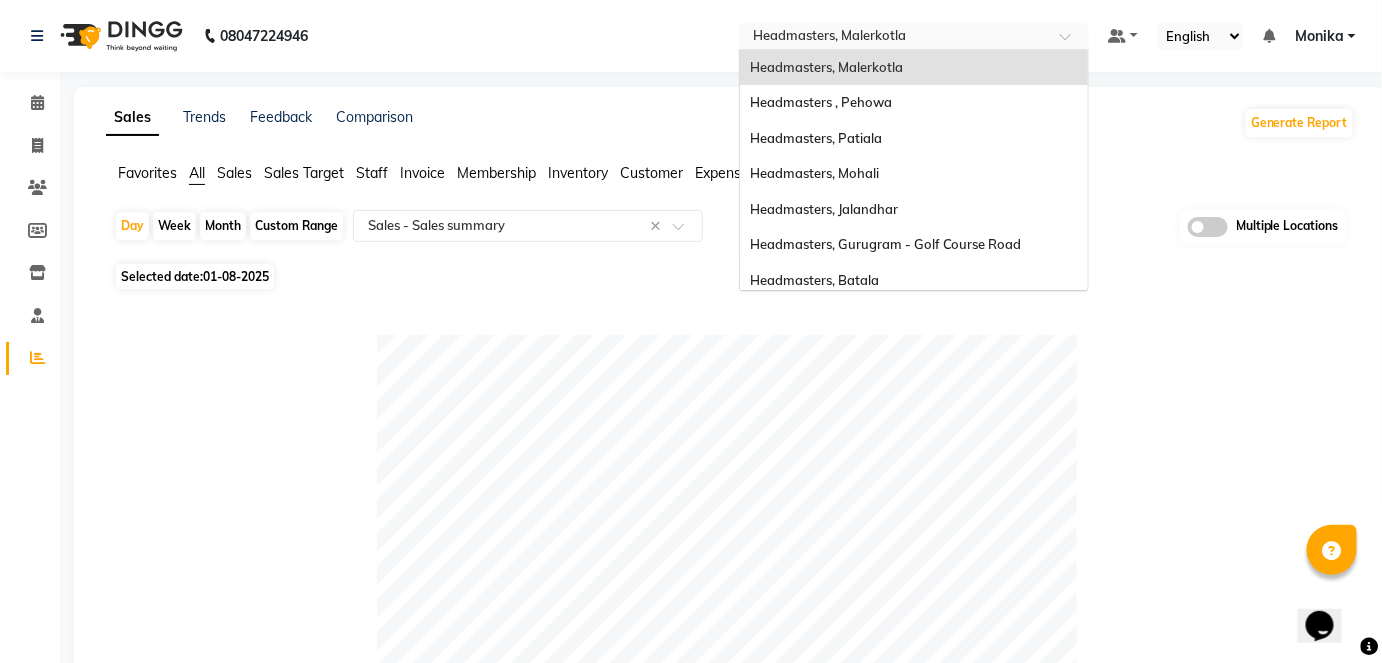 click at bounding box center (894, 38) 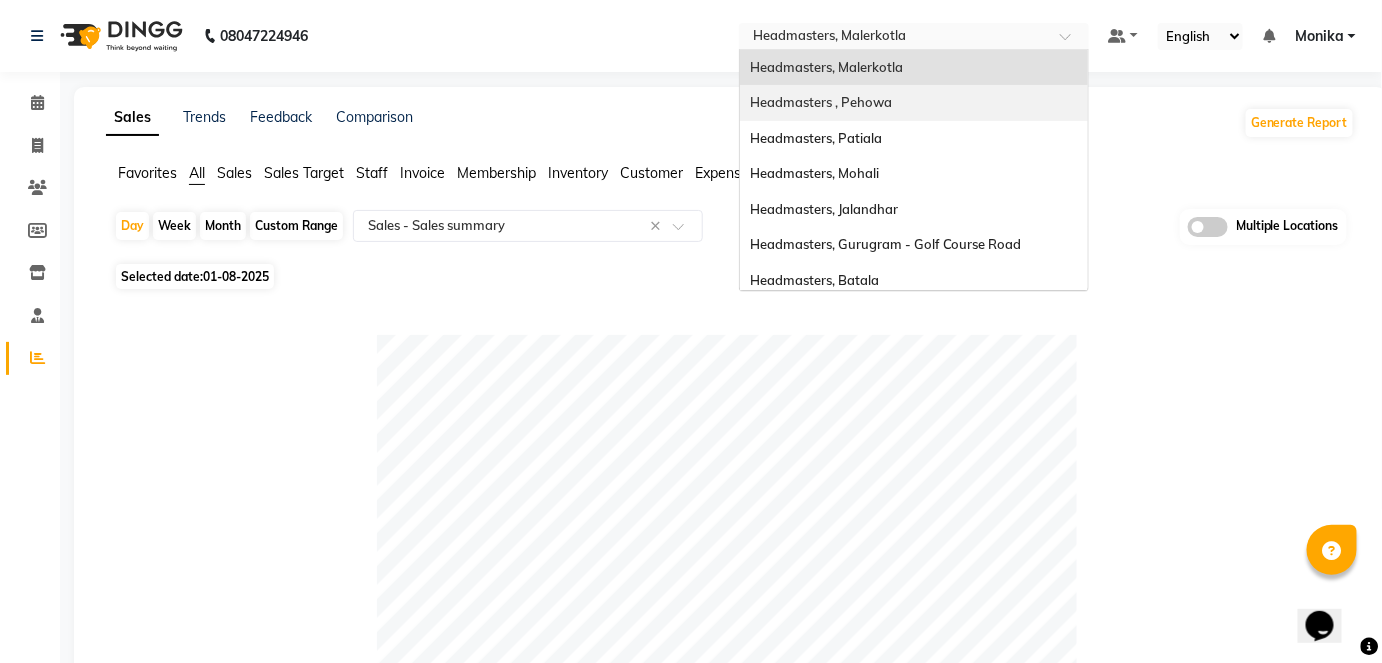 click on "Headmasters , Pehowa" at bounding box center [914, 103] 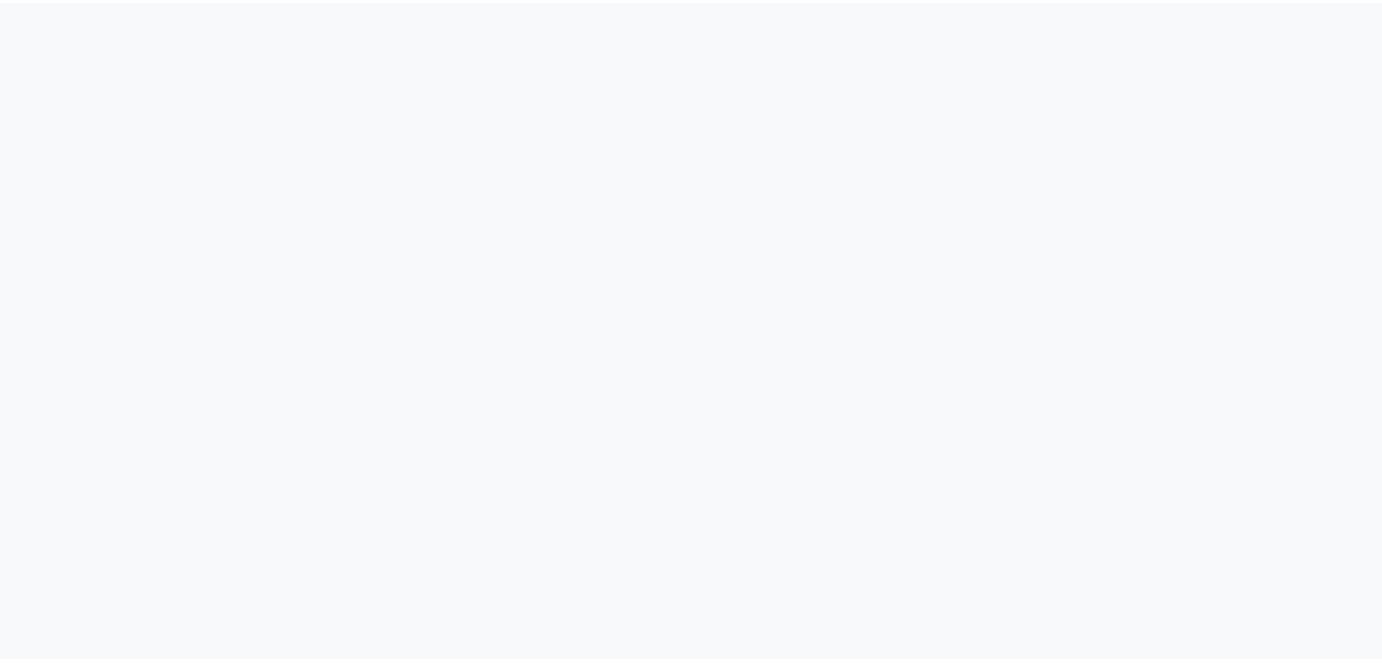 scroll, scrollTop: 0, scrollLeft: 0, axis: both 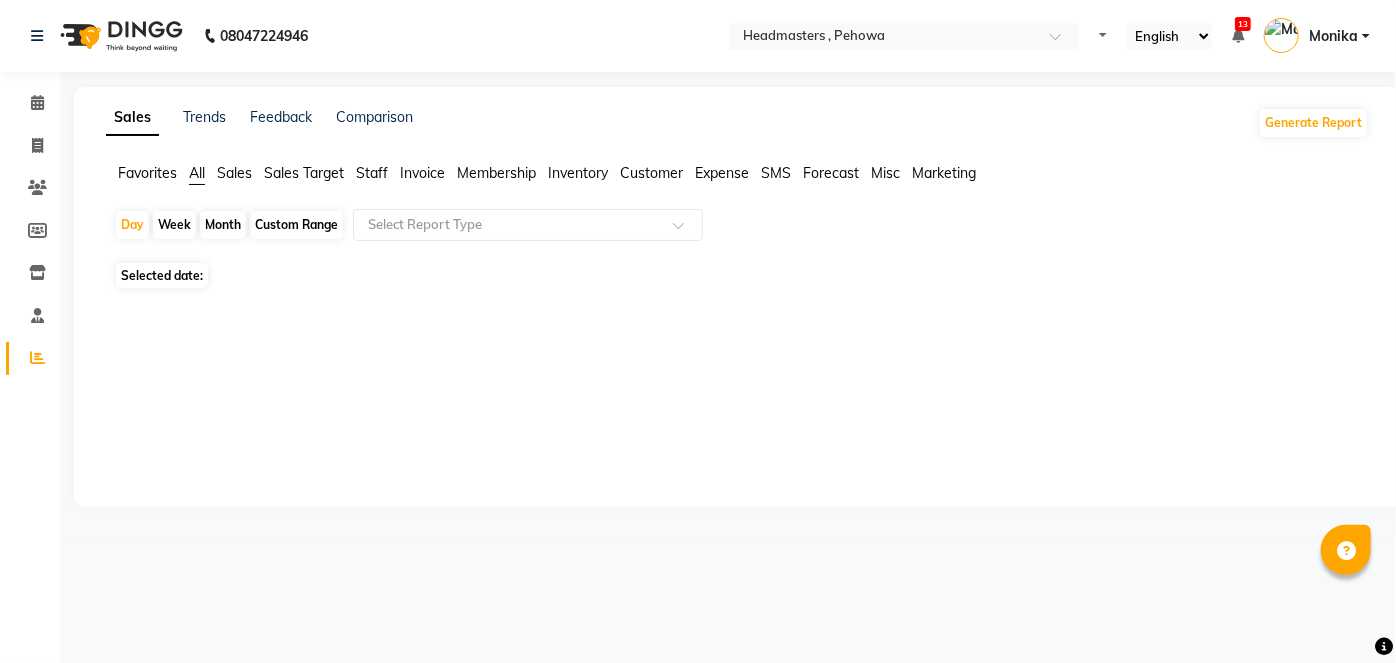 select on "en" 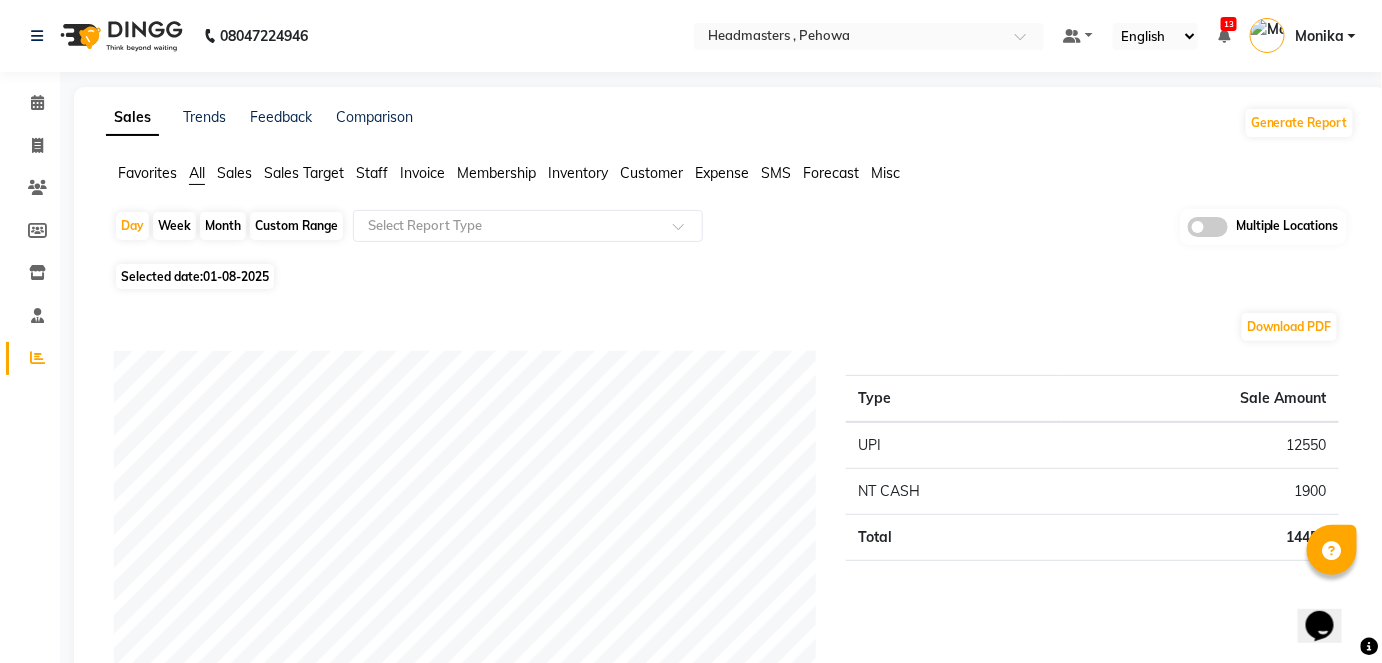 scroll, scrollTop: 0, scrollLeft: 0, axis: both 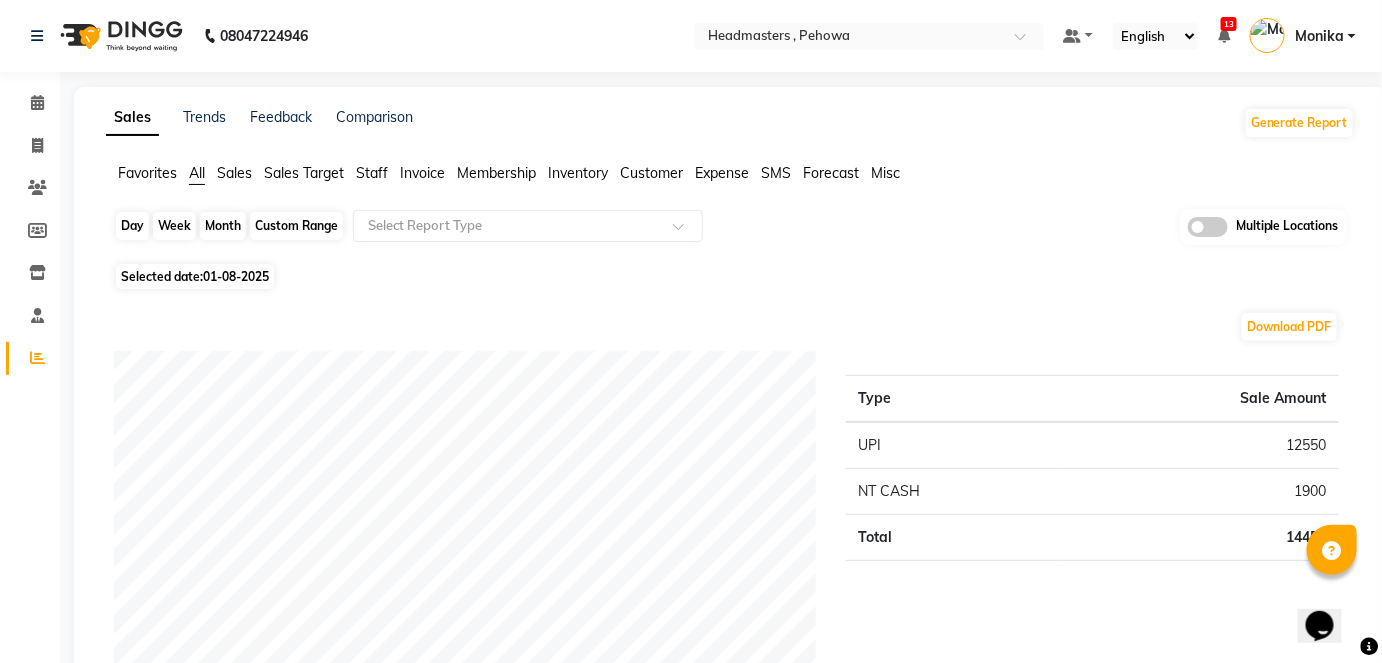 click on "Day" 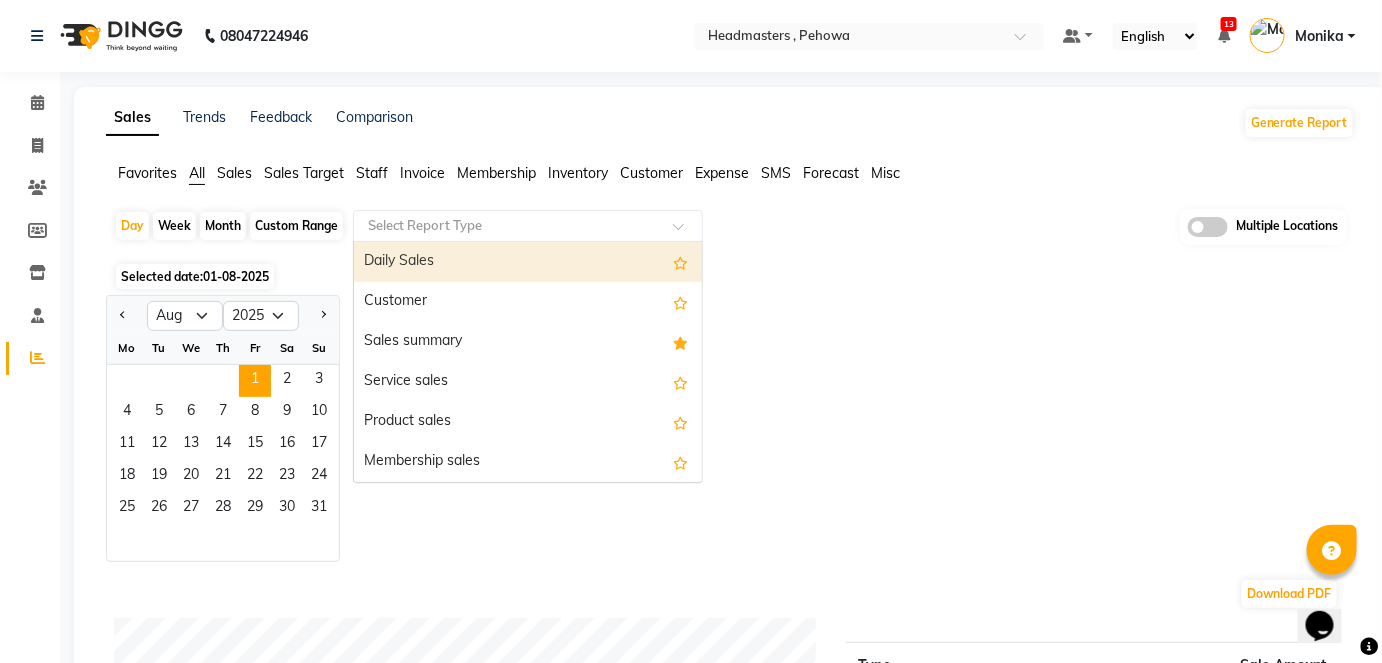click 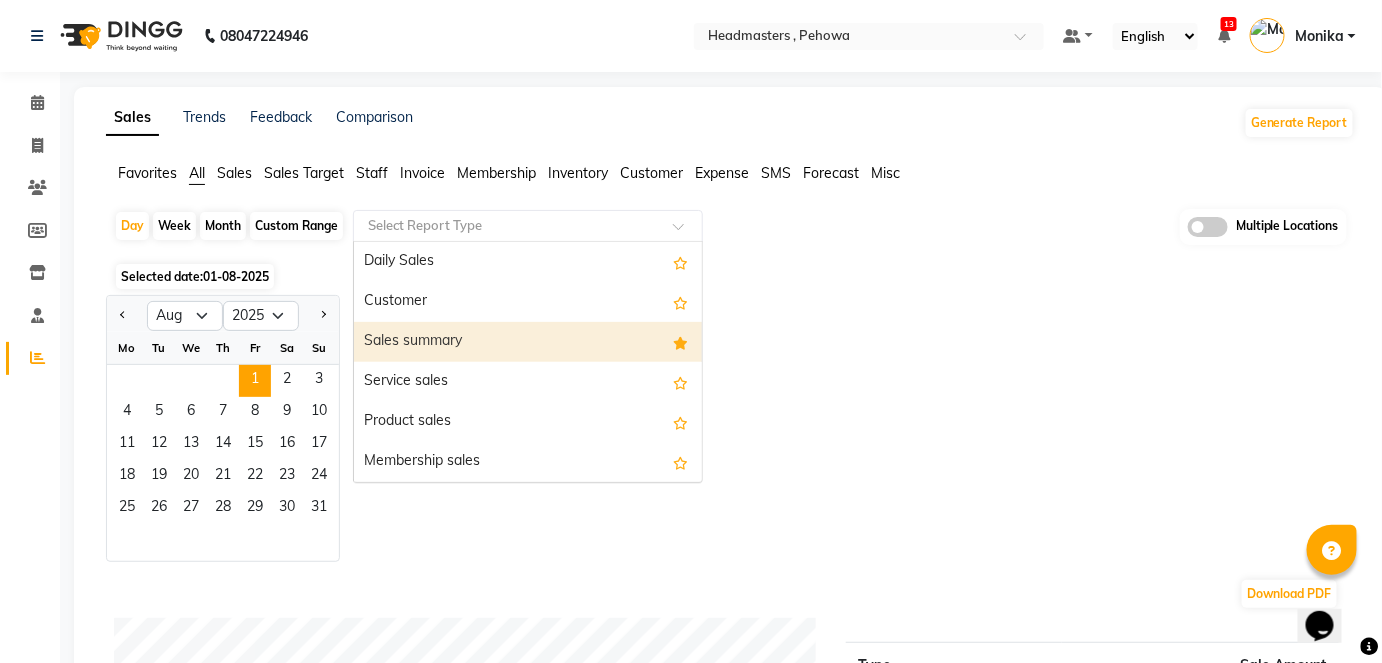 click on "Sales summary" at bounding box center (528, 342) 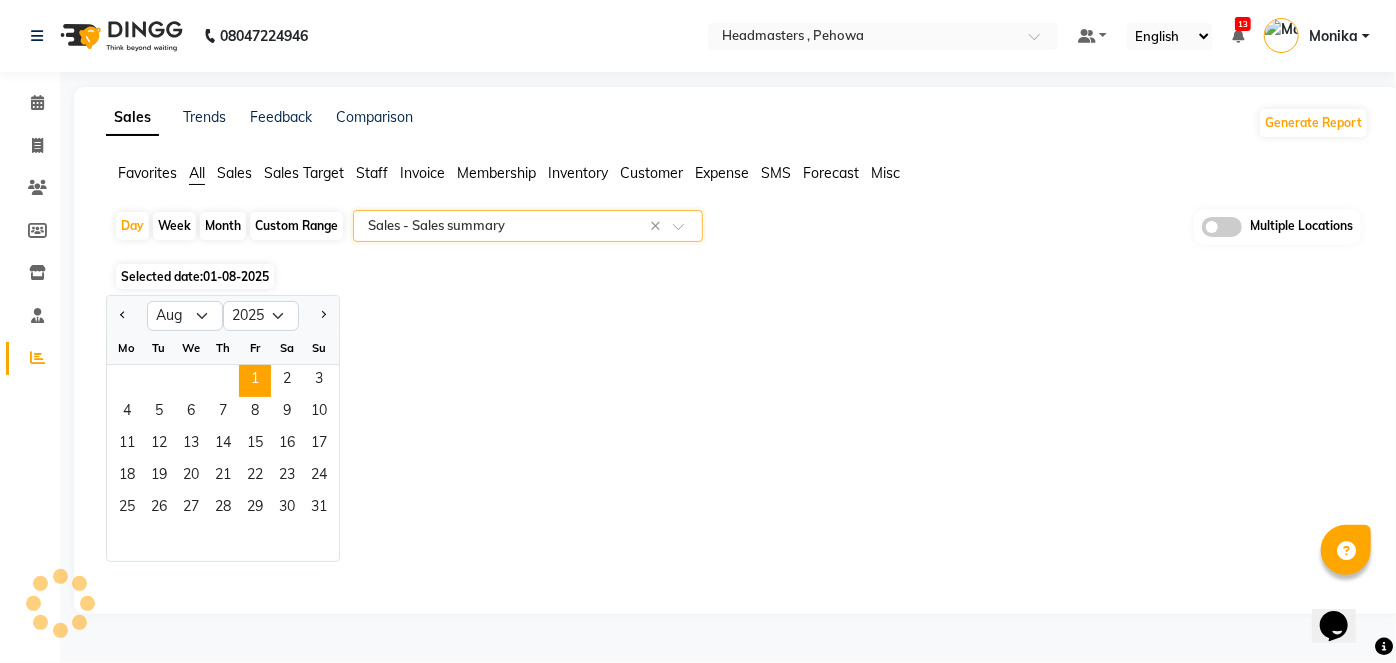 select on "full_report" 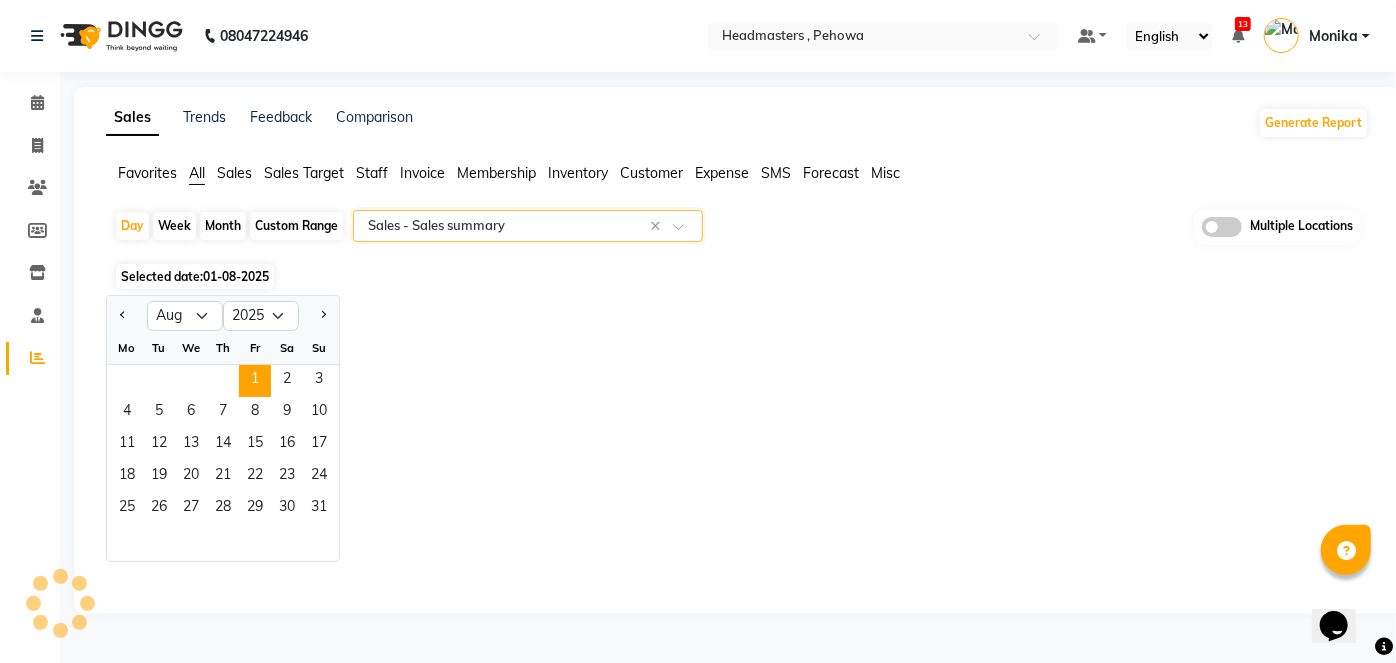 select on "csv" 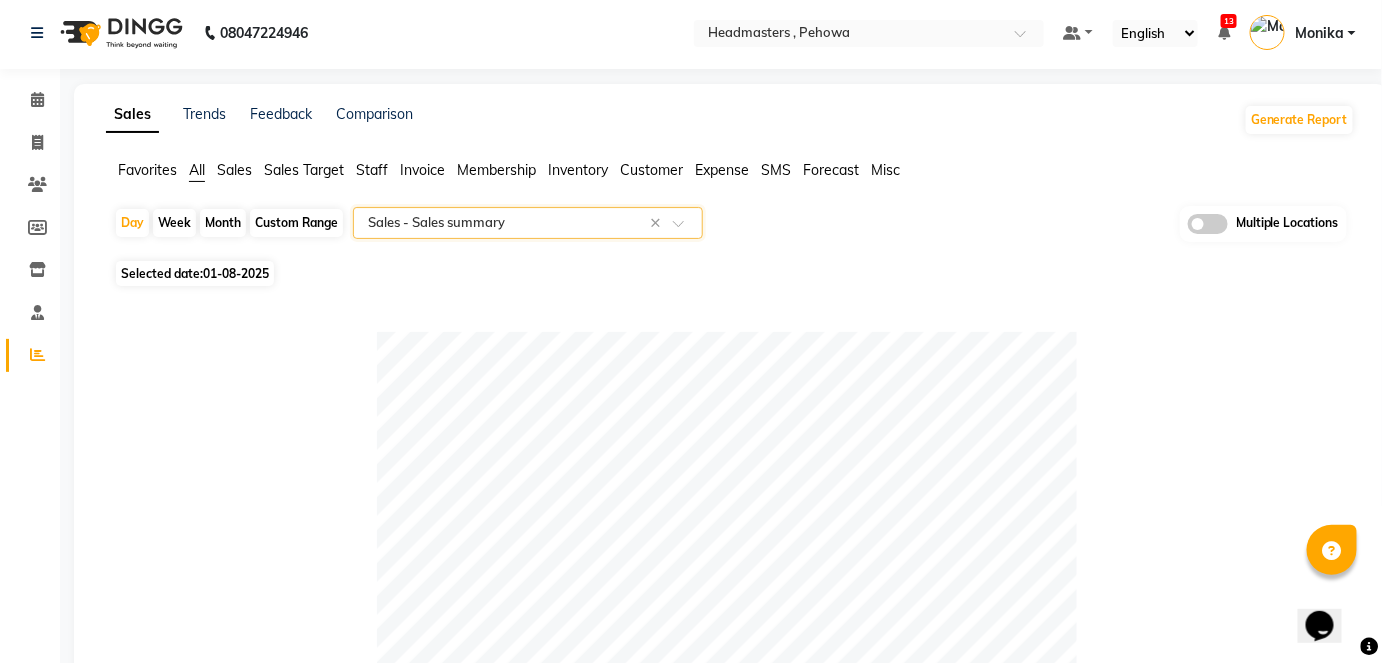 scroll, scrollTop: 0, scrollLeft: 0, axis: both 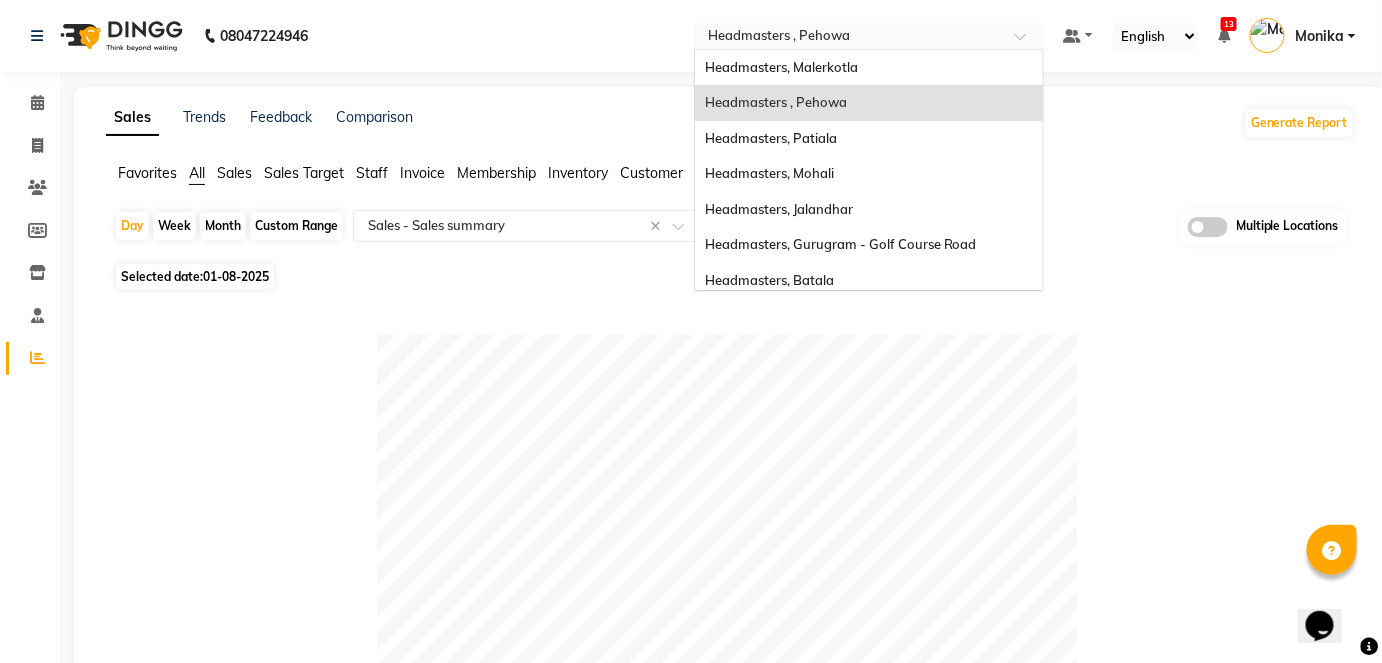 click at bounding box center (849, 38) 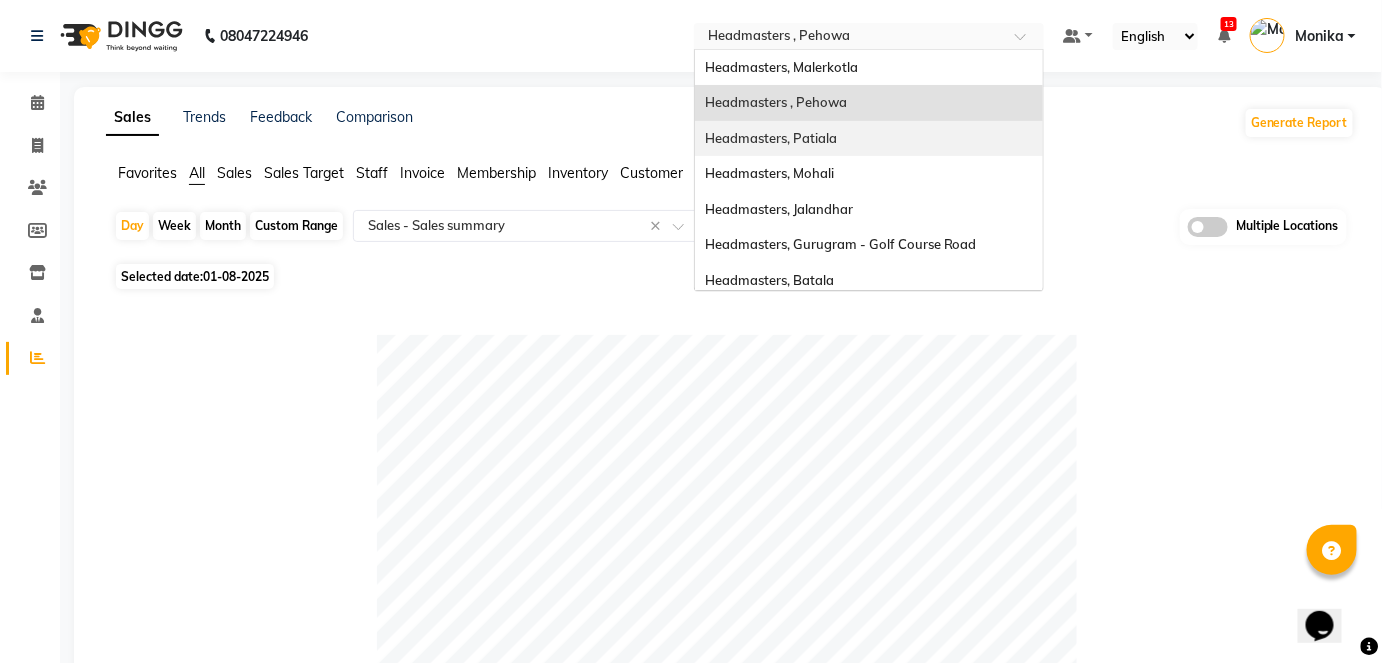 click on "Headmasters, Patiala" at bounding box center (869, 139) 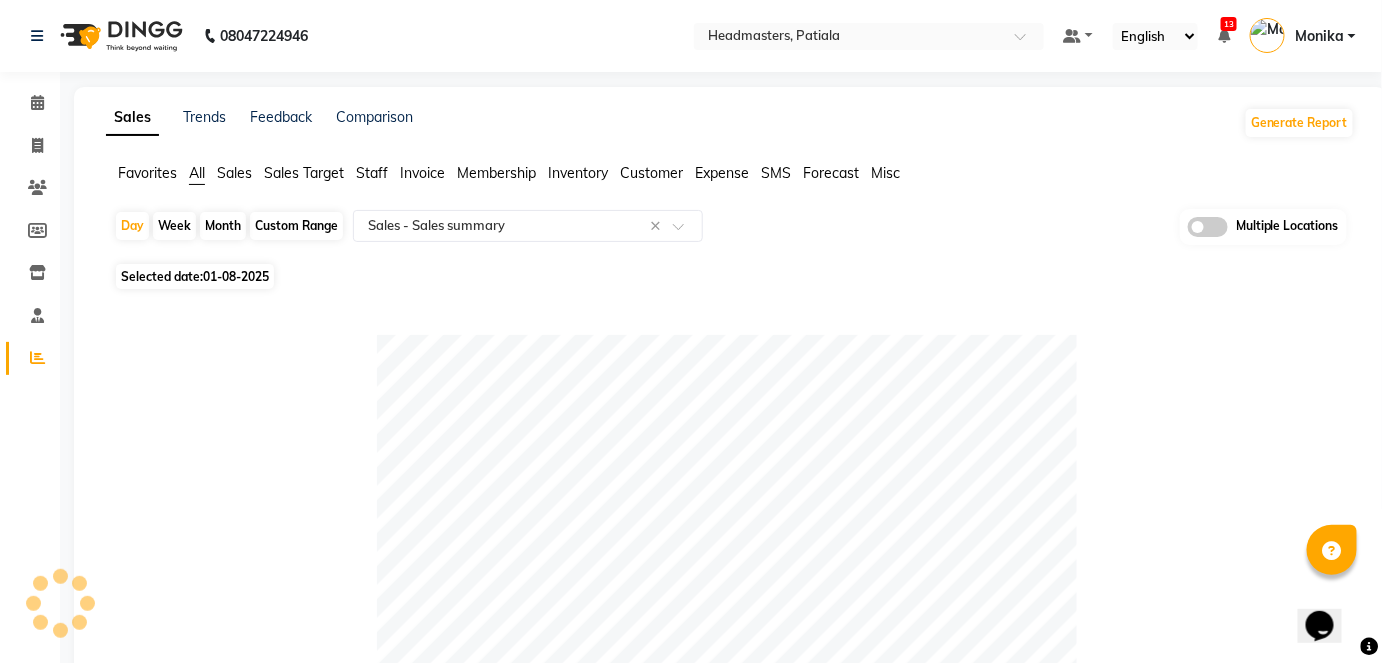 click on "Sales Trends Feedback Comparison Generate Report Favorites All Sales Sales Target Staff Invoice Membership Inventory Customer Expense SMS Forecast Misc  Day   Week   Month   Custom Range  Select Report Type × Sales -  Sales summary × Multiple Locations Selected date:  01-08-2025   Table View   Pivot View  Pie Chart Bar Chart Select Full Report Filtered Report Select CSV PDF  Export  Show  10 25 50 100  entries Search: Type Count Price Discount Non-taxable Amount Taxable Amount Tax Total Revenue Taxable Redemption Tax On Redemption Total Redemption Total Tax Grand Total Type Count Price Discount Non-taxable Amount Taxable Amount Tax Total Revenue Taxable Redemption Tax On Redemption Total Redemption Total Tax Grand Total Total 39 ₹27,970.00 ₹13,520.00 ₹0 ₹12,245.59 ₹2,204.21 ₹14,450.00 ₹0 ₹0 ₹0 ₹2,204.21 ₹14,450.00 Memberships 0 ₹0 ₹0 ₹0 ₹0 ₹0 ₹0 ₹0 ₹0 ₹0 ₹0 ₹0 Vouchers 0 ₹0 ₹0 ₹0 ₹0 ₹0 ₹0 ₹0 ₹0 ₹0 ₹0 ₹0 Gift card 0 ₹0 ₹0 ₹0 ₹0 ₹0" 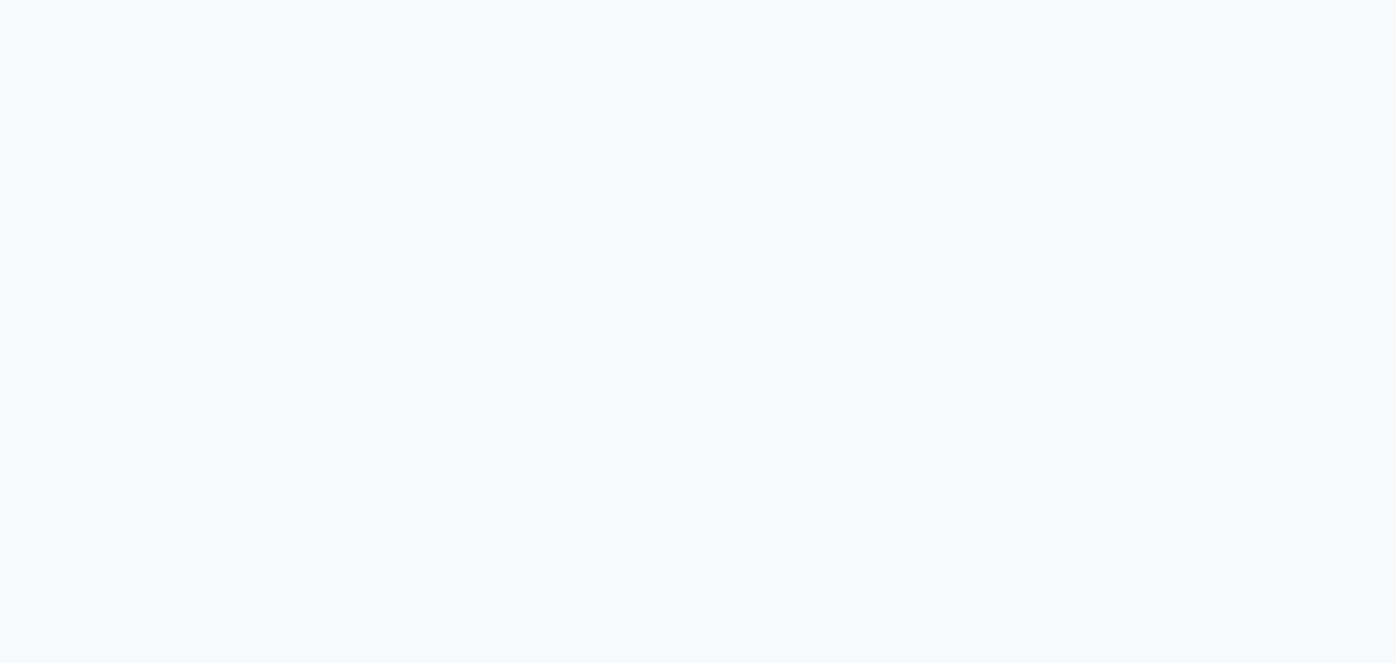 scroll, scrollTop: 0, scrollLeft: 0, axis: both 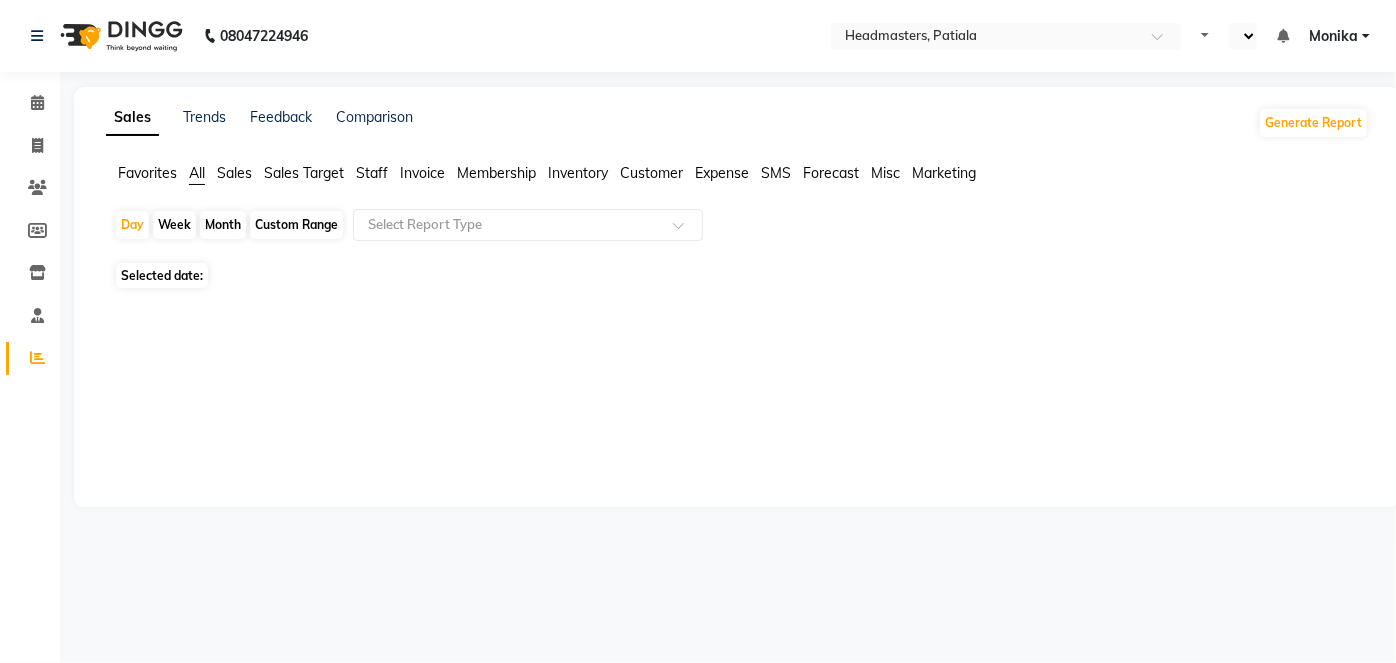 select on "en" 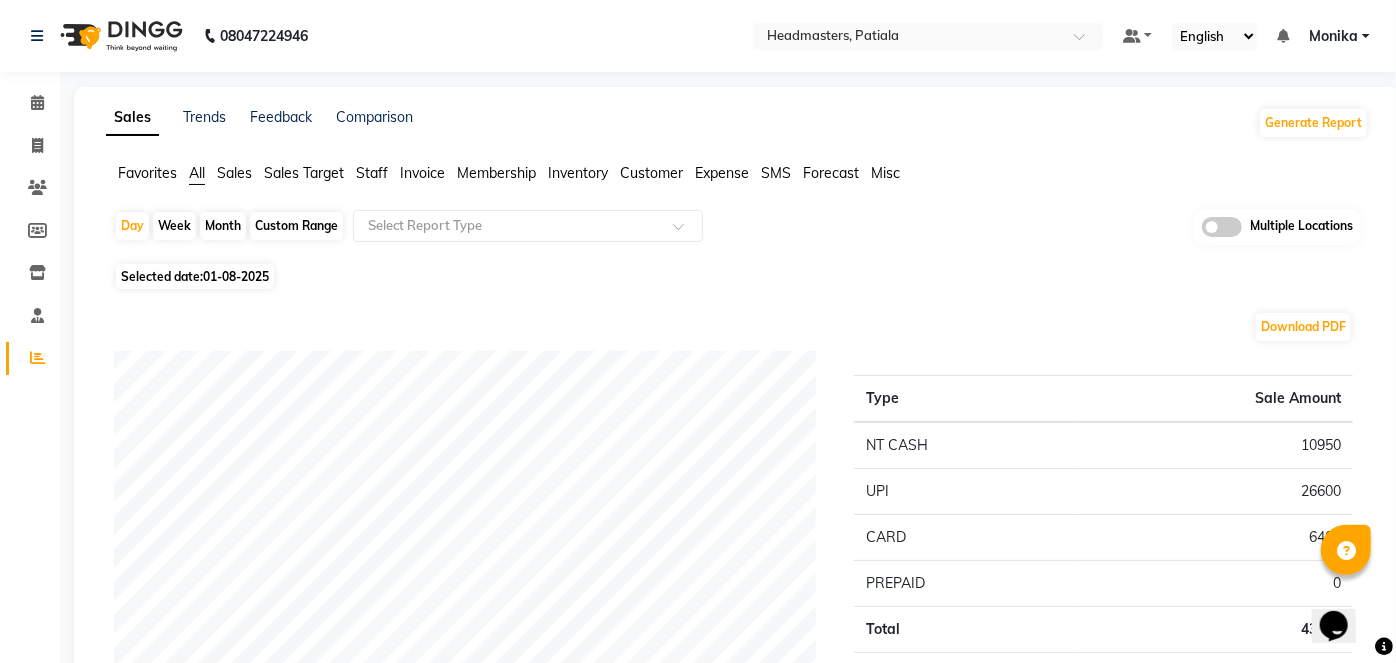 scroll, scrollTop: 0, scrollLeft: 0, axis: both 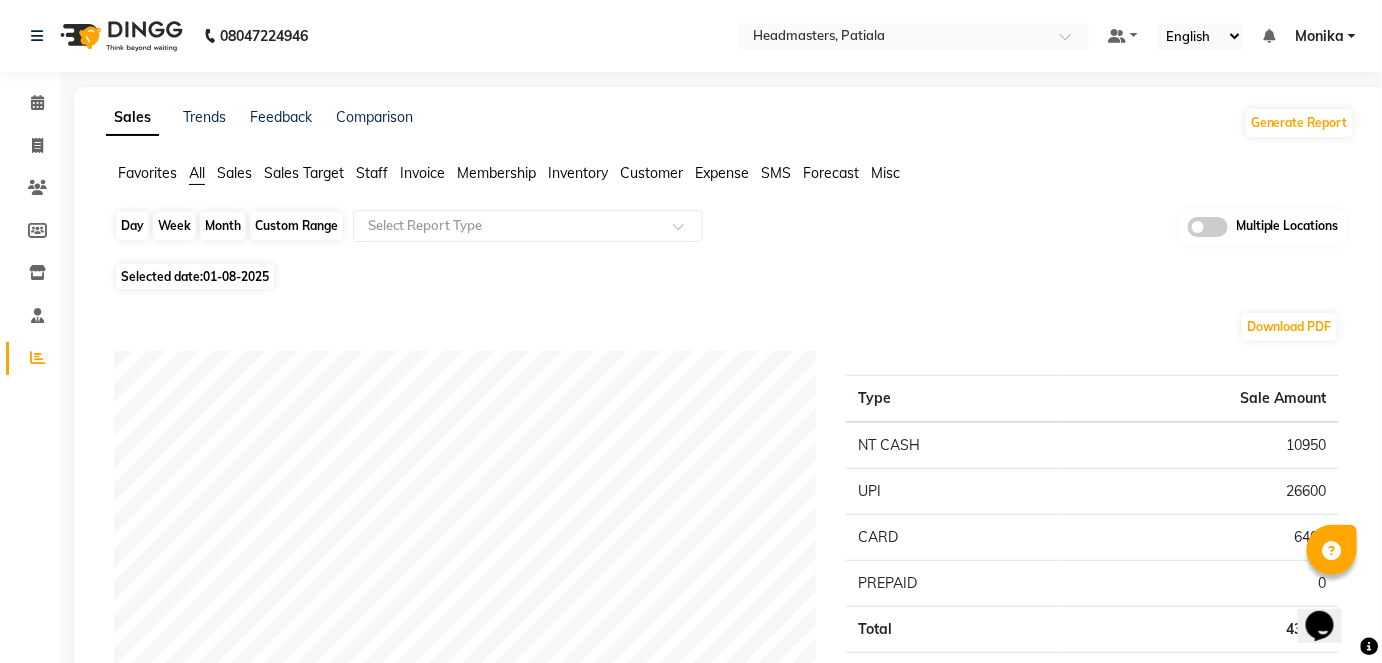 click on "Day" 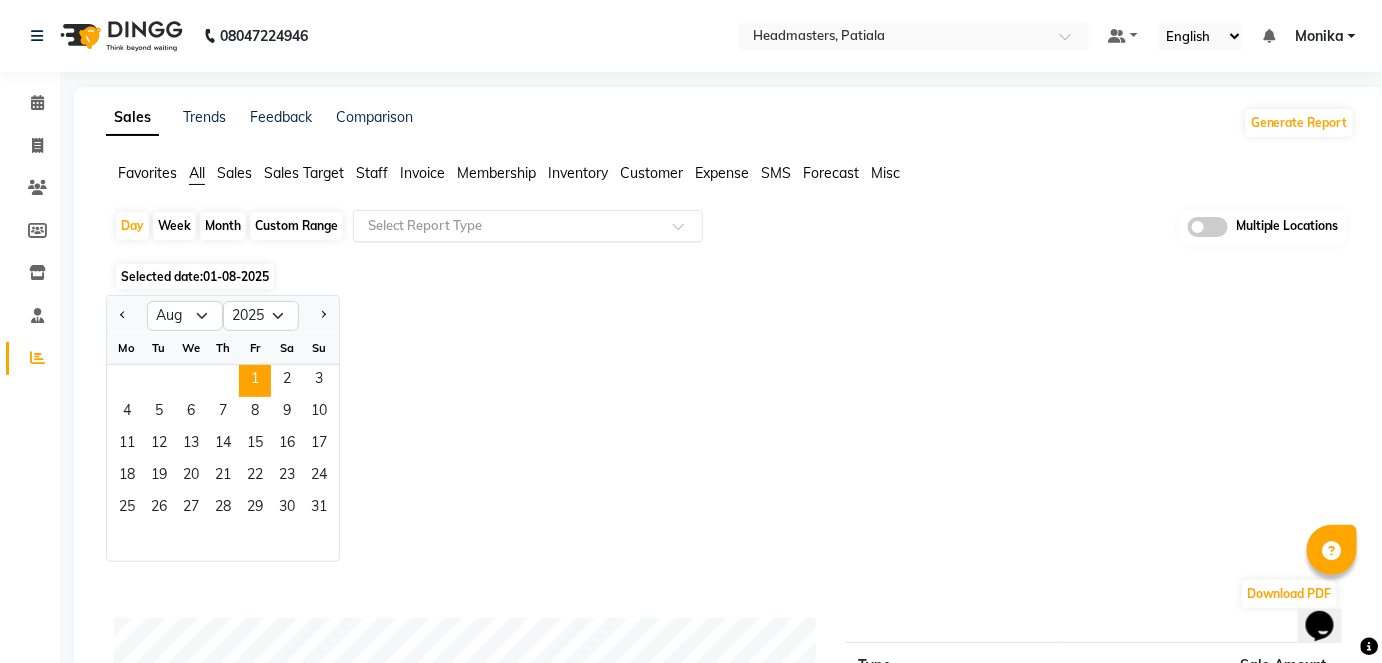 click 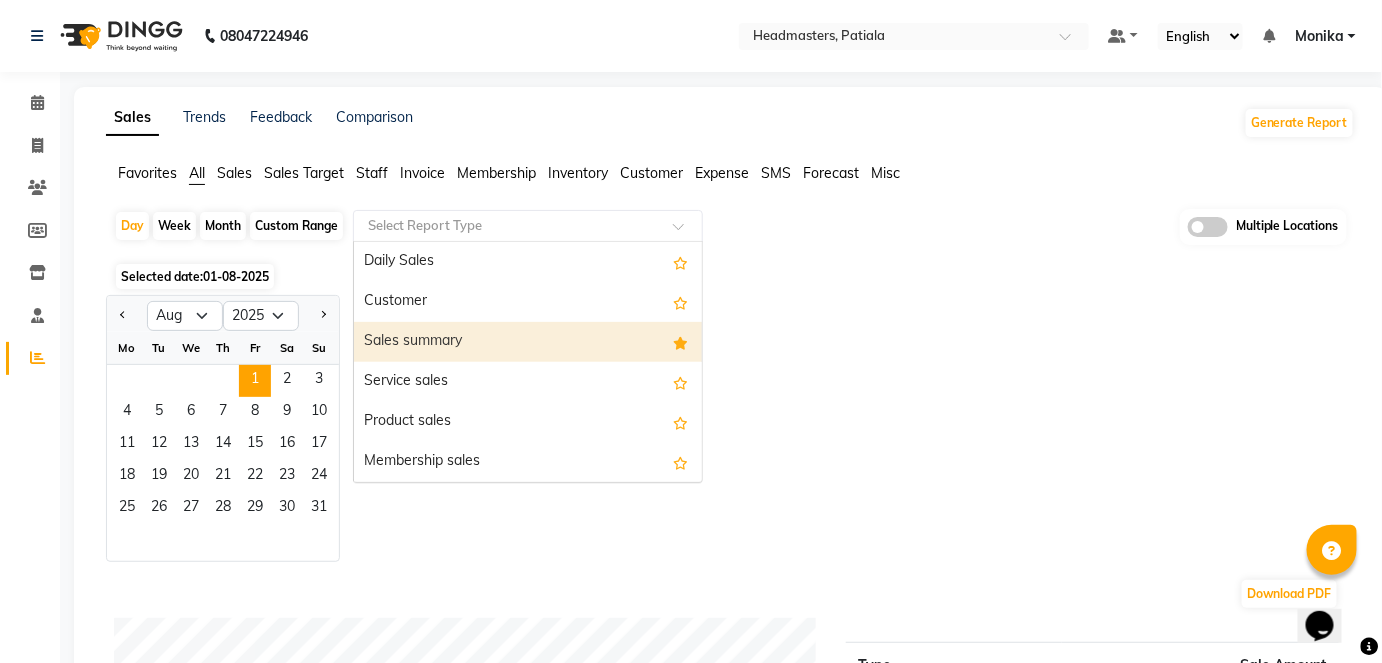 click on "Sales summary" at bounding box center (528, 342) 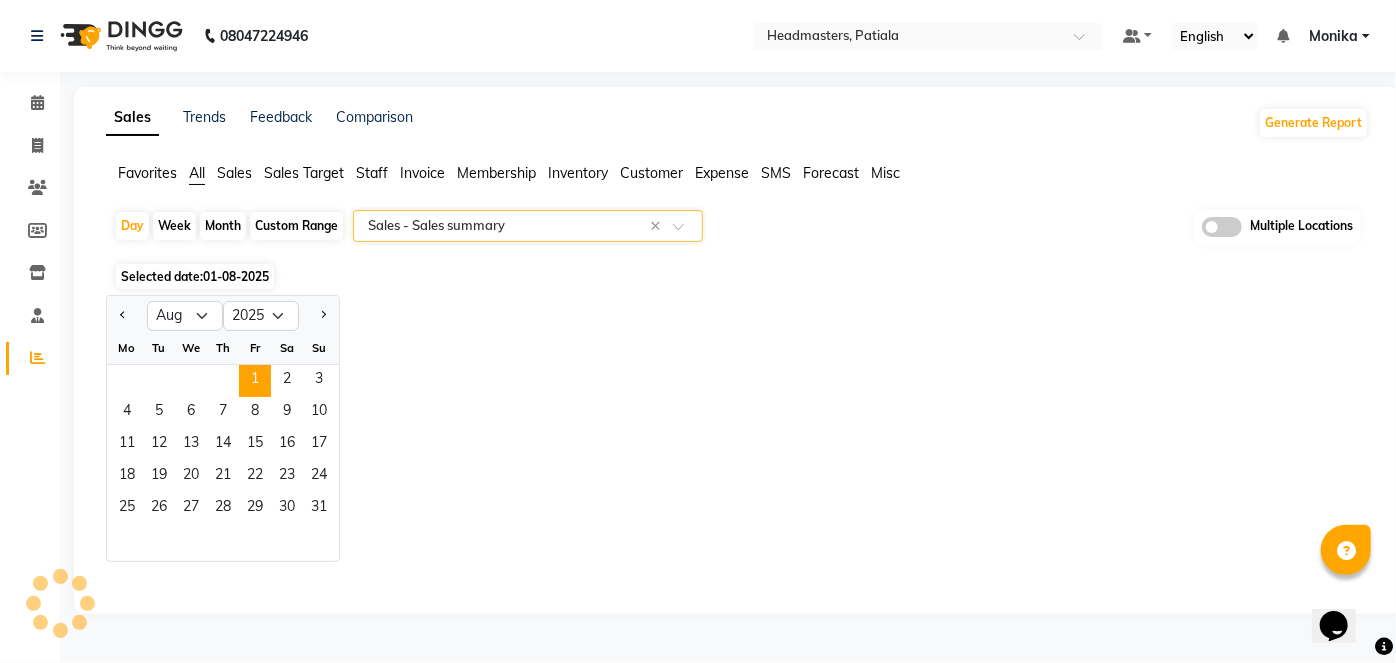 select on "full_report" 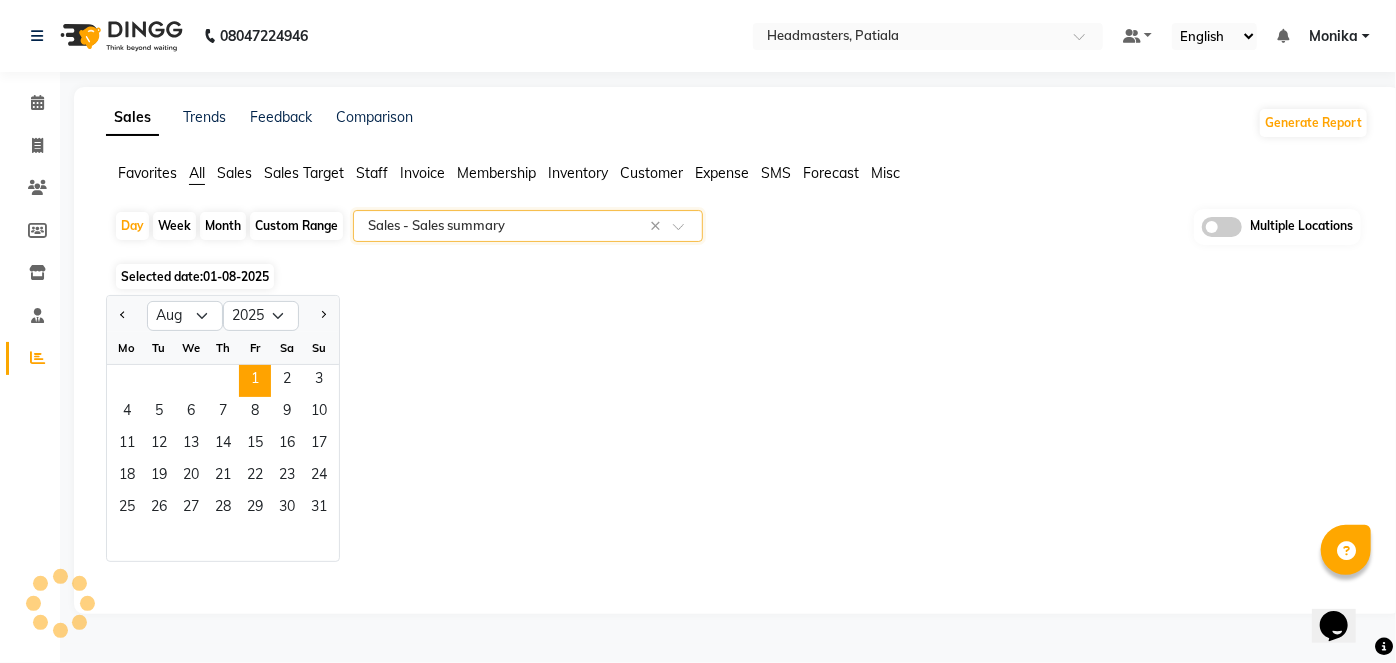 select on "csv" 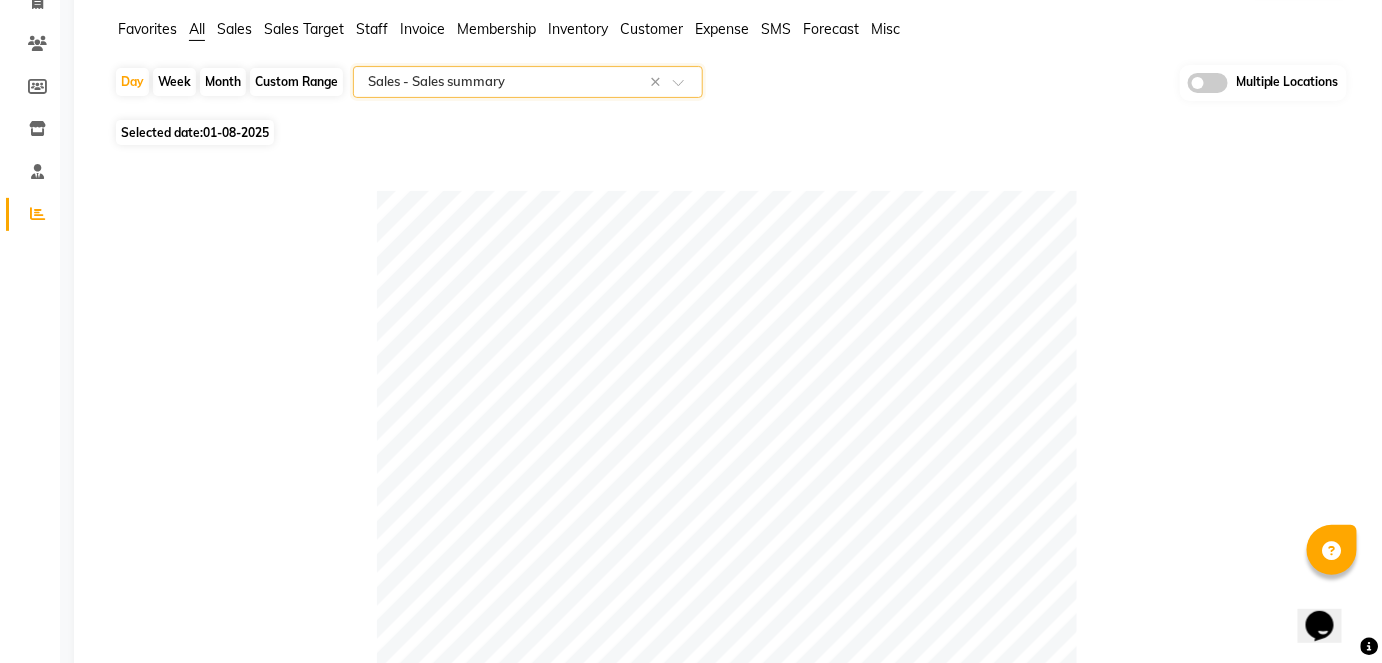 scroll, scrollTop: 0, scrollLeft: 0, axis: both 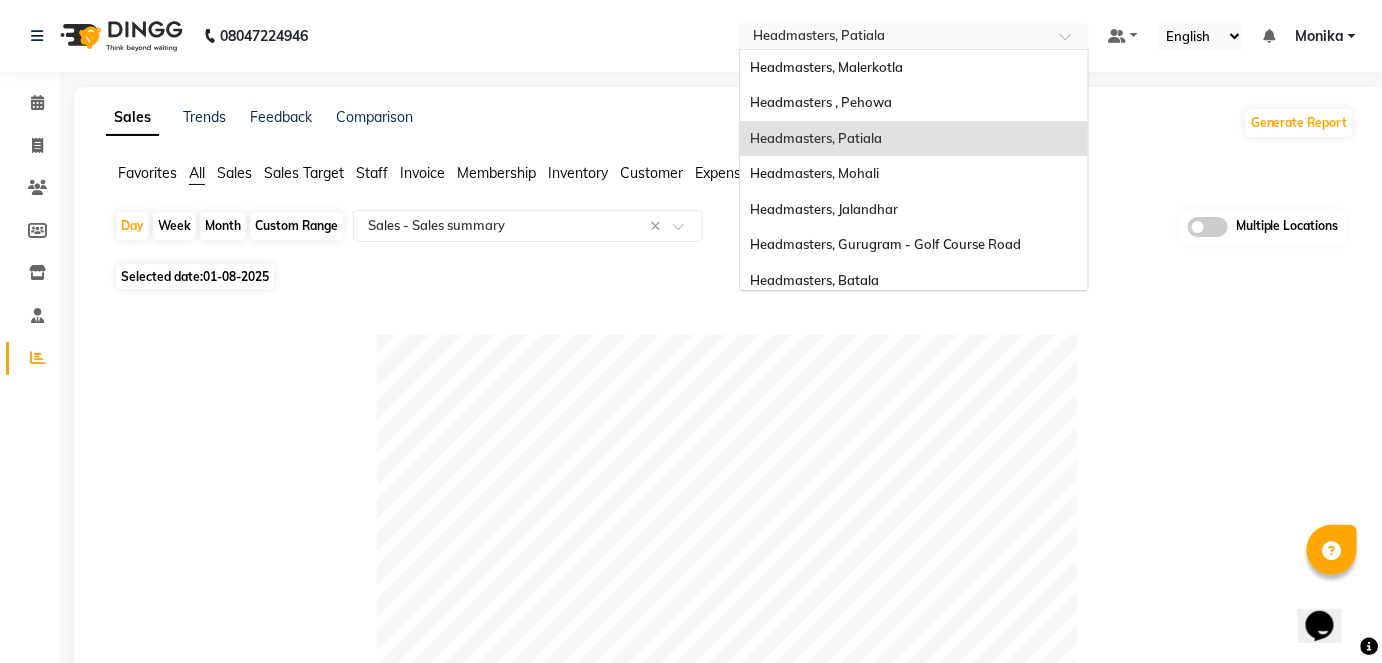 click at bounding box center (894, 38) 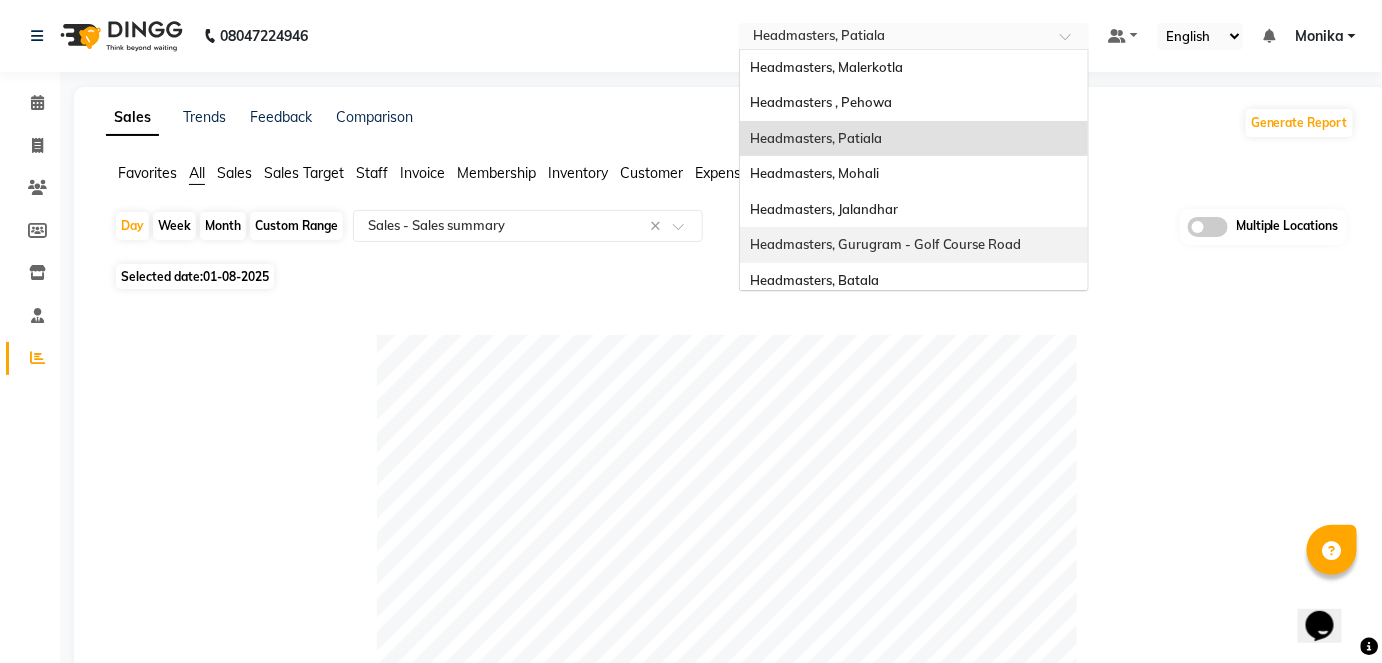 click on "Headmasters, Gurugram - Golf Course Road" at bounding box center [886, 244] 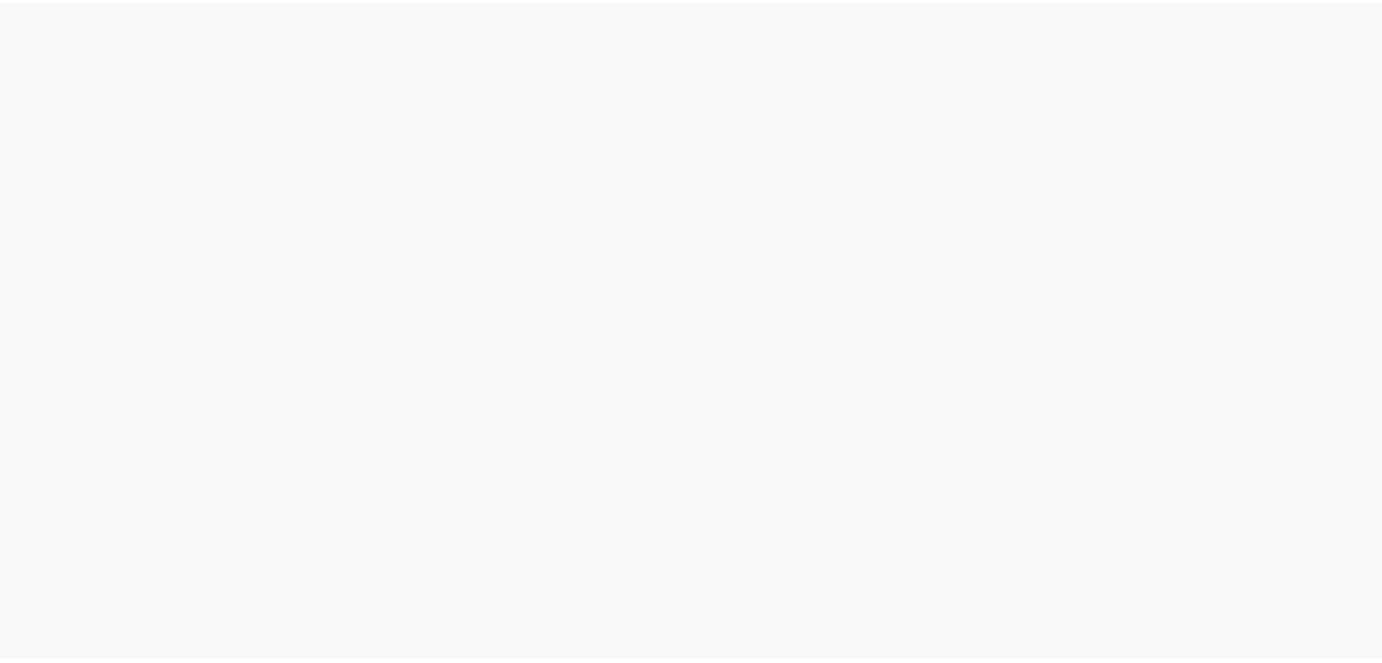 scroll, scrollTop: 0, scrollLeft: 0, axis: both 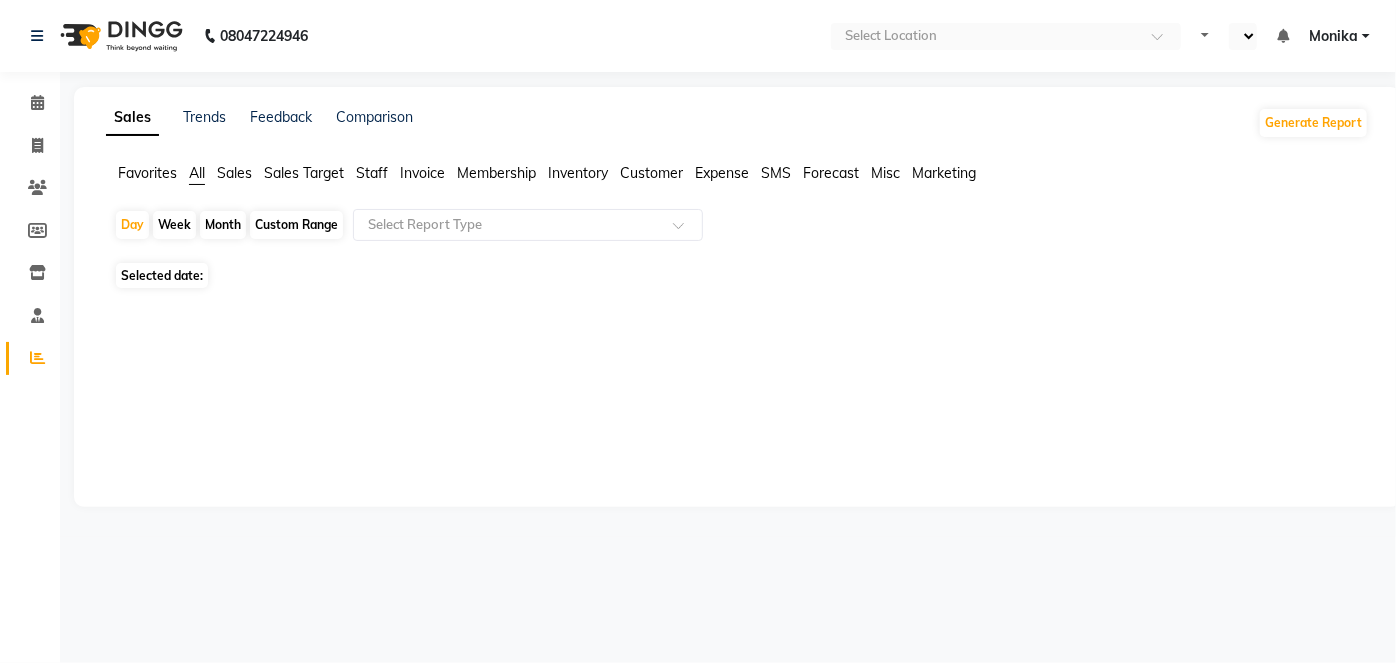 select on "en" 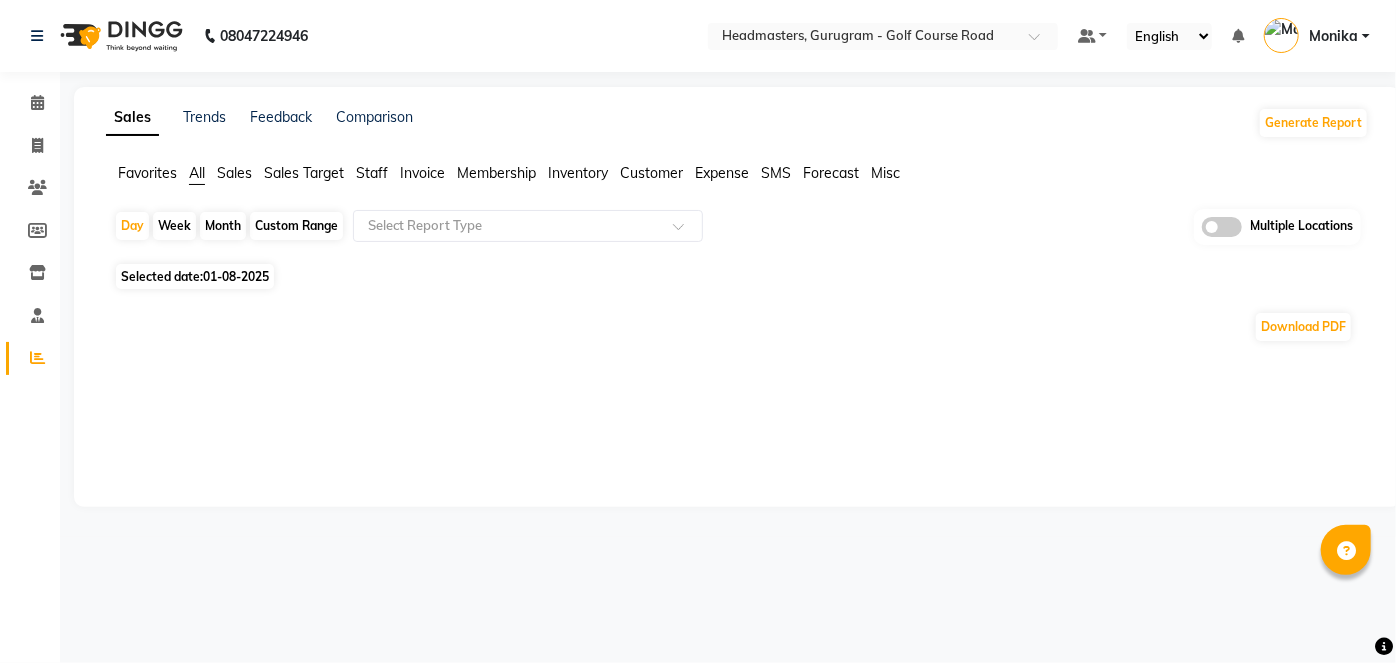 click on "Sales" 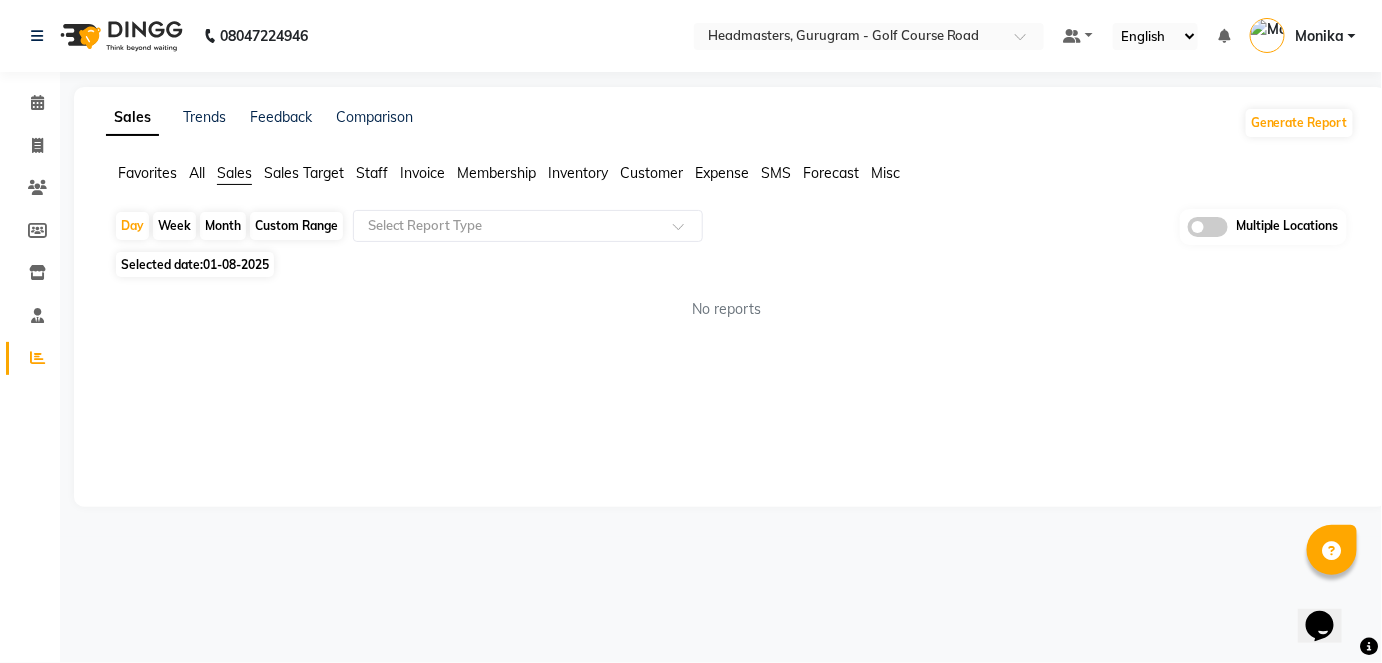 scroll, scrollTop: 0, scrollLeft: 0, axis: both 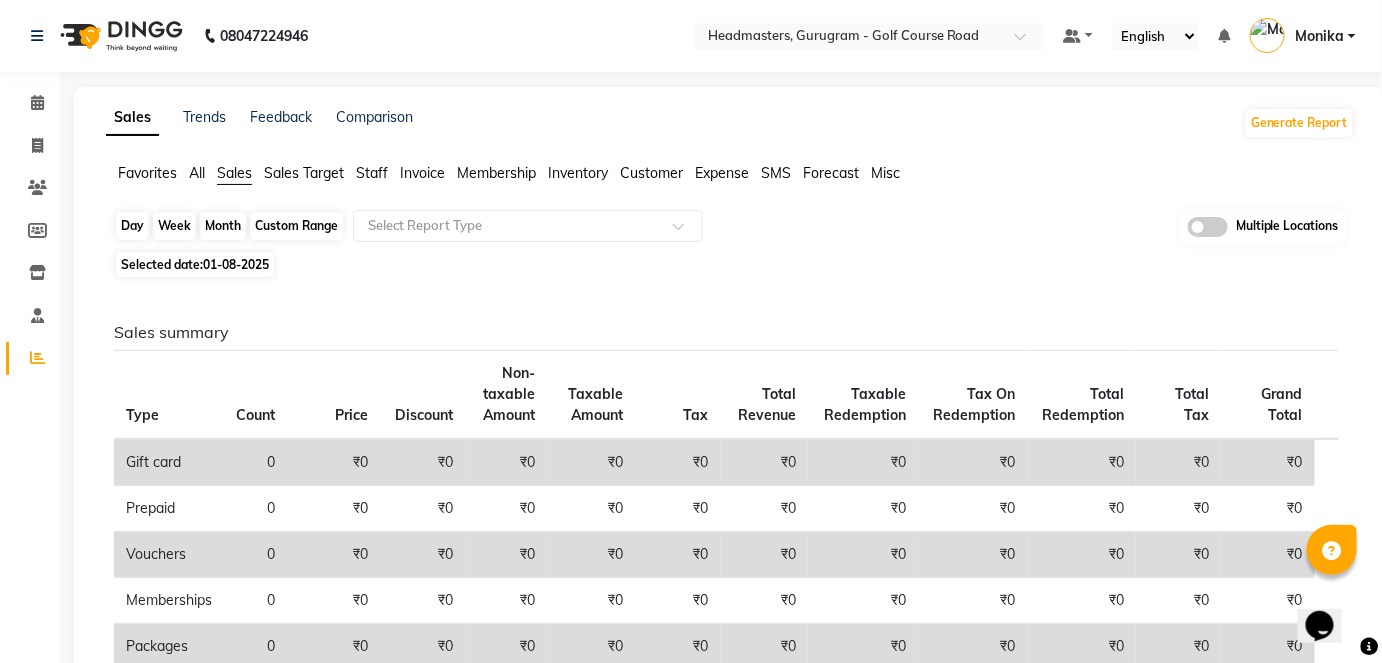 click on "Day" 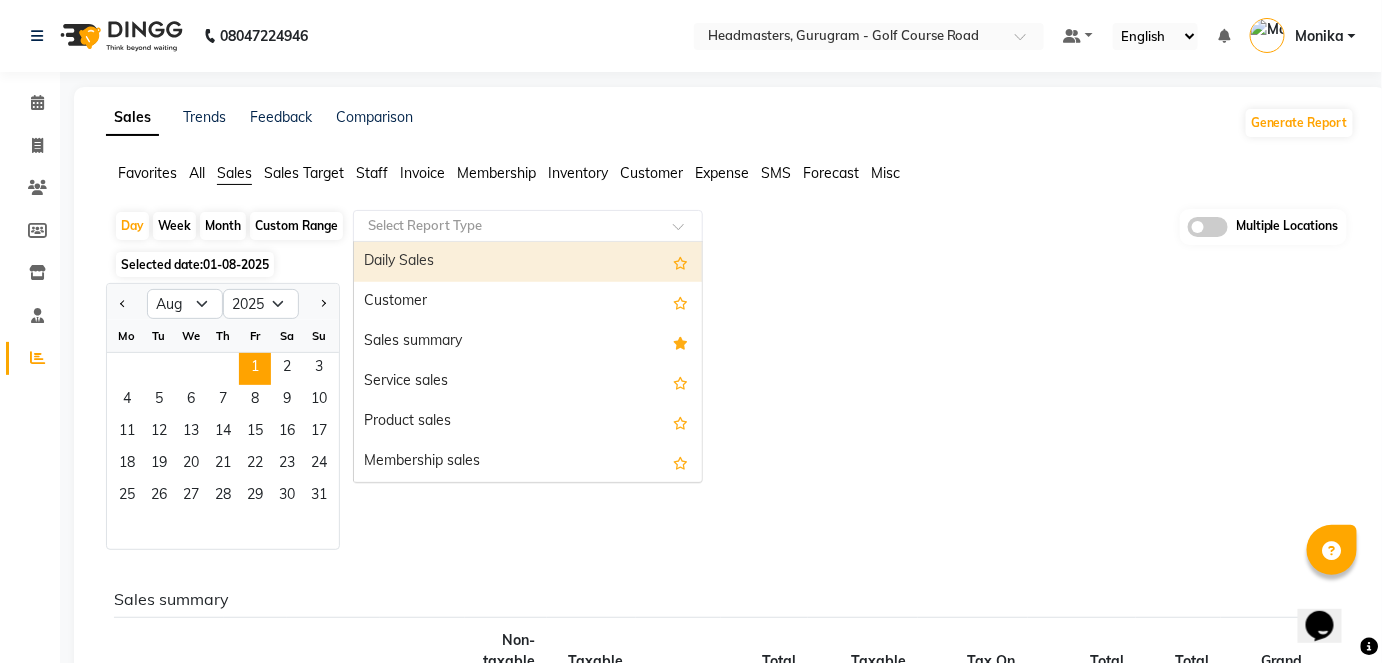 click on "Select Report Type" 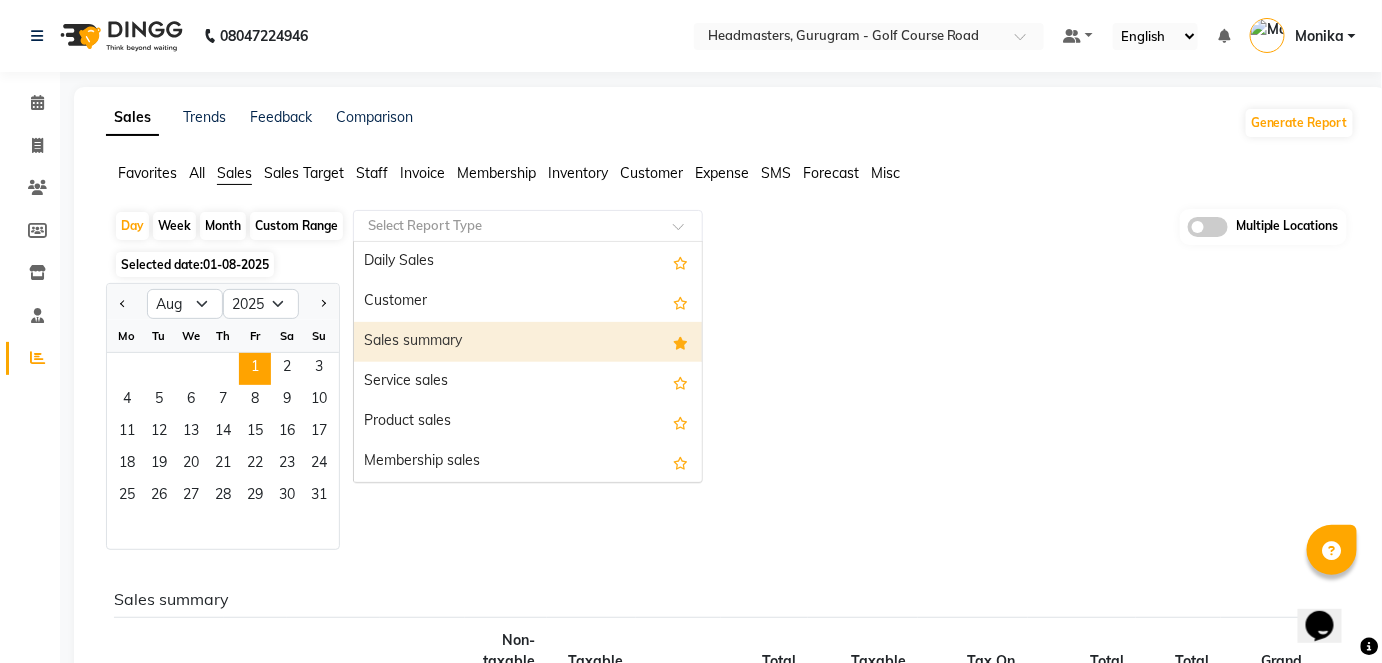 click on "Sales summary" at bounding box center (528, 342) 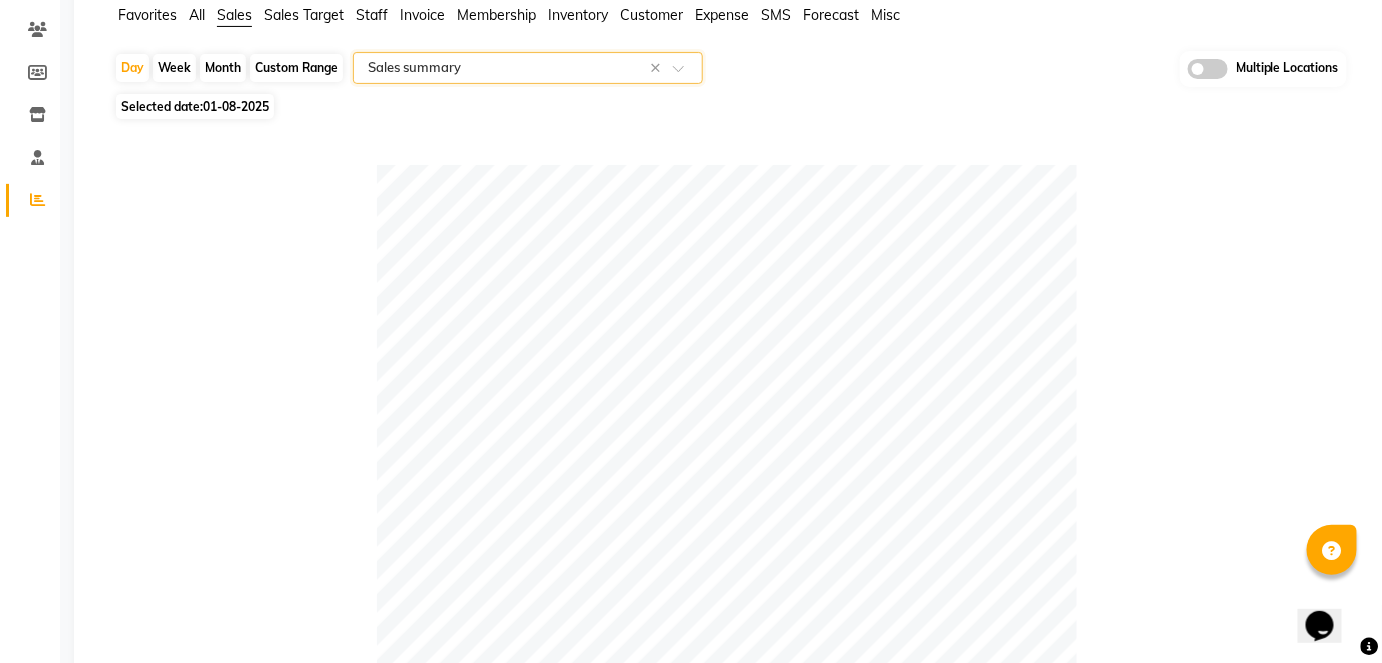 scroll, scrollTop: 0, scrollLeft: 0, axis: both 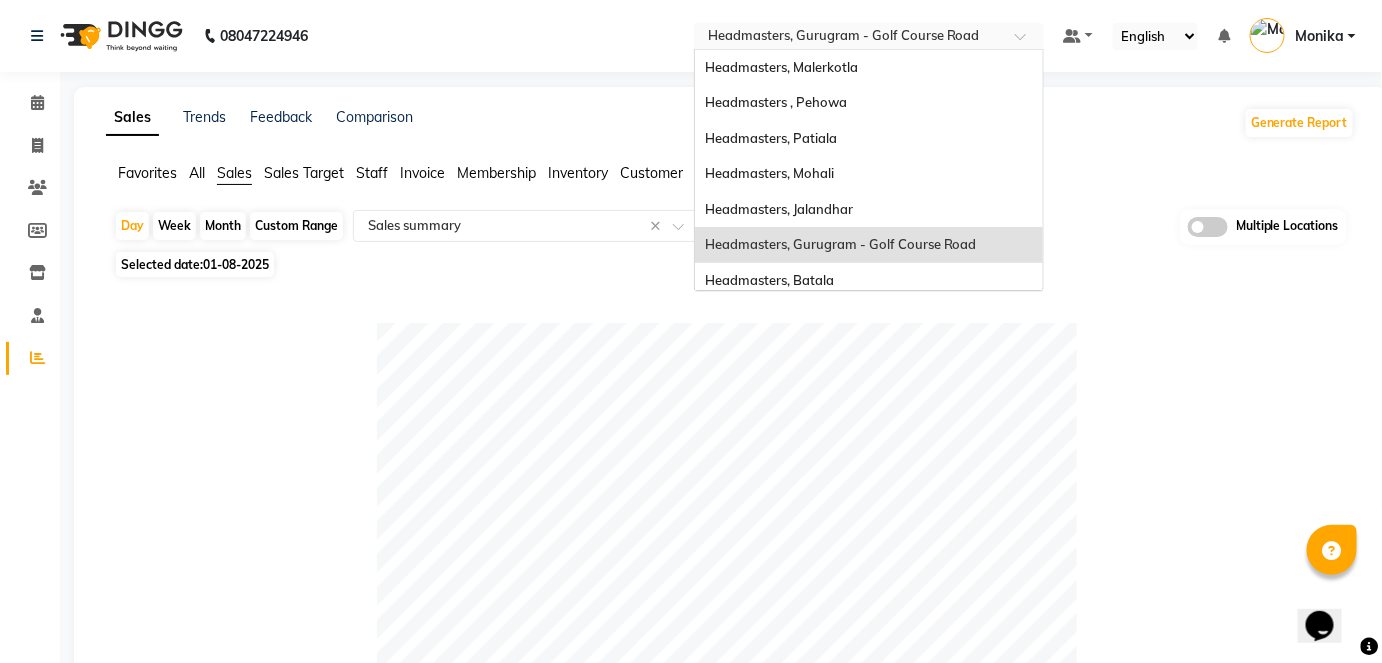 click at bounding box center (849, 38) 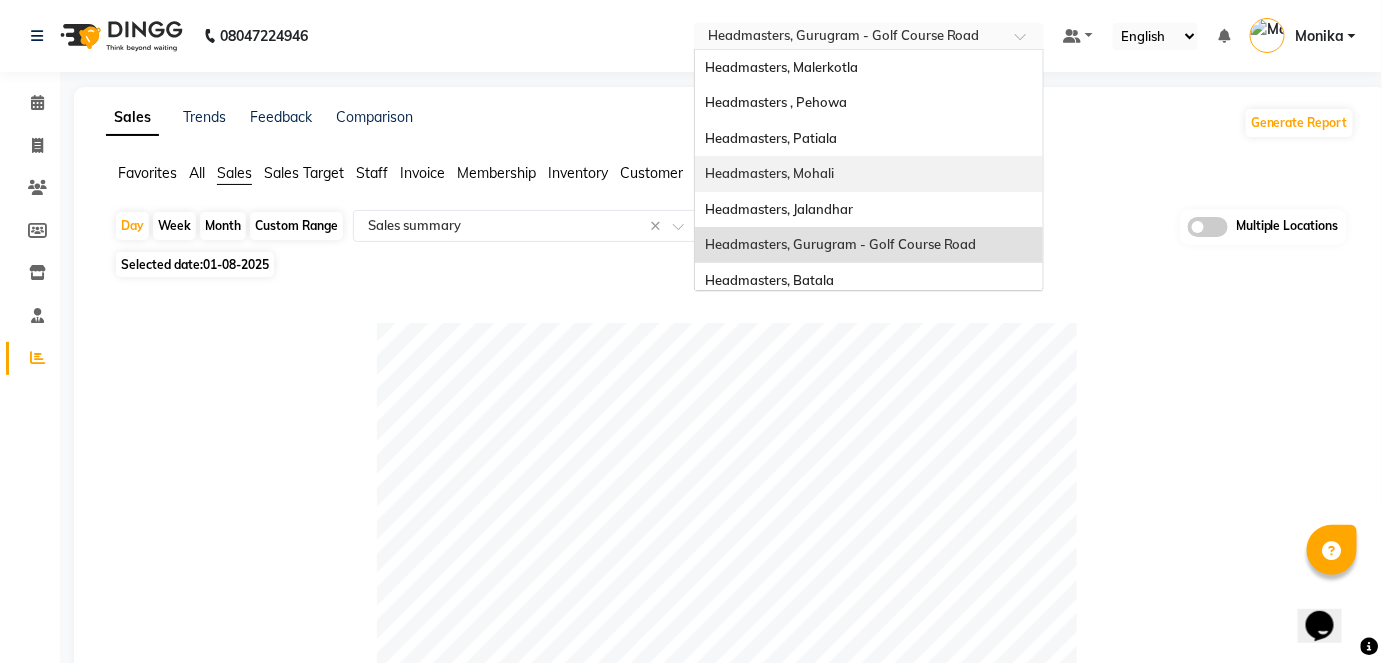 scroll, scrollTop: 141, scrollLeft: 0, axis: vertical 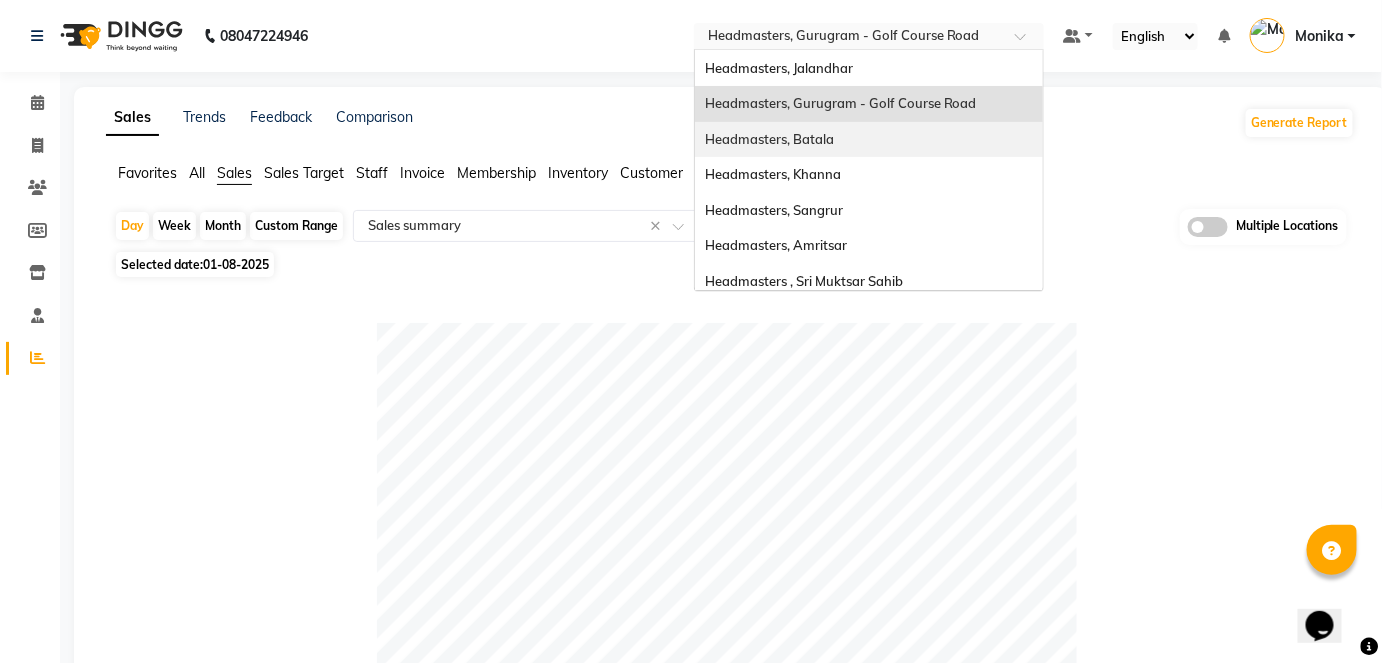 click on "Headmasters, Batala" at bounding box center (769, 139) 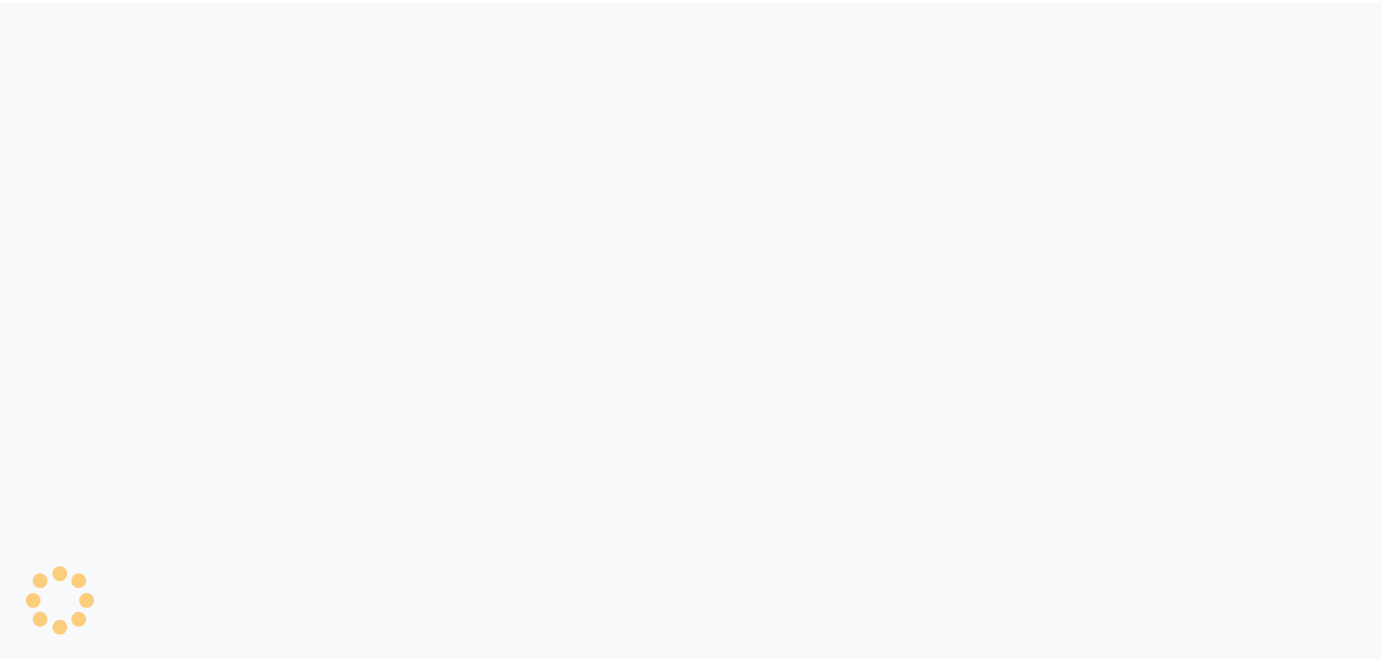 scroll, scrollTop: 0, scrollLeft: 0, axis: both 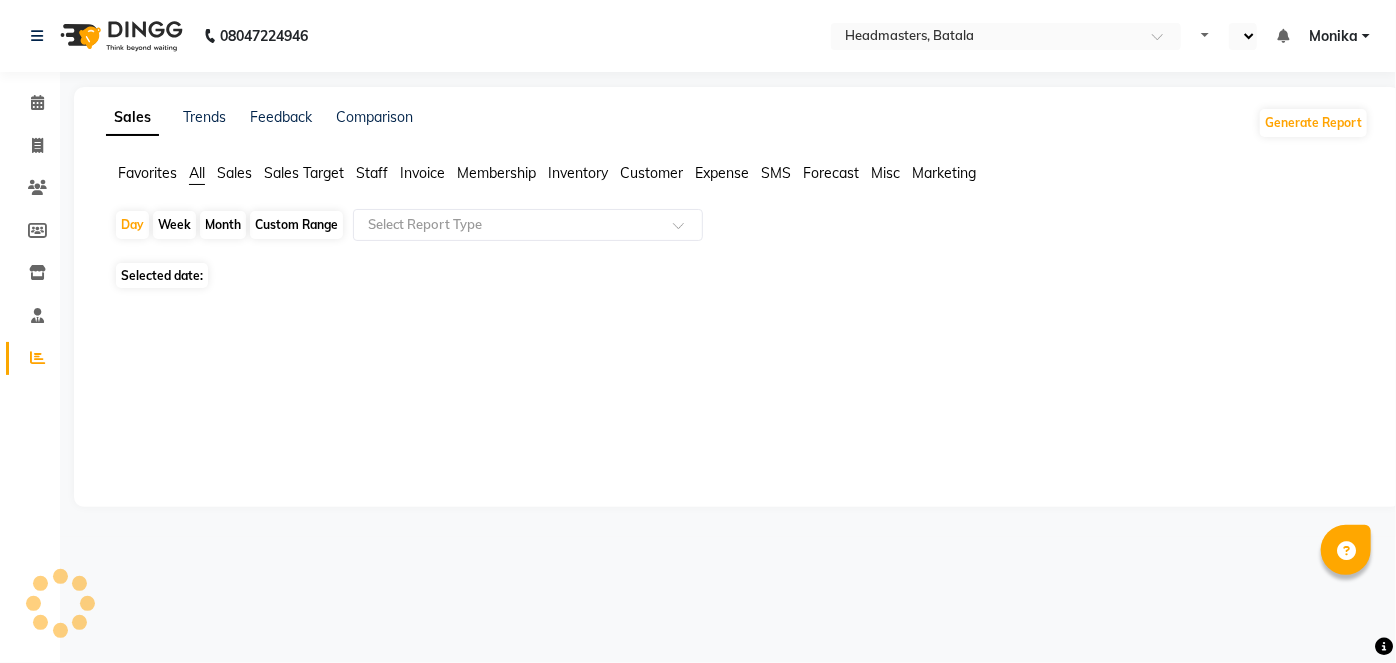 select on "en" 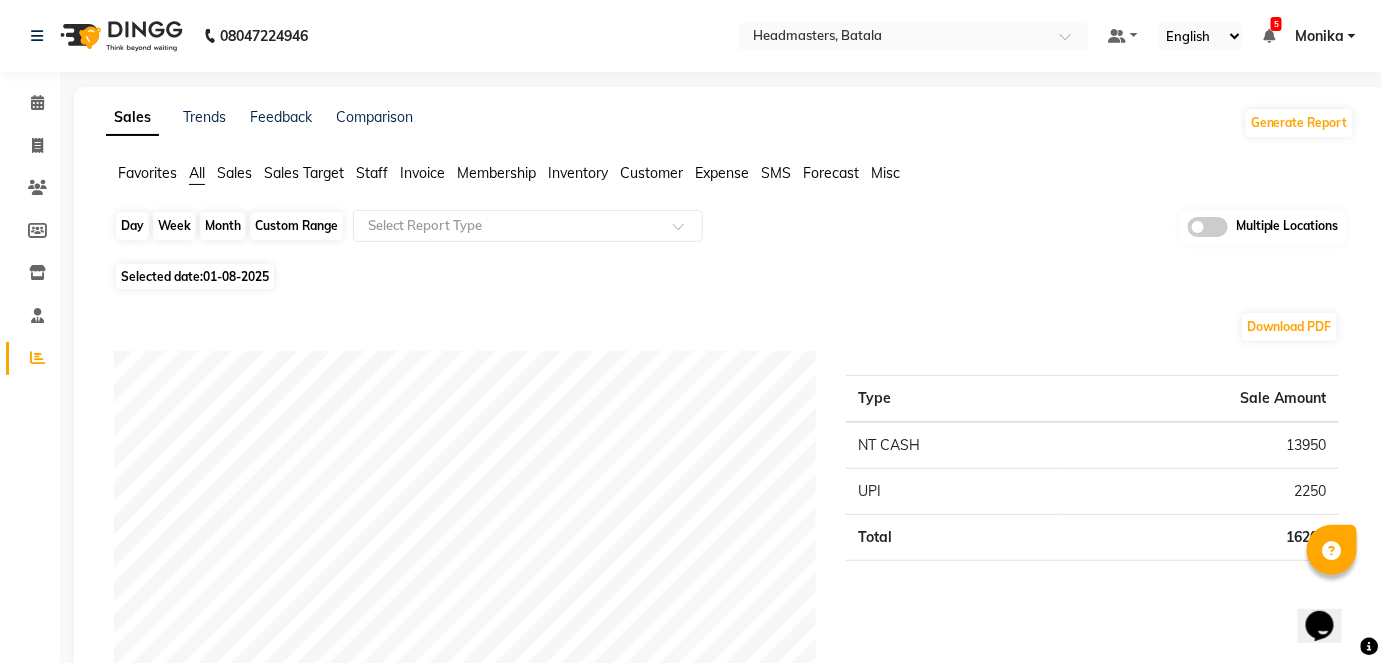 scroll, scrollTop: 0, scrollLeft: 0, axis: both 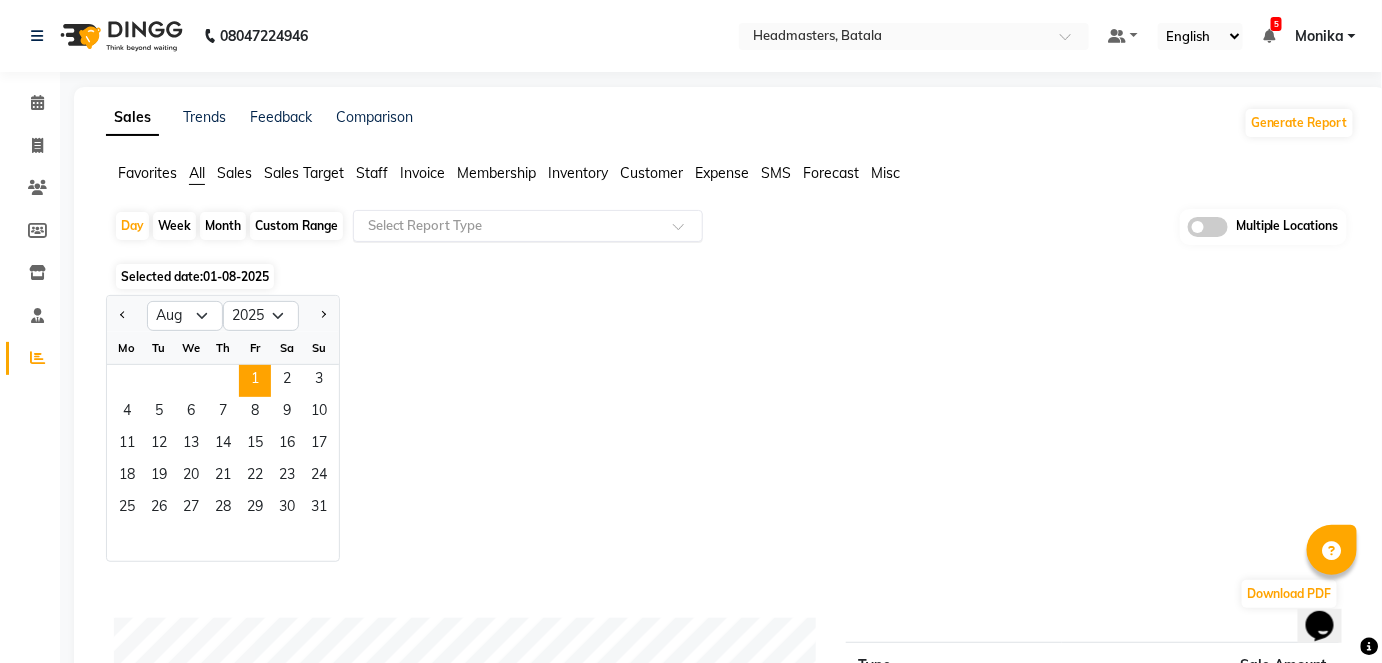 click 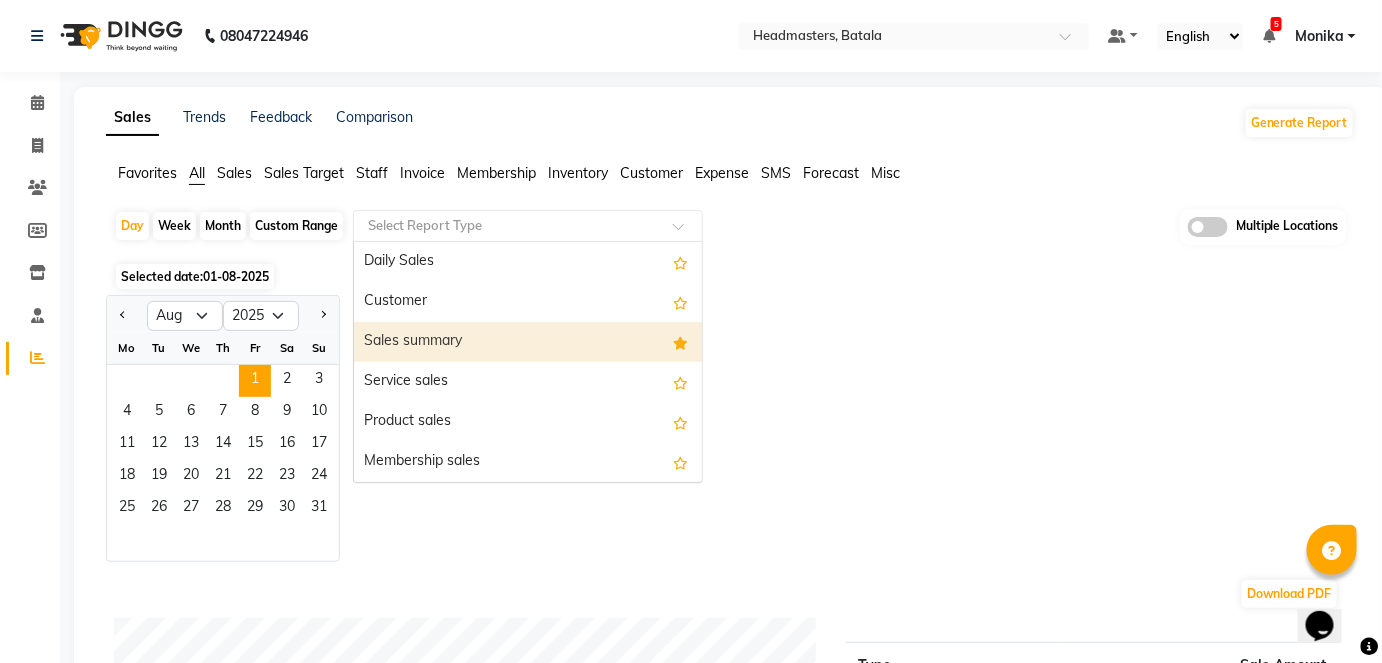 click on "Sales summary" at bounding box center (528, 342) 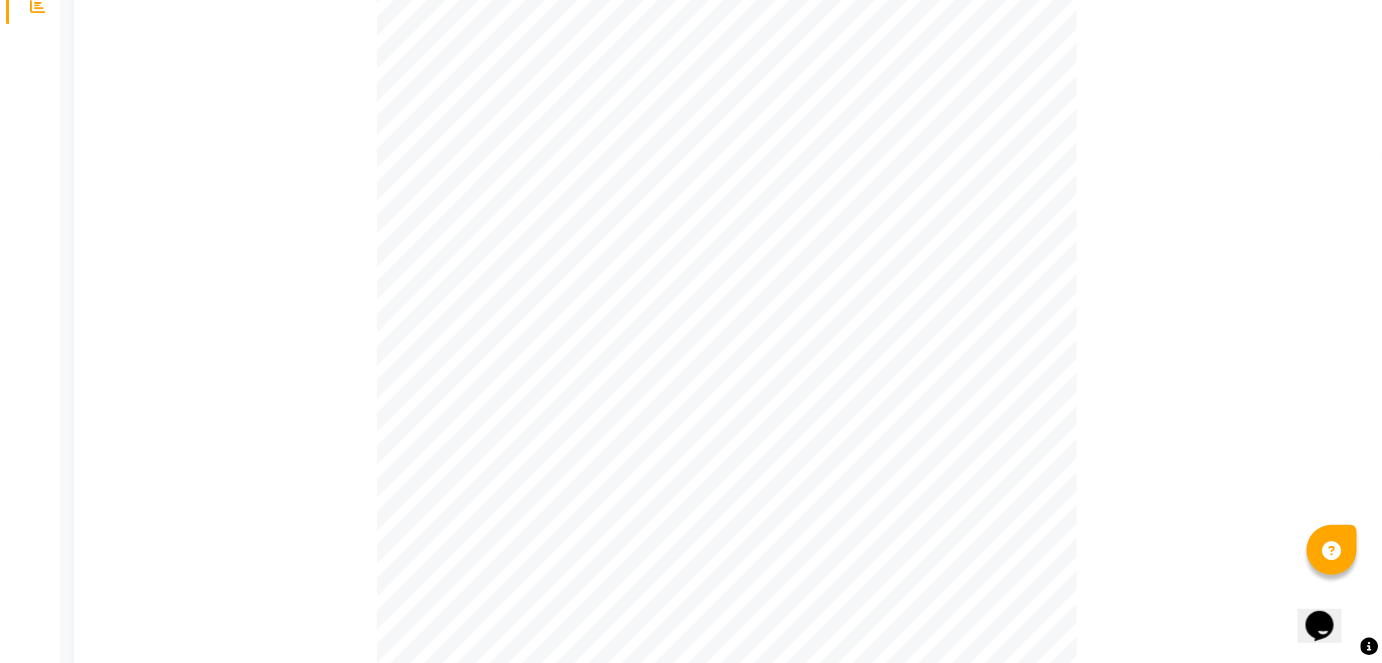 scroll, scrollTop: 0, scrollLeft: 0, axis: both 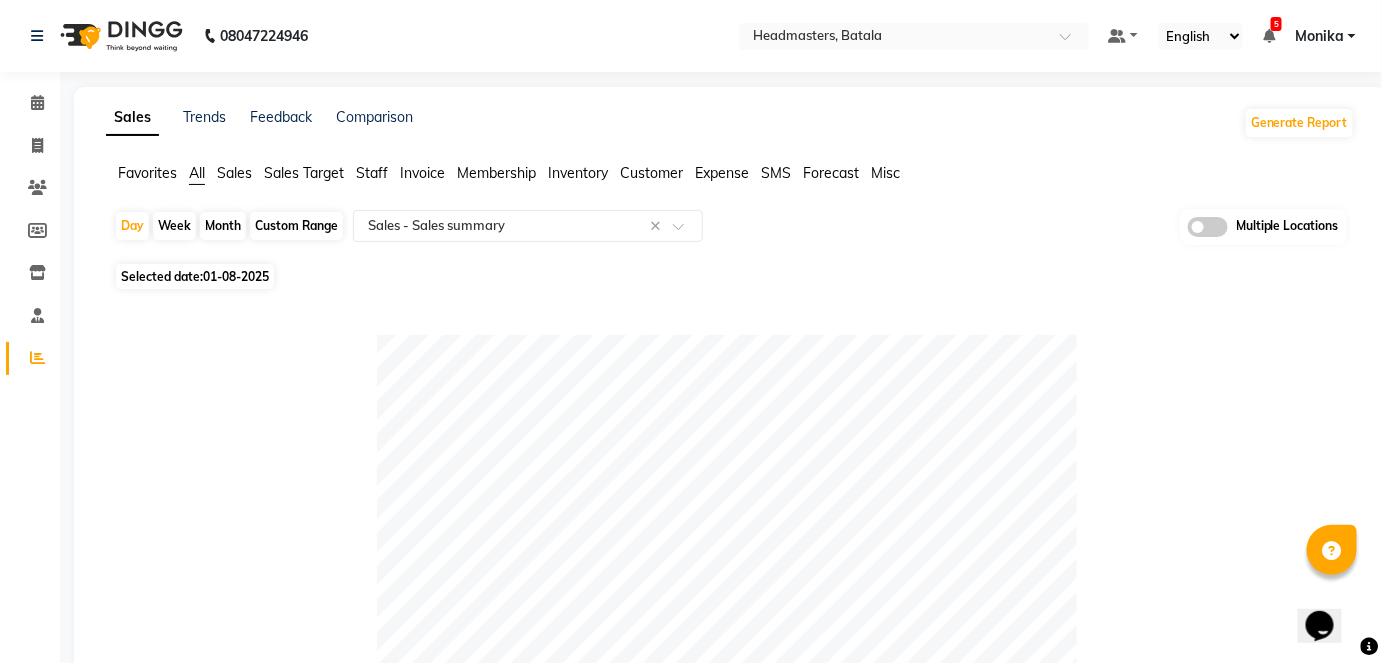 click on "08047224946 Select Location × Headmasters, Batala Default Panel My Panel English ENGLISH Español العربية मराठी हिंदी ગુજરાતી தமிழ் 中文 5 Notifications nothing to show Monika   Manage Profile Change Password Sign out  Version:3.15.11" 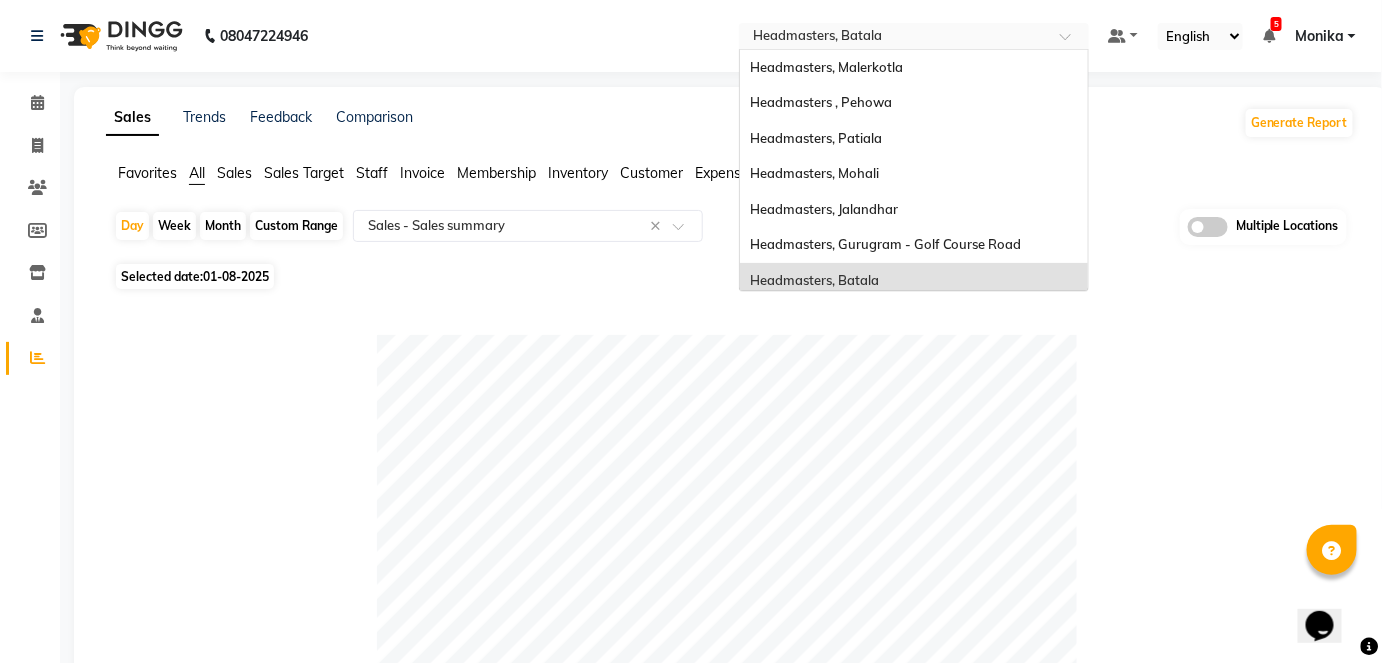 click at bounding box center (894, 38) 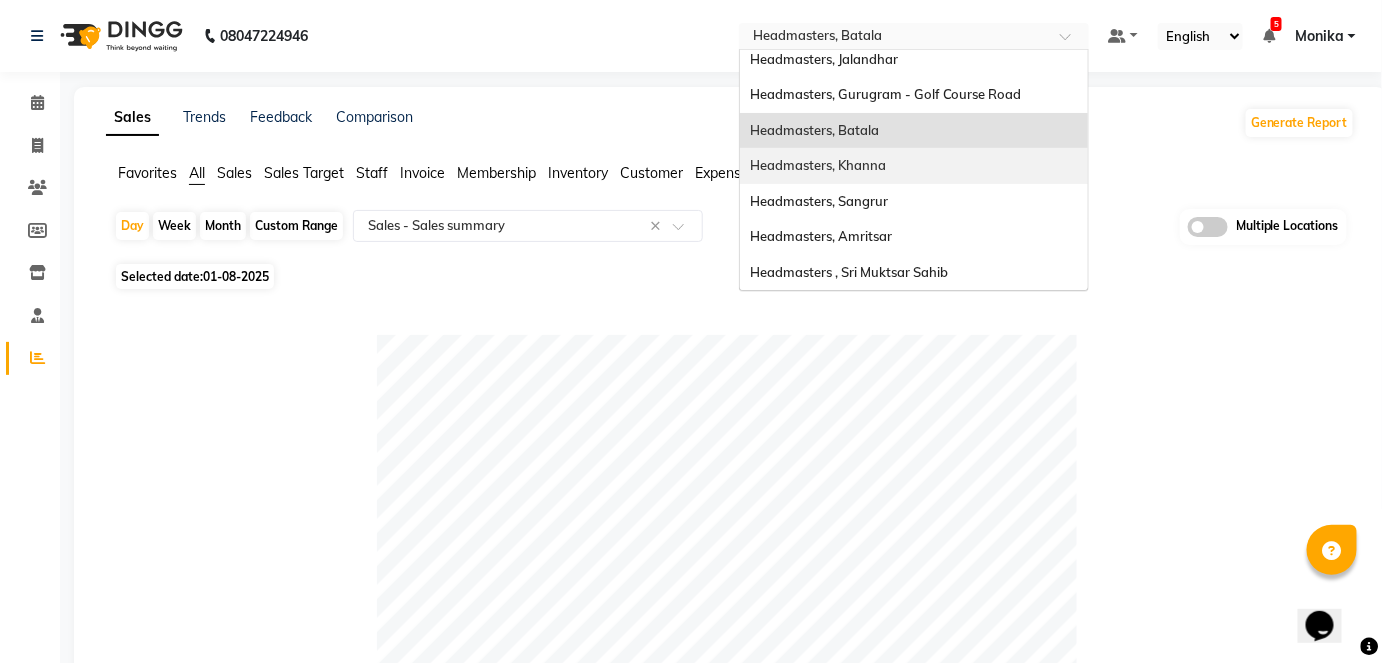 click on "Headmasters, Khanna" at bounding box center [914, 166] 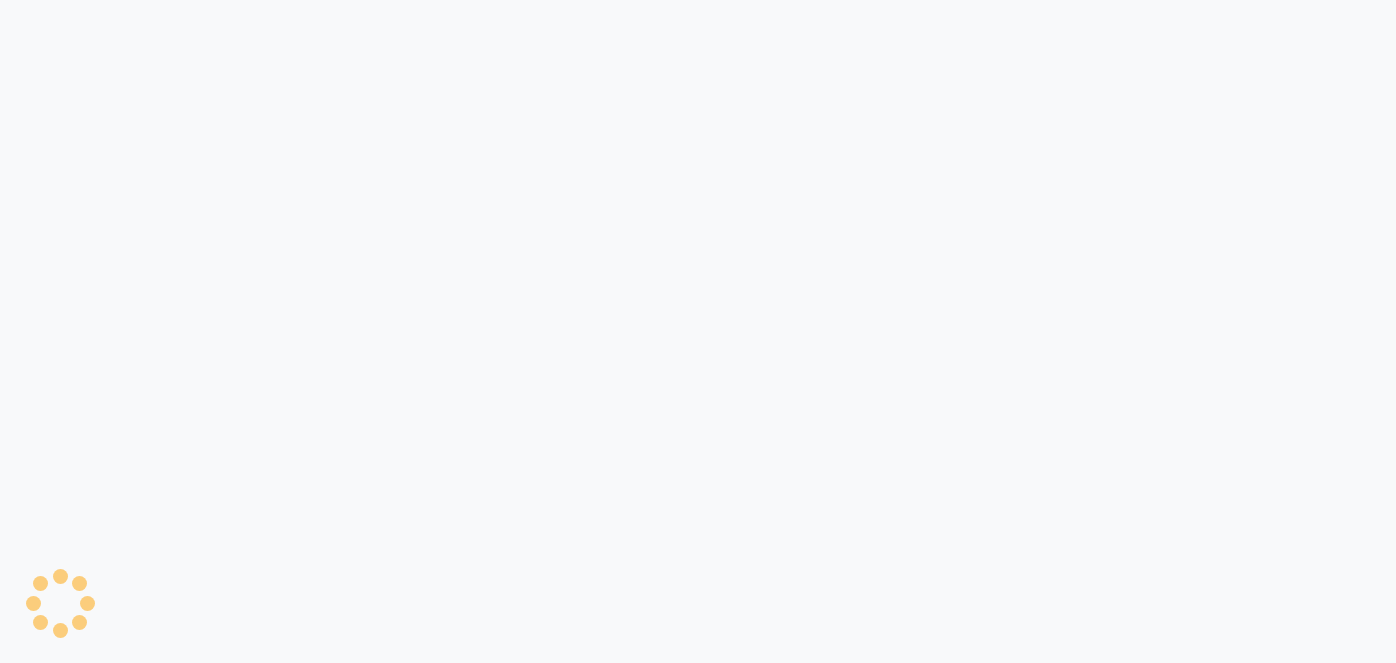 scroll, scrollTop: 0, scrollLeft: 0, axis: both 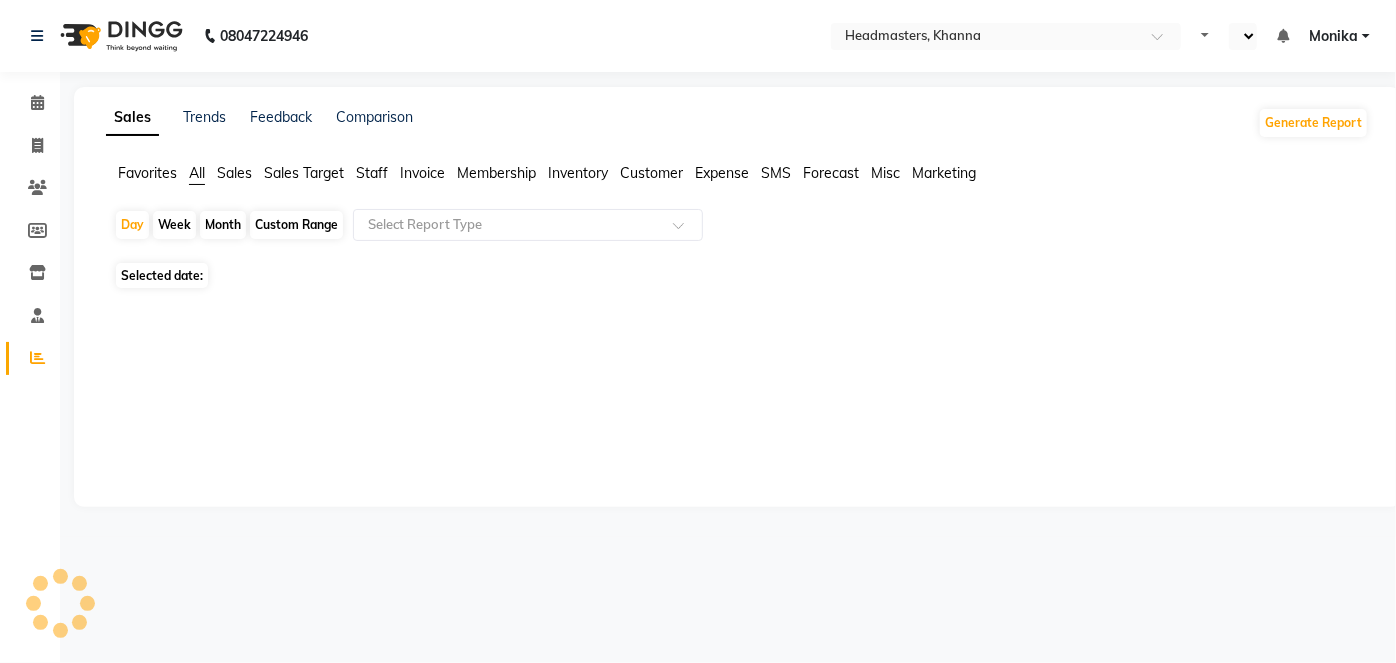 select on "en" 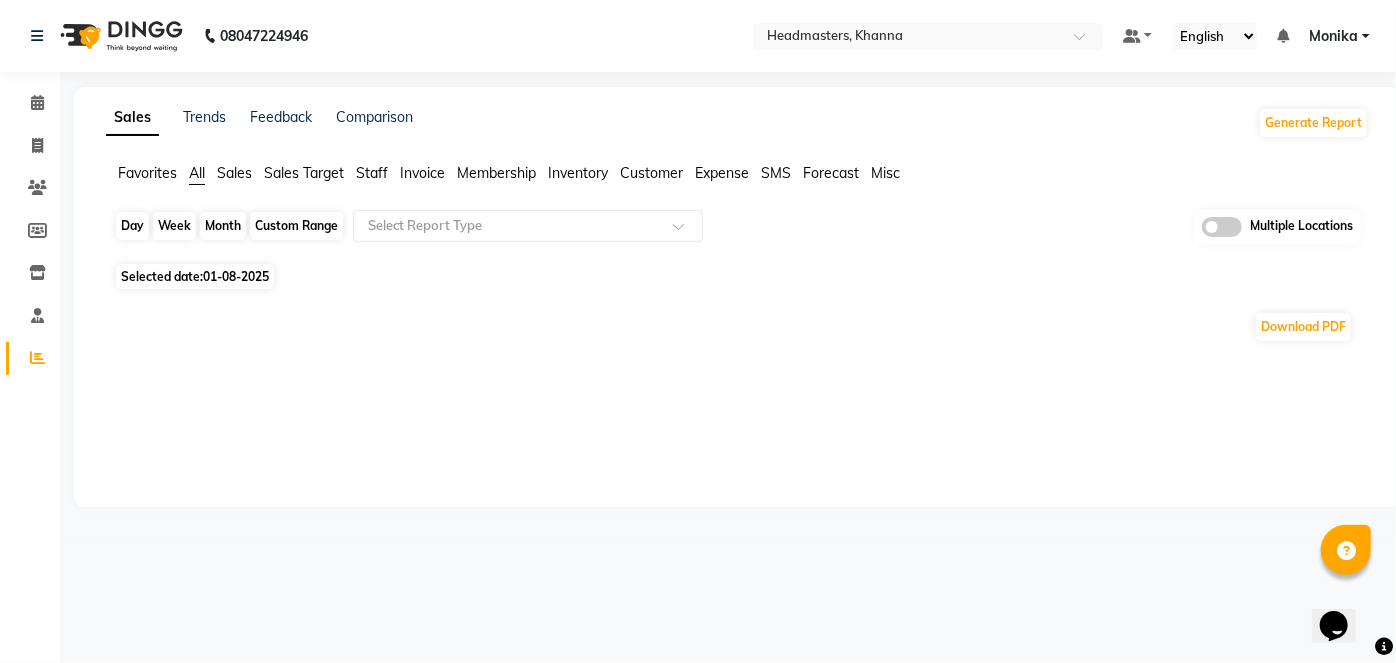 scroll, scrollTop: 0, scrollLeft: 0, axis: both 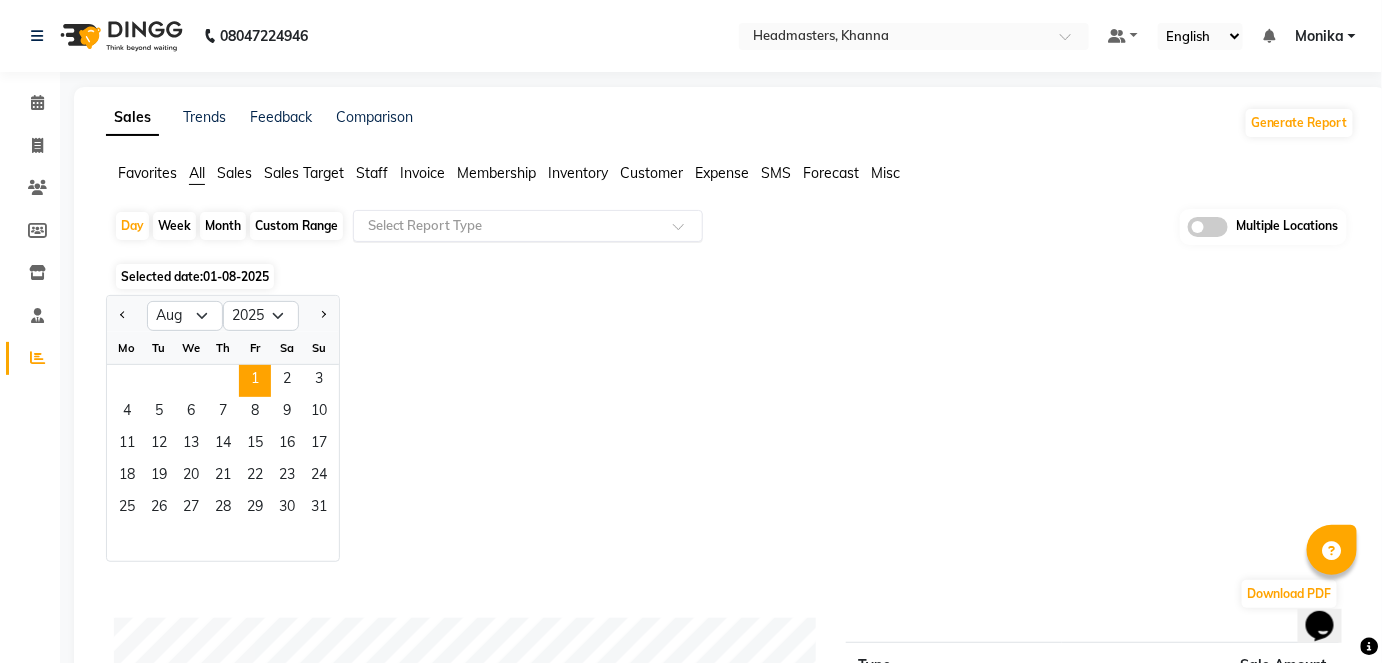 click 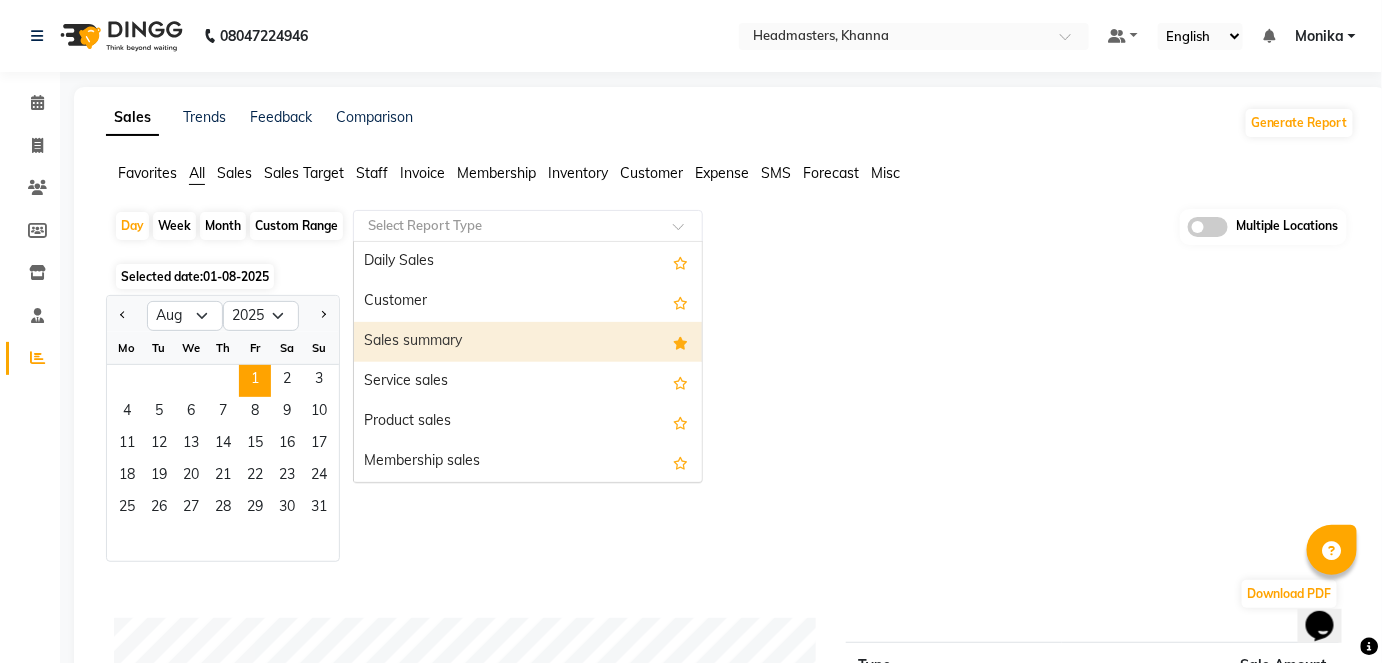 click on "Sales summary" at bounding box center (528, 342) 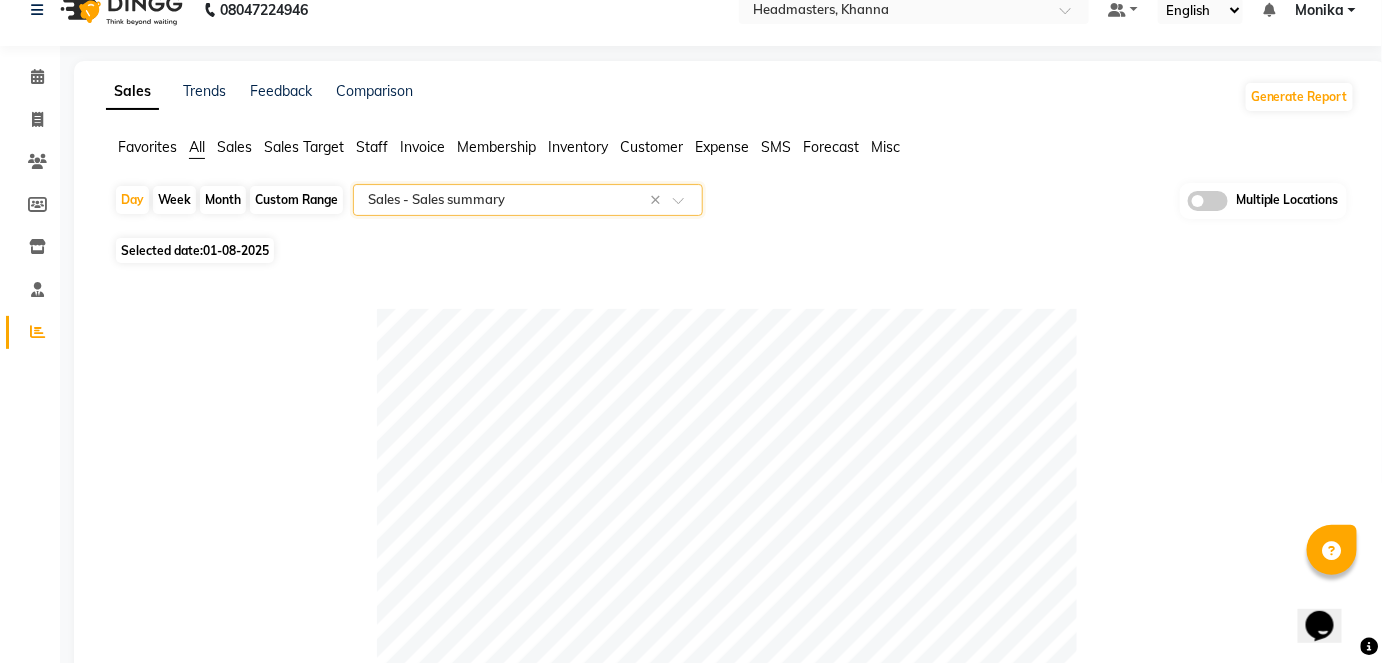 scroll, scrollTop: 0, scrollLeft: 0, axis: both 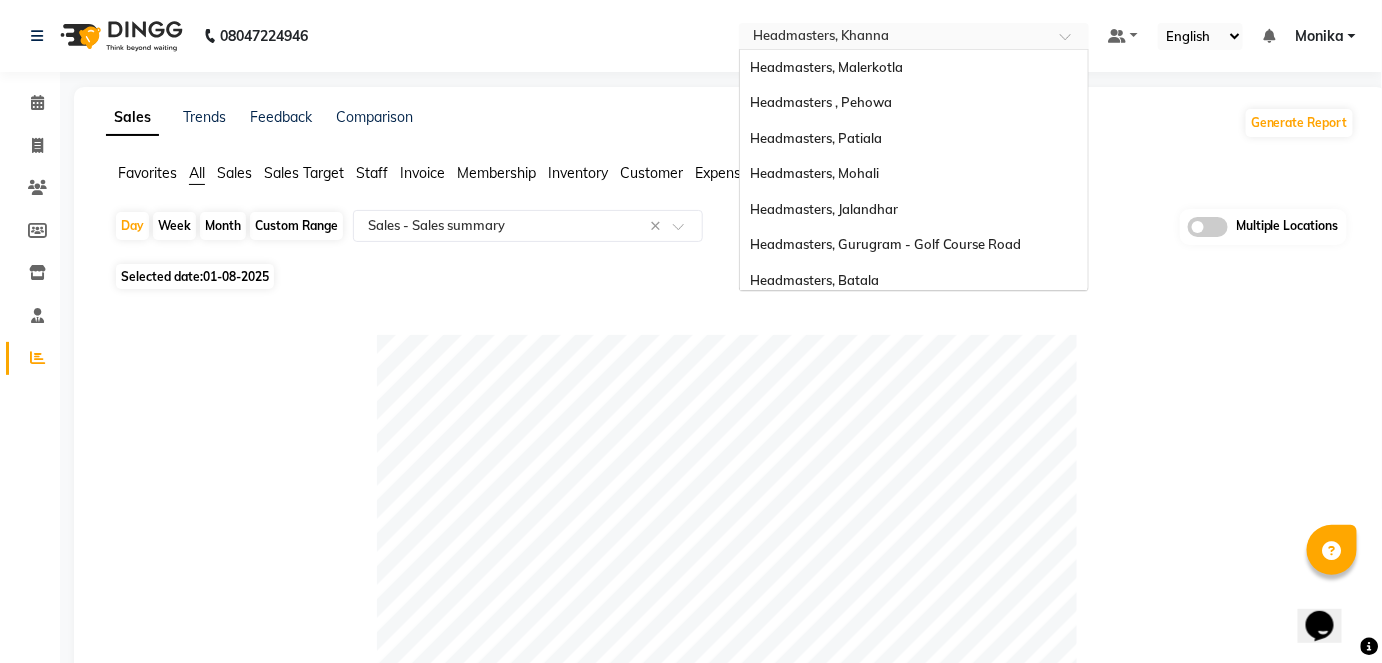 click at bounding box center [894, 38] 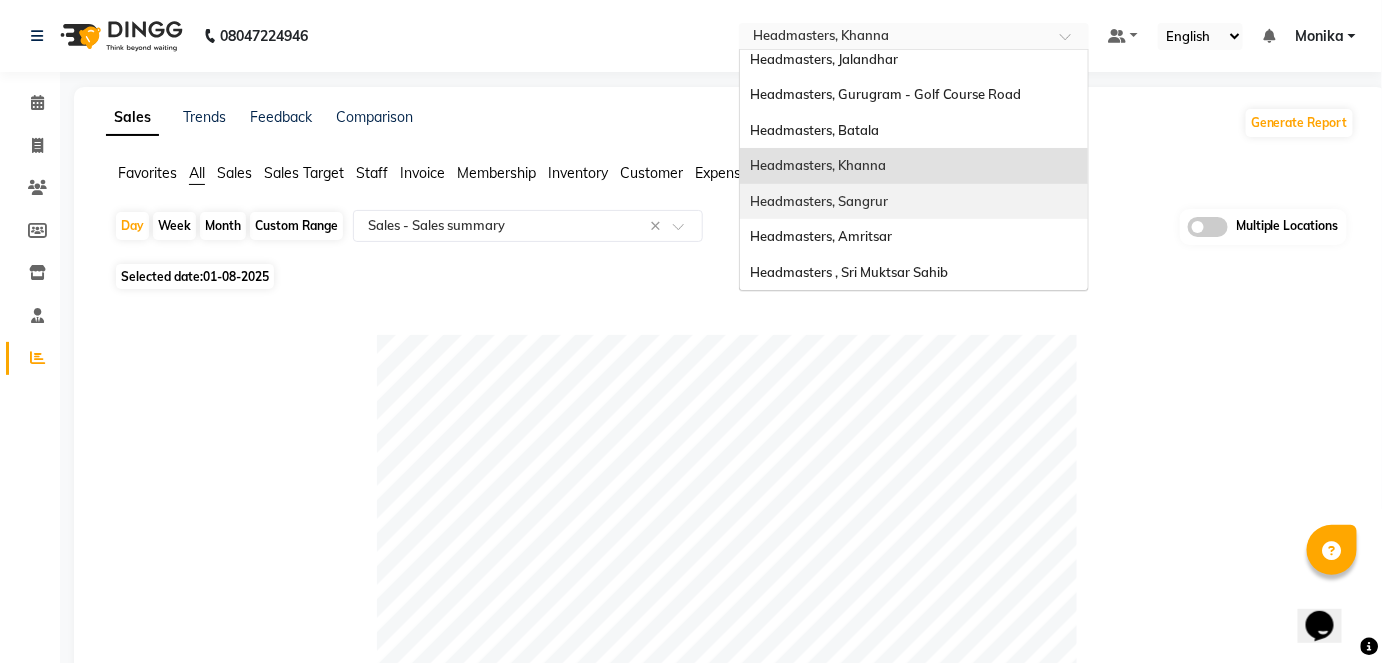 click on "Headmasters, Sangrur" at bounding box center (819, 201) 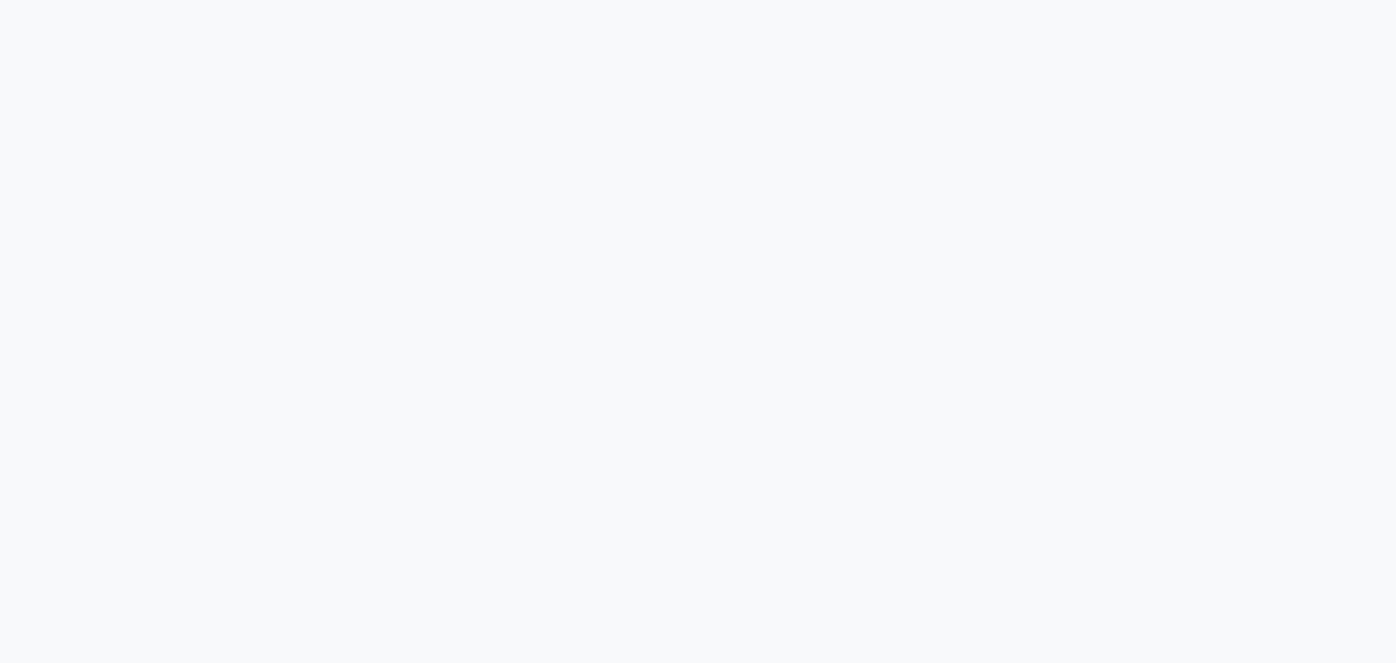 scroll, scrollTop: 0, scrollLeft: 0, axis: both 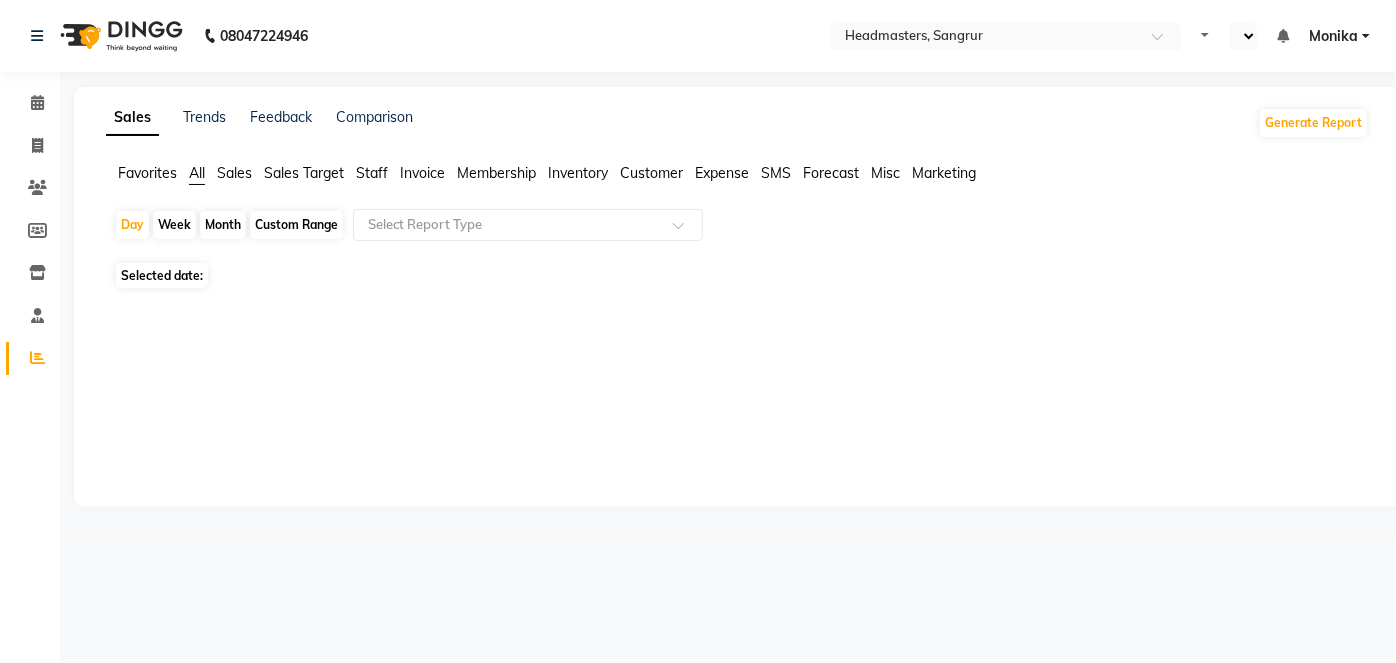 select on "en" 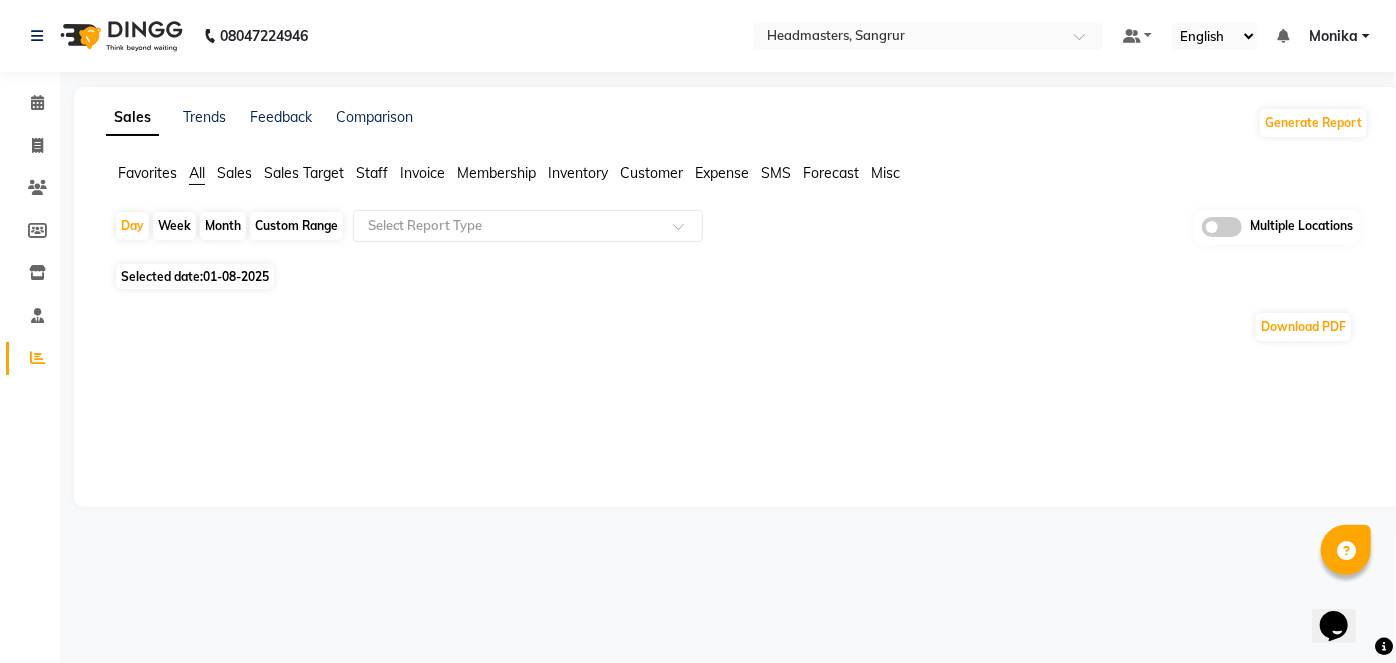 scroll, scrollTop: 0, scrollLeft: 0, axis: both 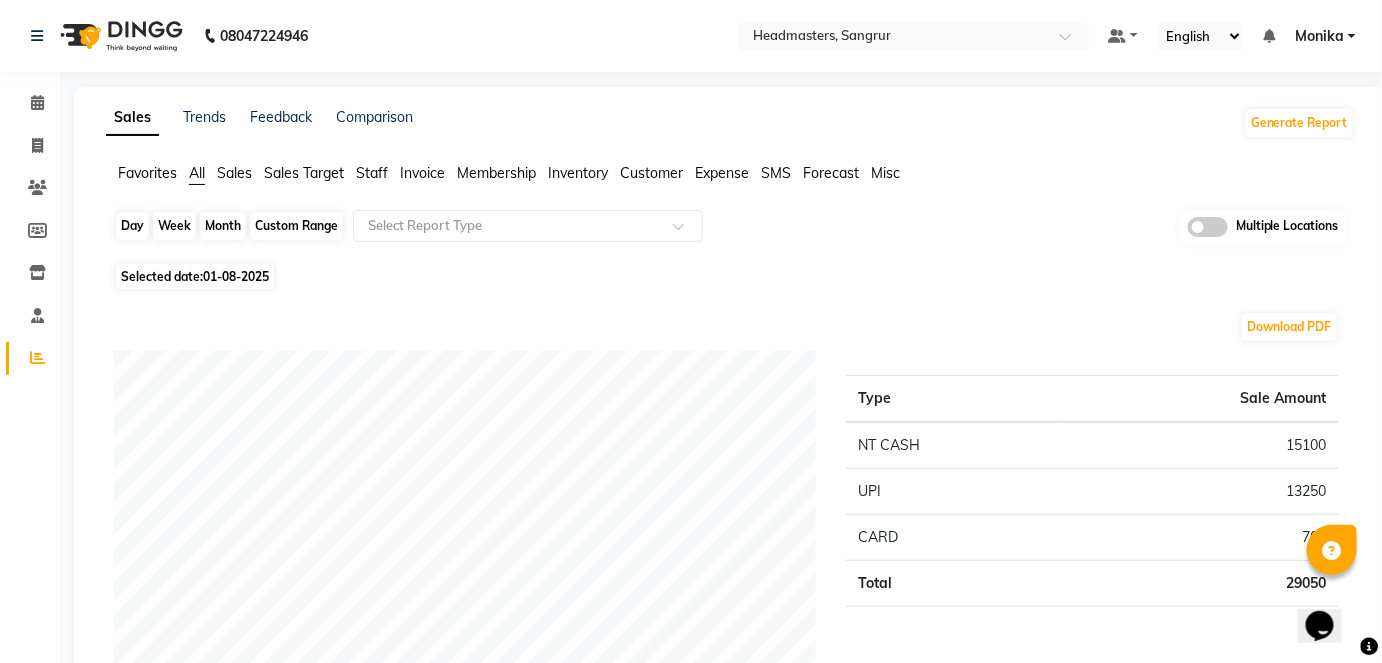 click on "Day" 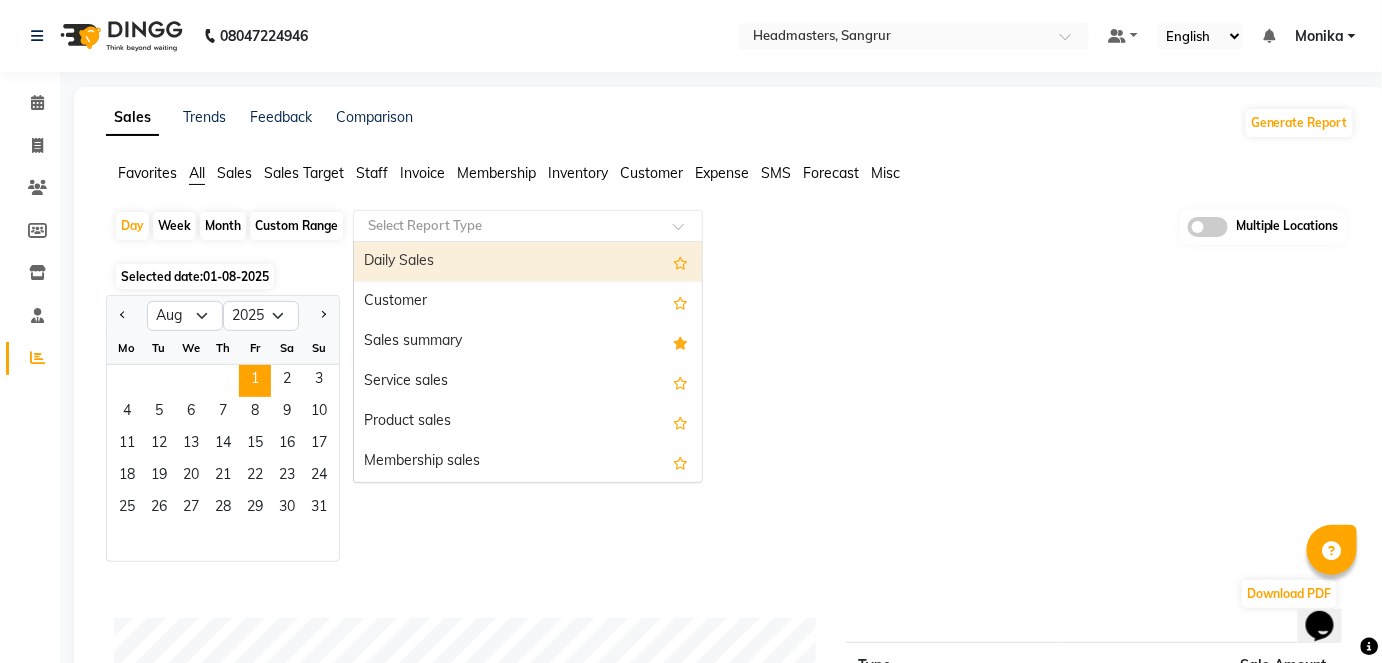 click 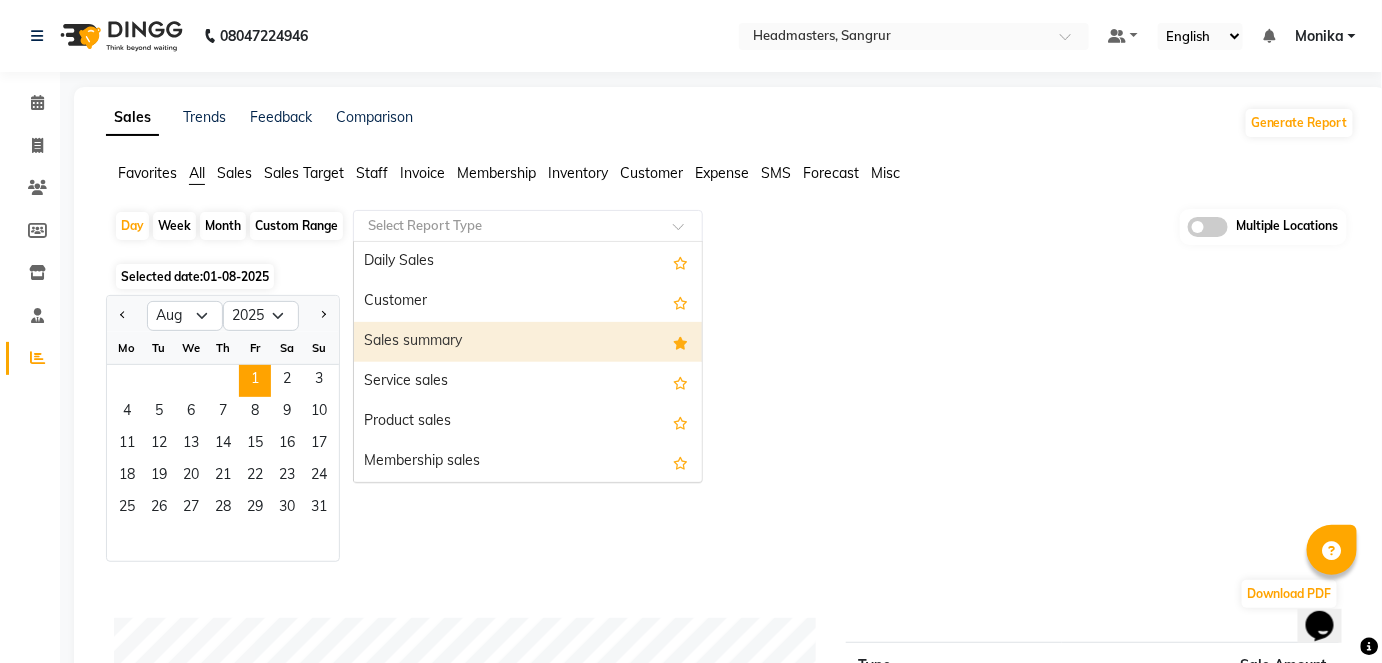 click on "Sales summary" at bounding box center [528, 342] 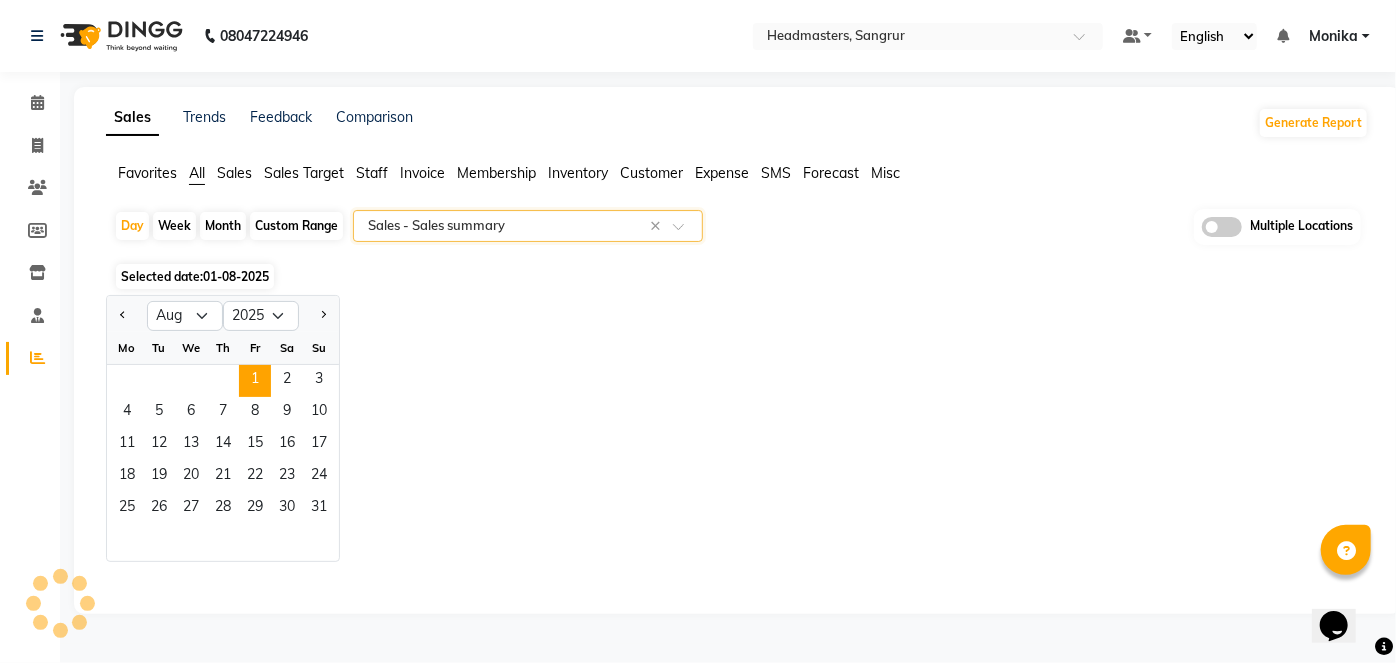 select on "full_report" 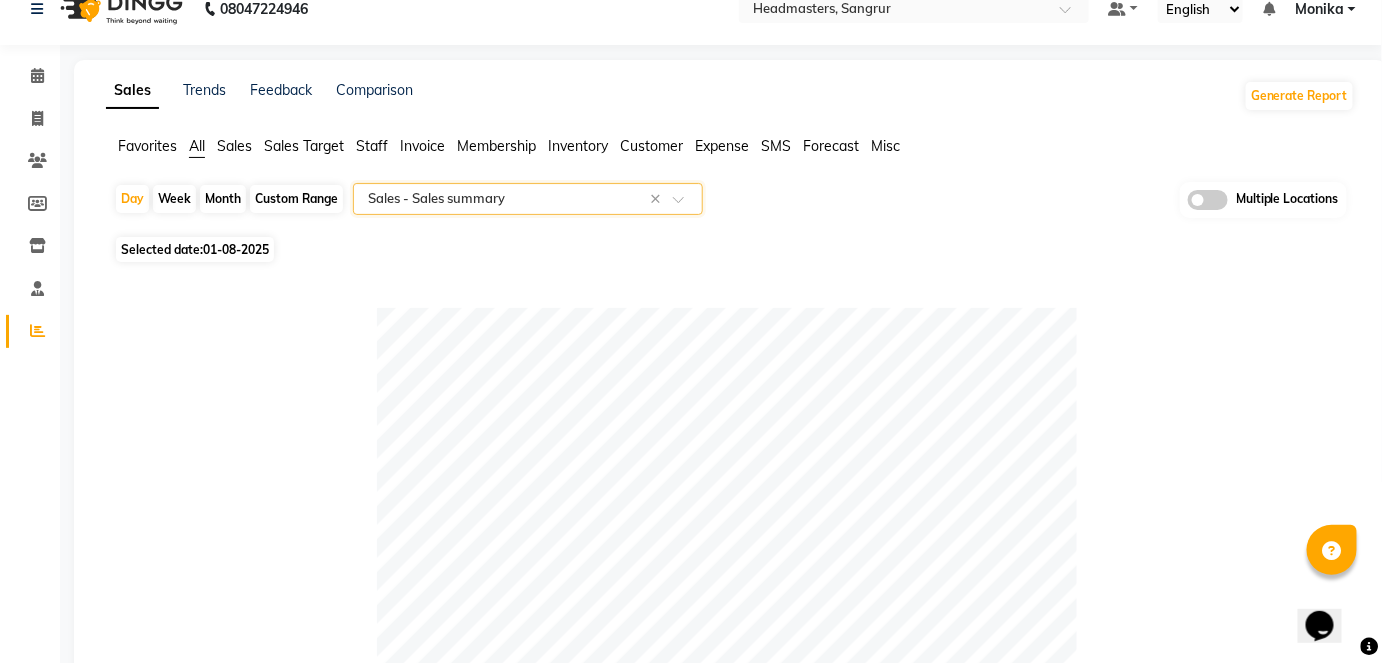 scroll, scrollTop: 0, scrollLeft: 0, axis: both 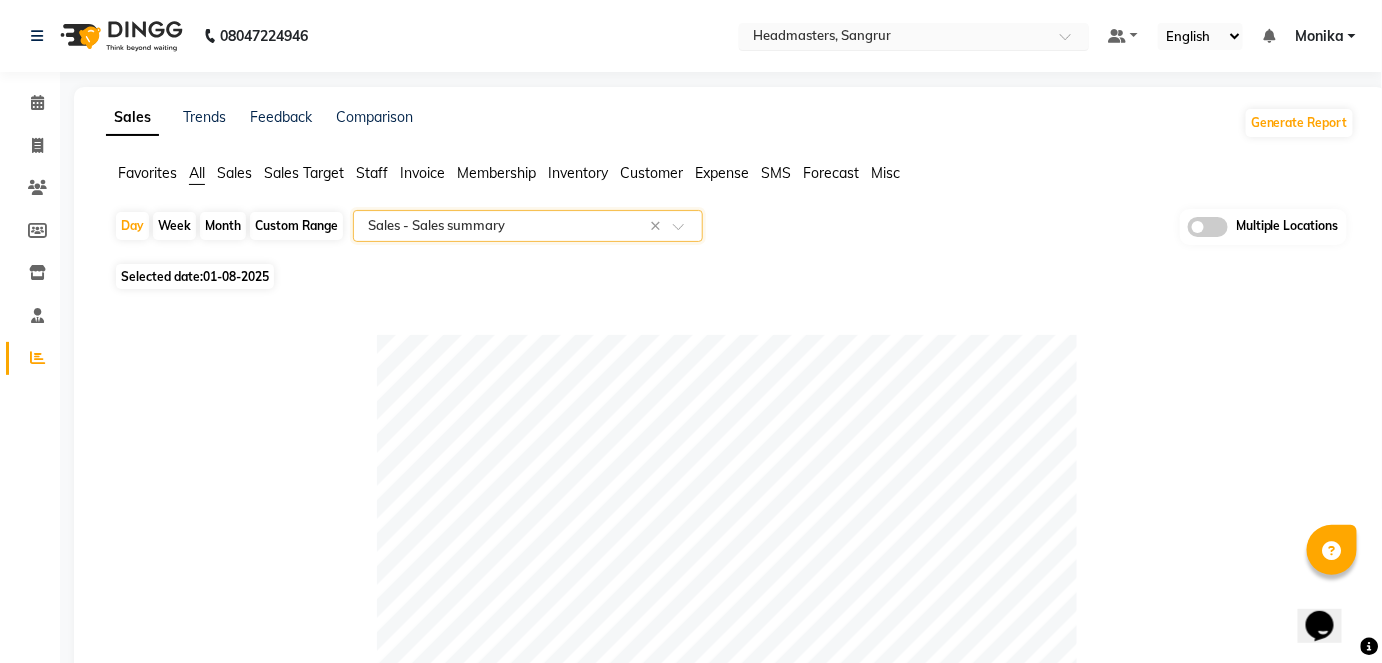 click at bounding box center (894, 38) 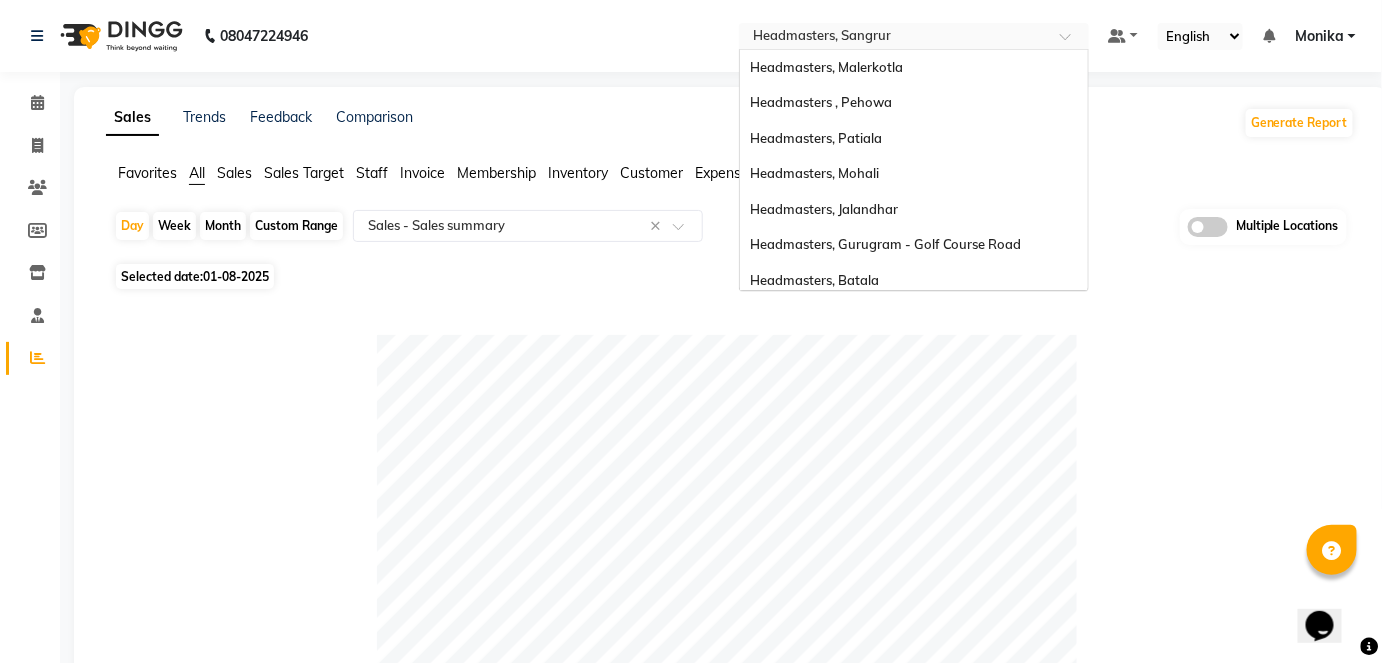 scroll, scrollTop: 150, scrollLeft: 0, axis: vertical 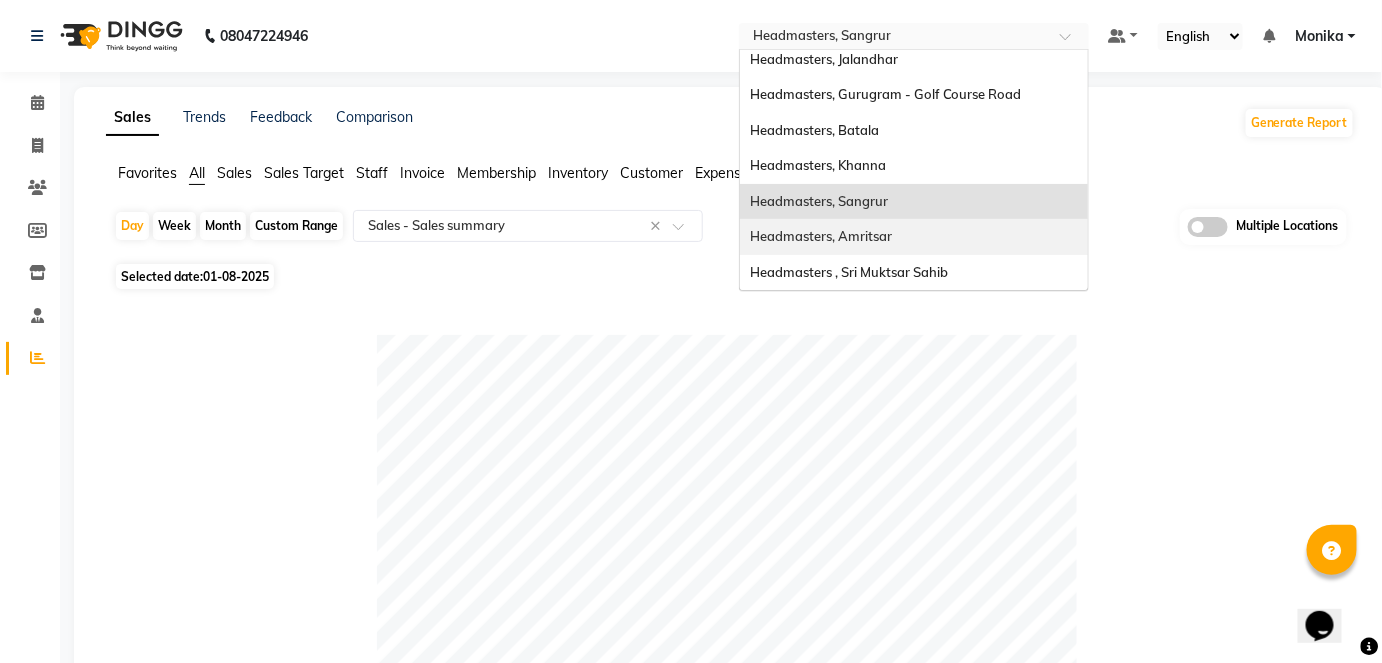 click on "Headmasters, Amritsar" at bounding box center [914, 237] 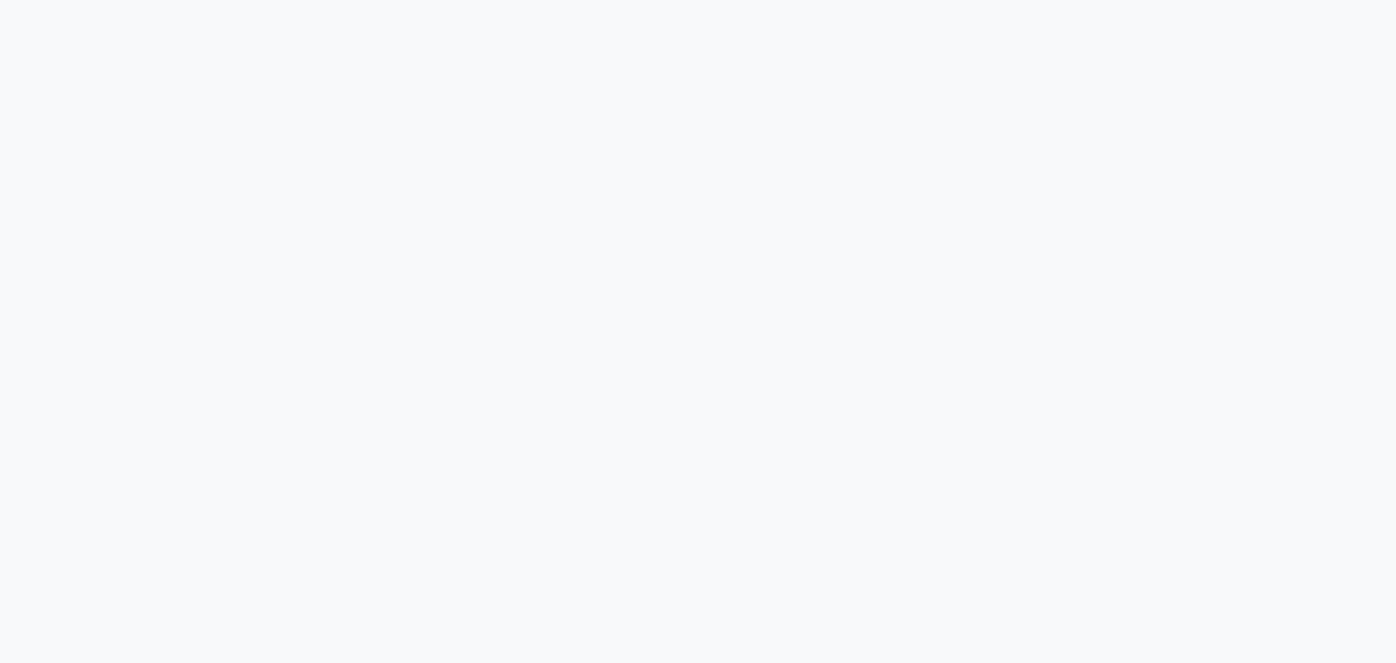 scroll, scrollTop: 0, scrollLeft: 0, axis: both 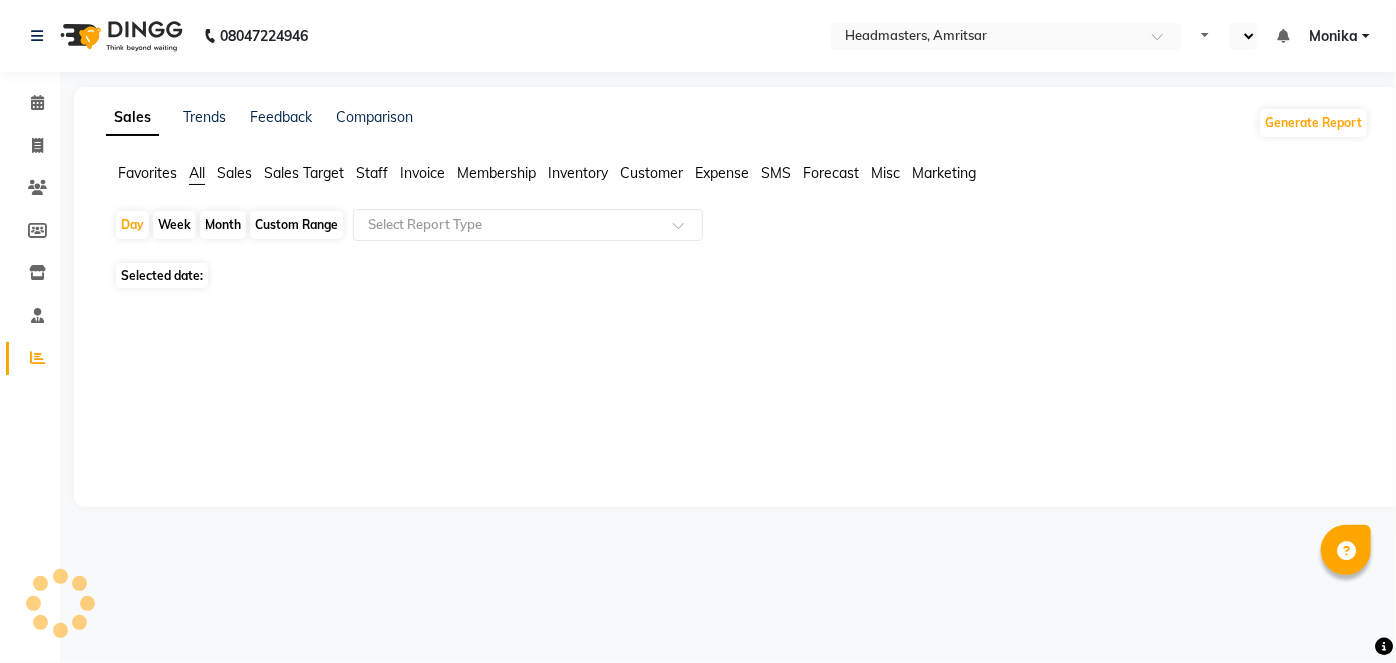 select on "en" 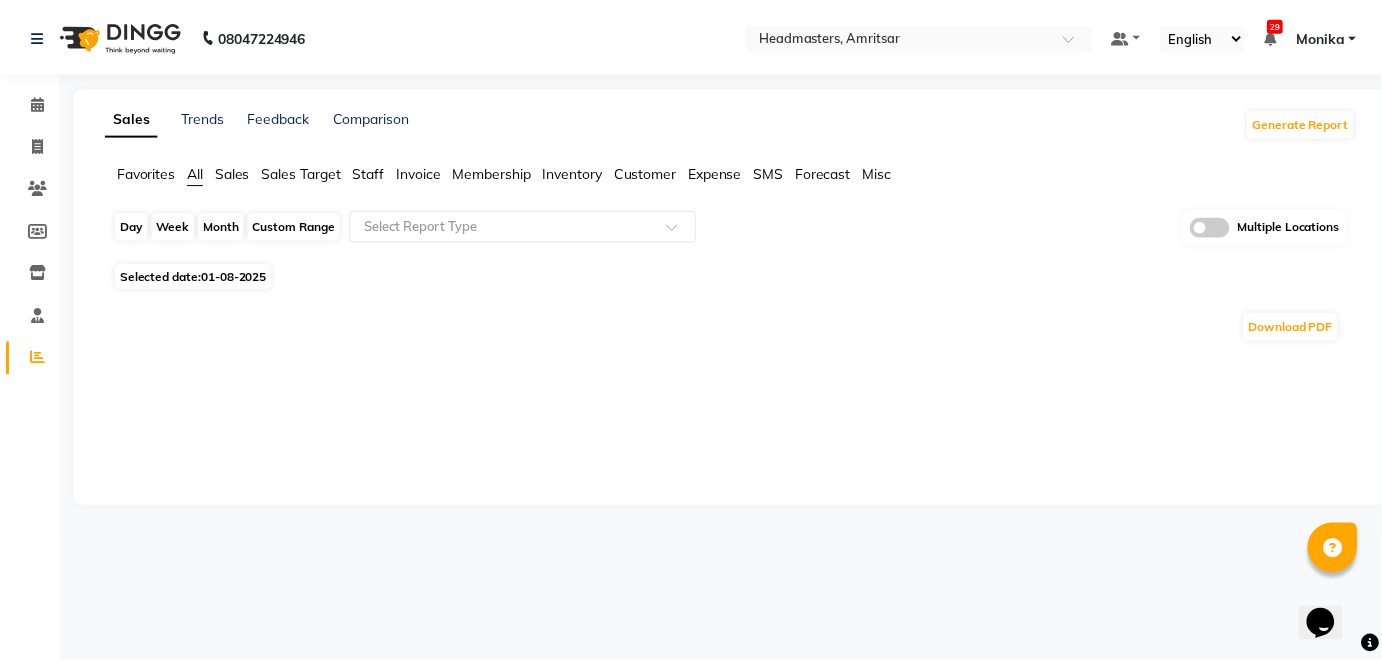 scroll, scrollTop: 0, scrollLeft: 0, axis: both 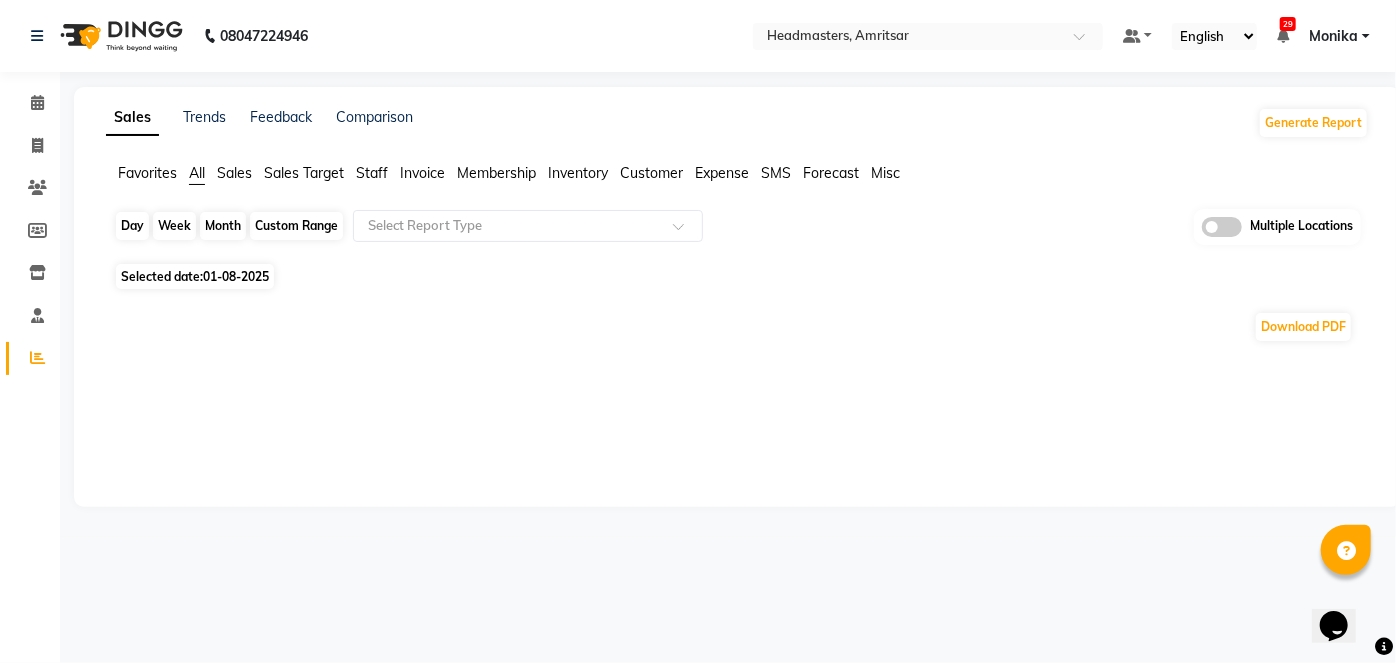 click on "Day" 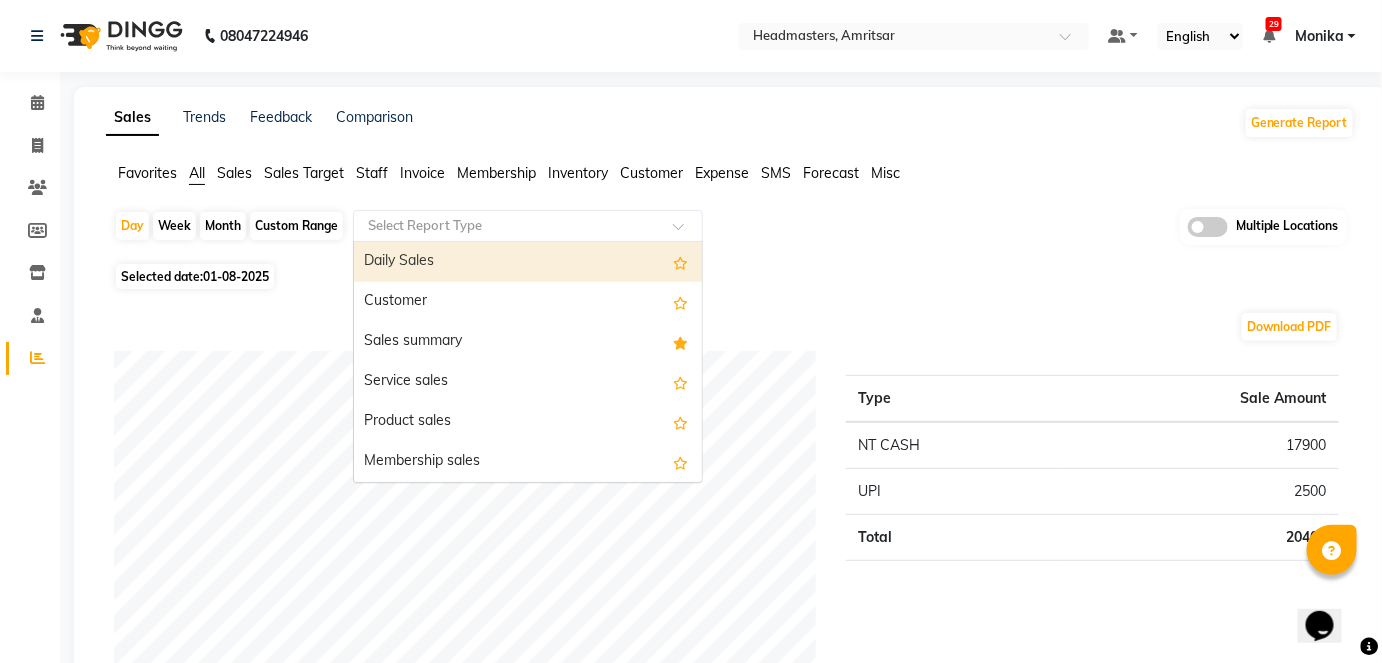 click on "Select Report Type" 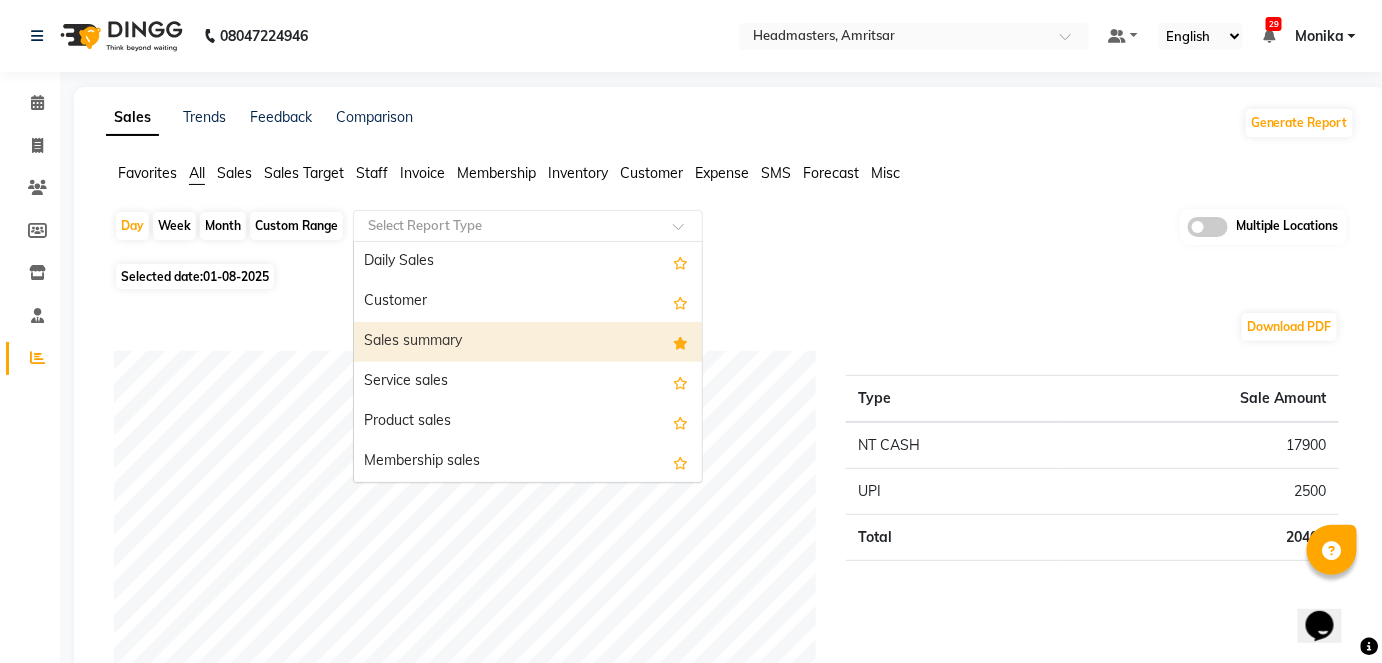 click on "Sales summary" at bounding box center (528, 342) 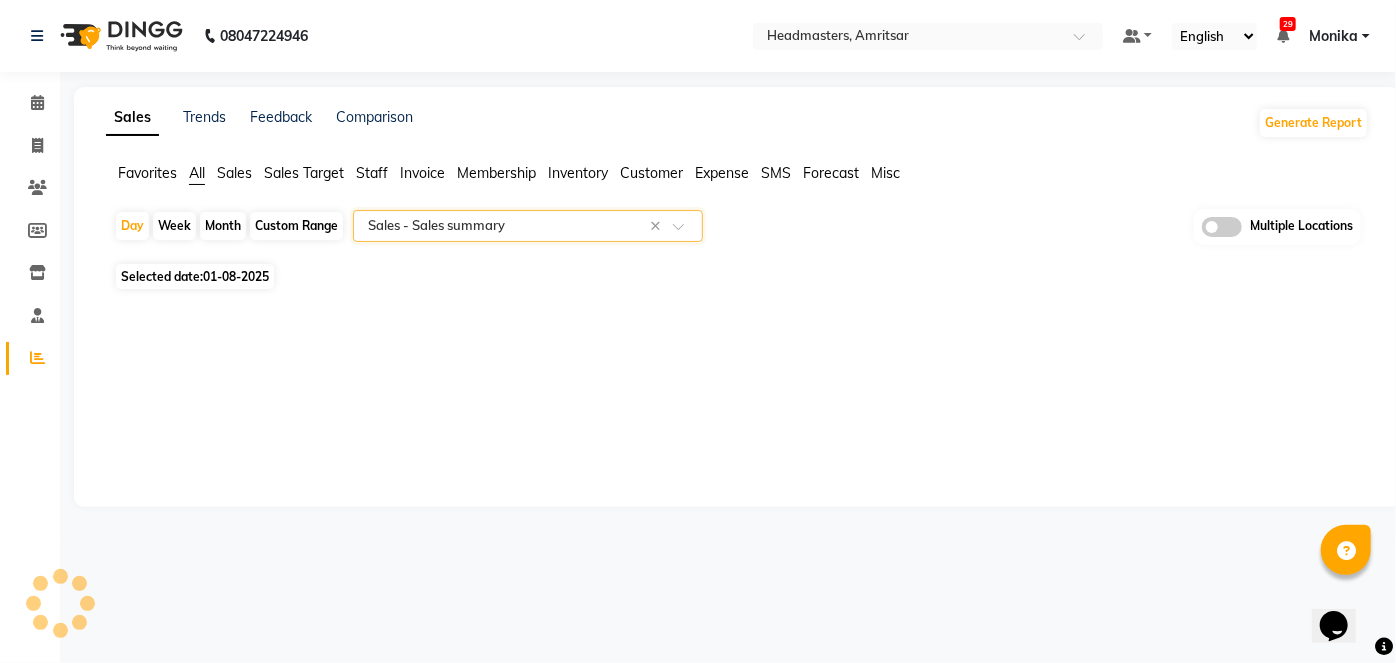 select on "full_report" 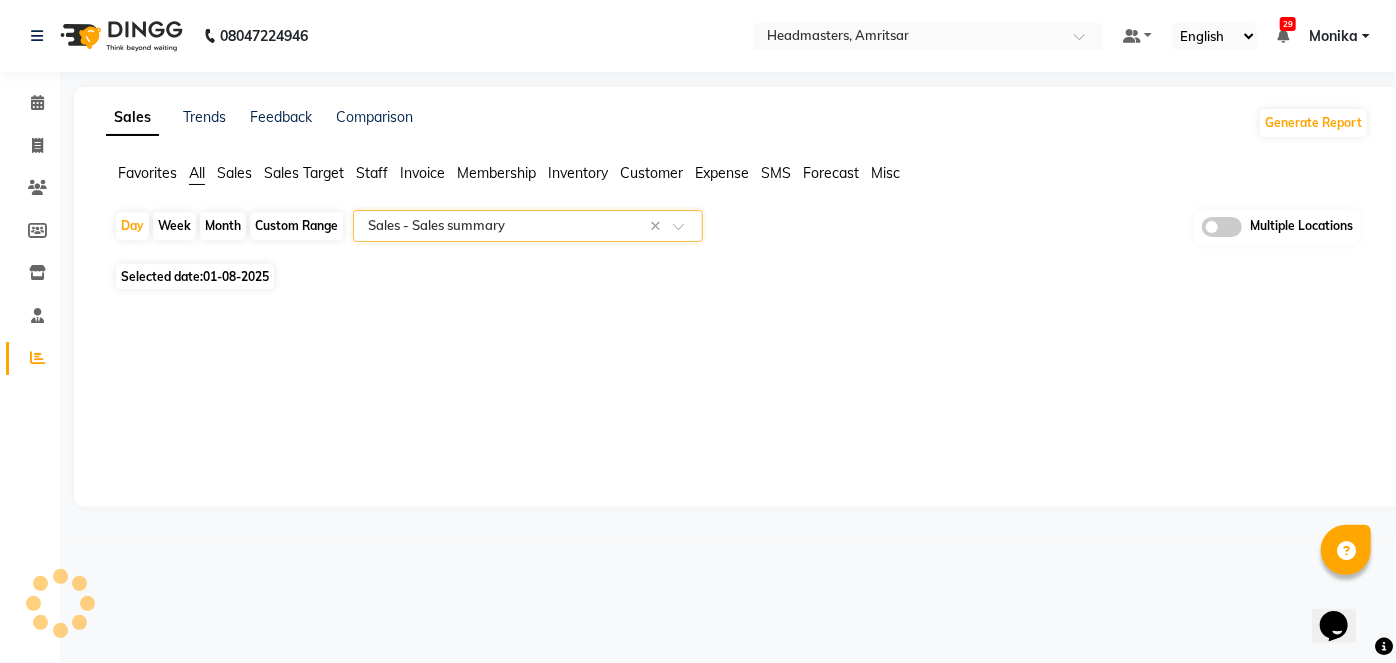 select on "csv" 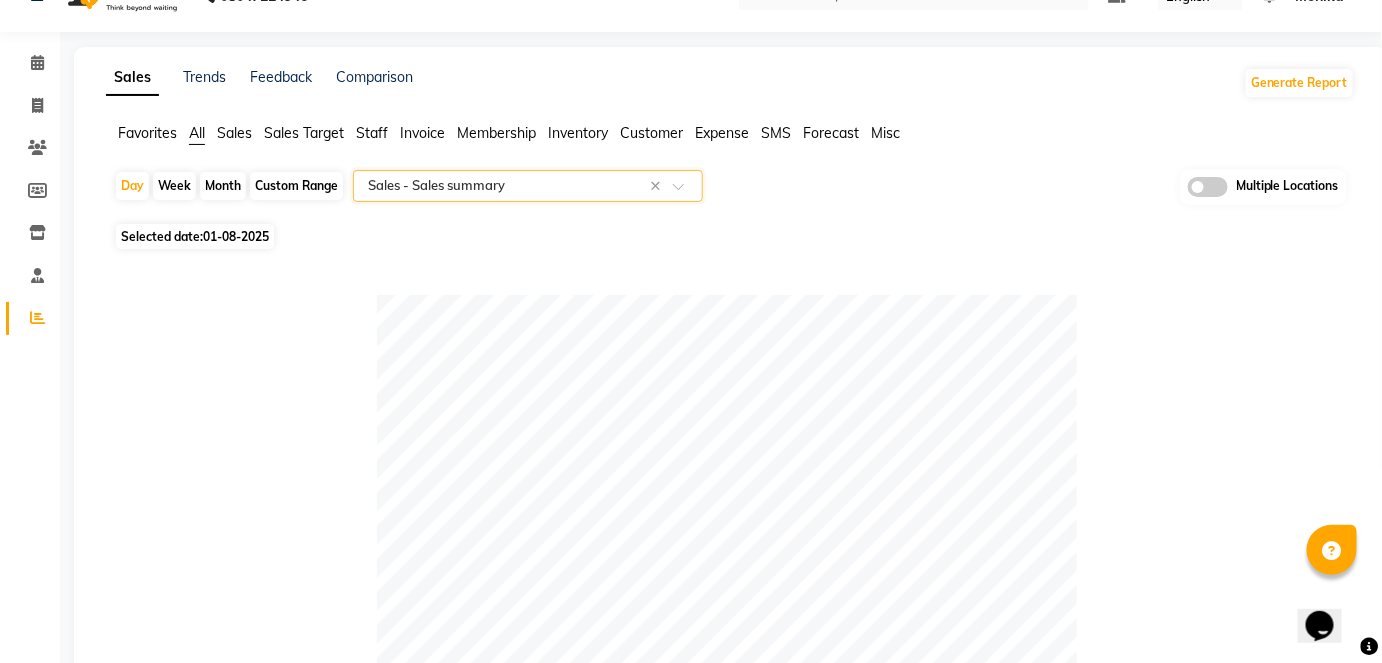 scroll, scrollTop: 0, scrollLeft: 0, axis: both 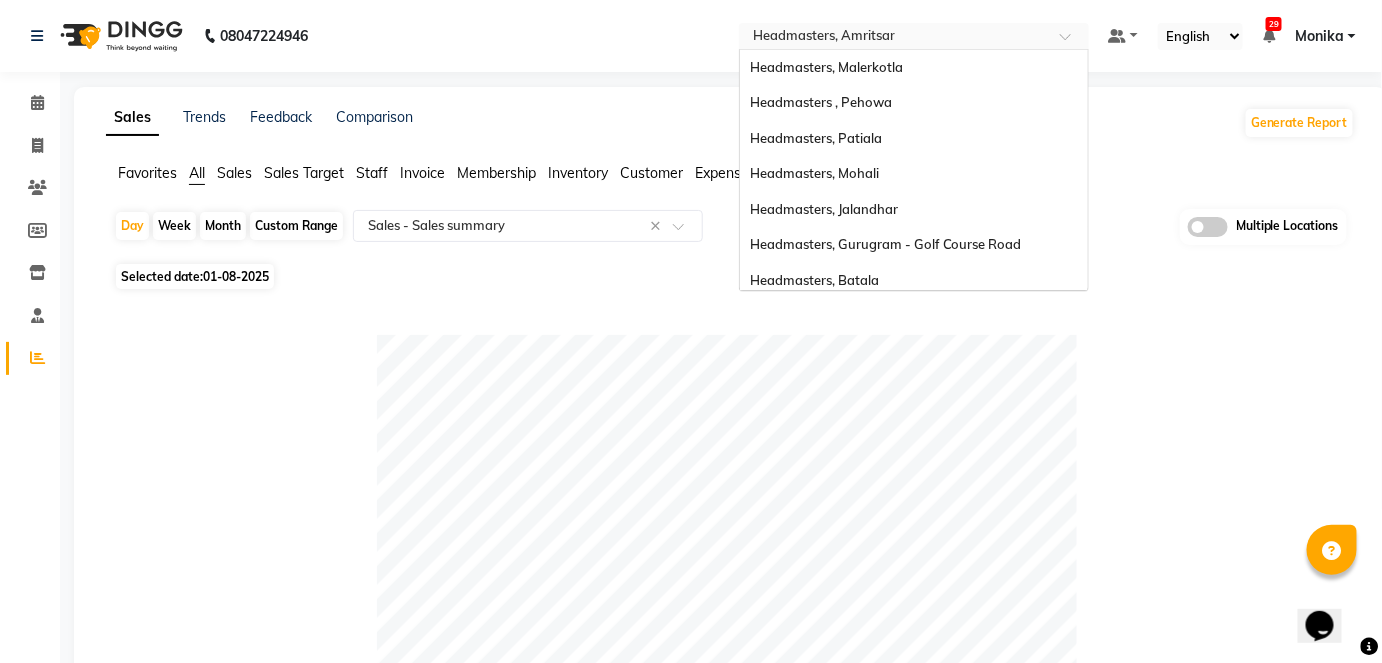 click at bounding box center [894, 38] 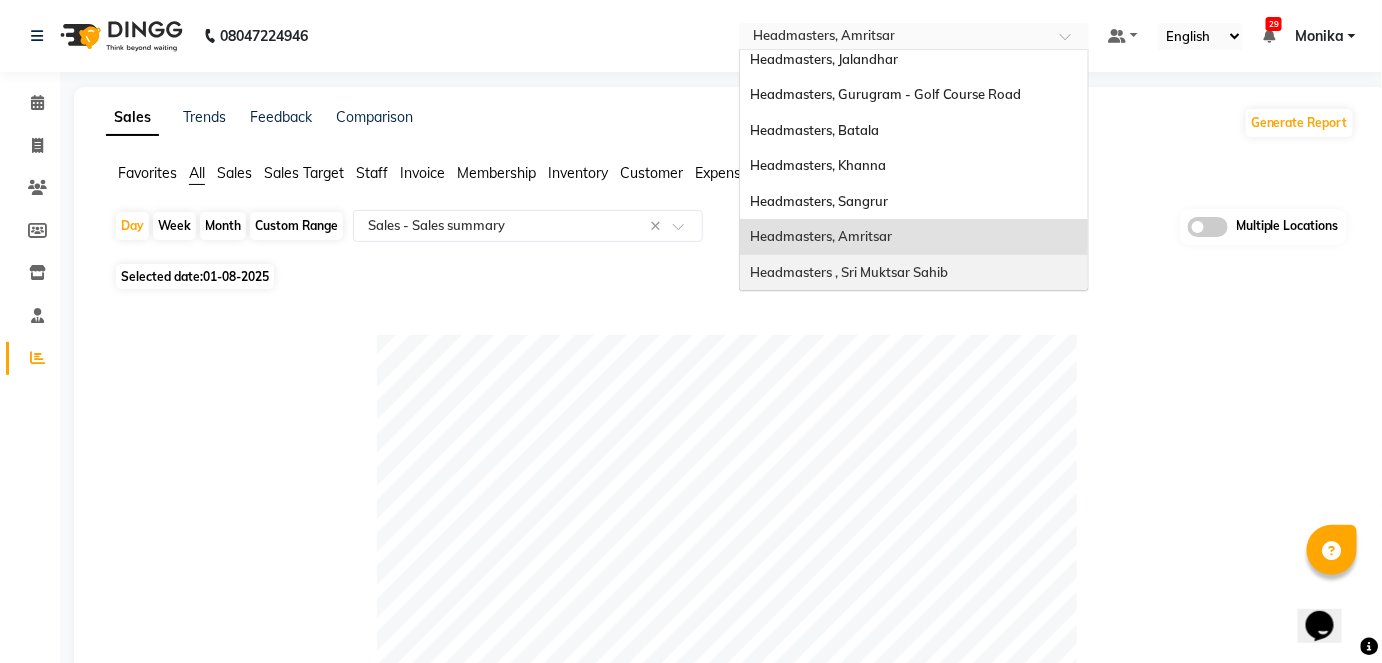 click on "Headmasters , Sri Muktsar Sahib" at bounding box center (914, 273) 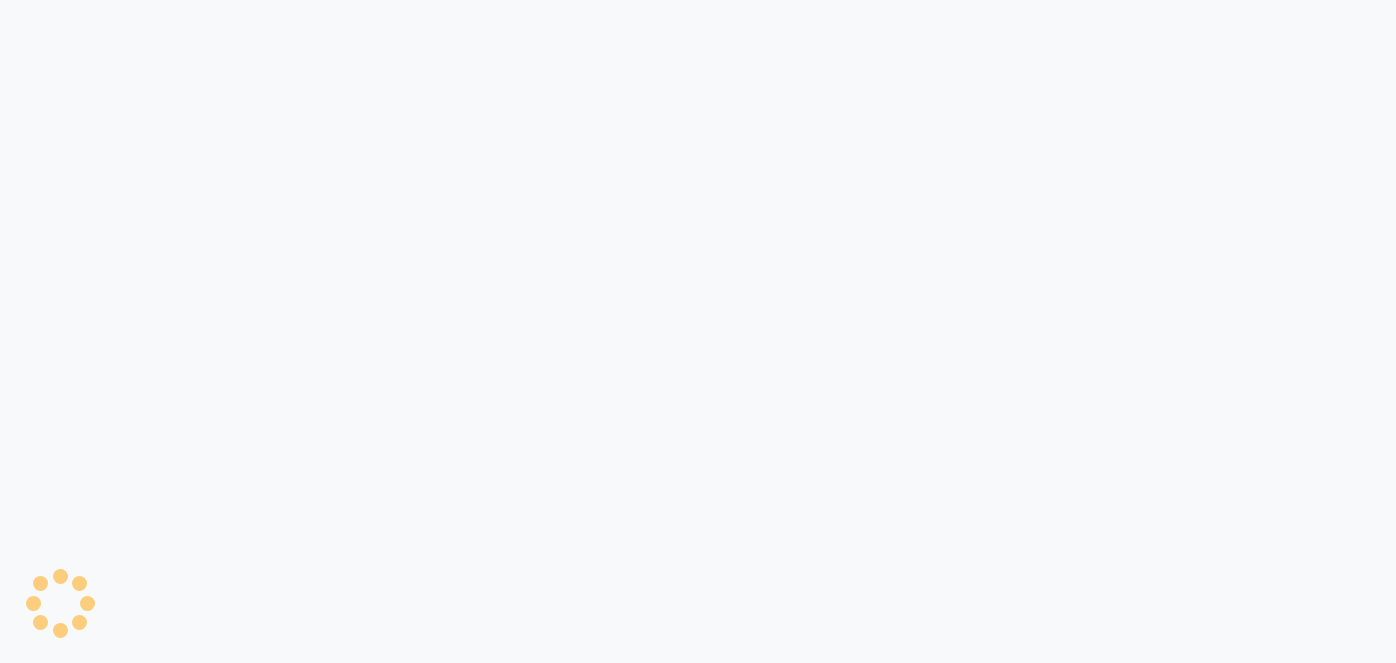 scroll, scrollTop: 0, scrollLeft: 0, axis: both 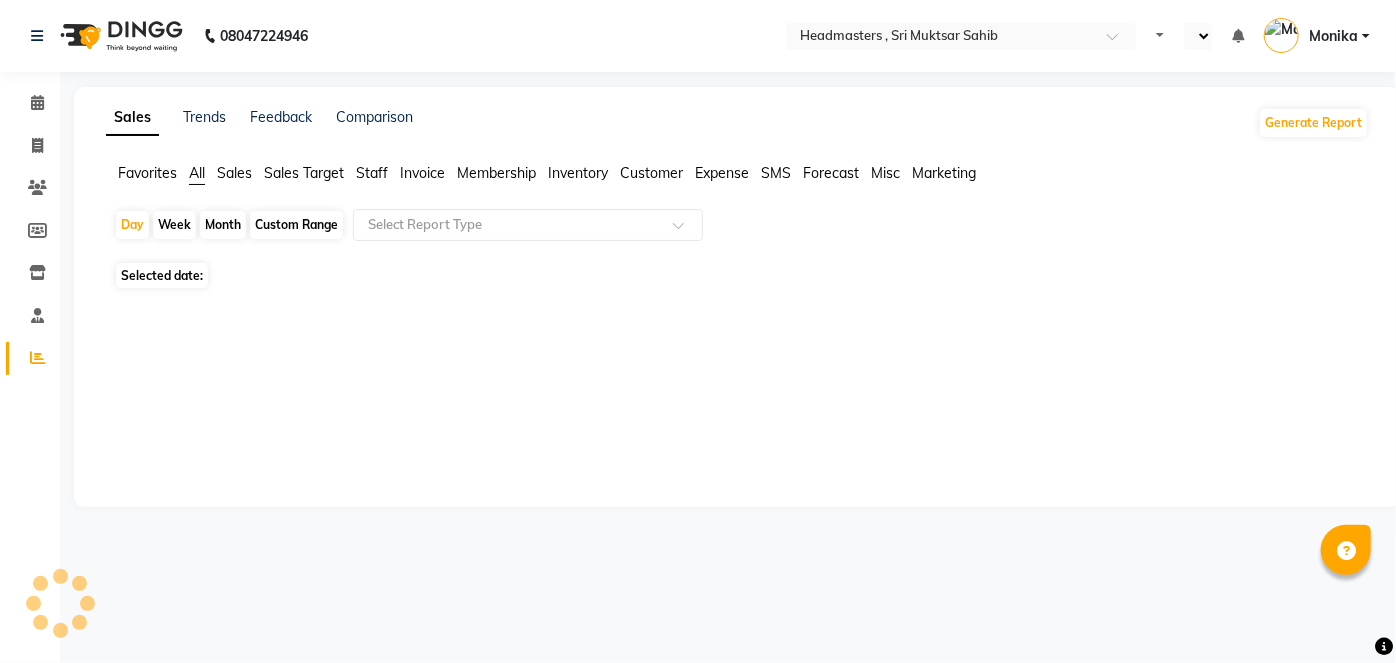 select on "en" 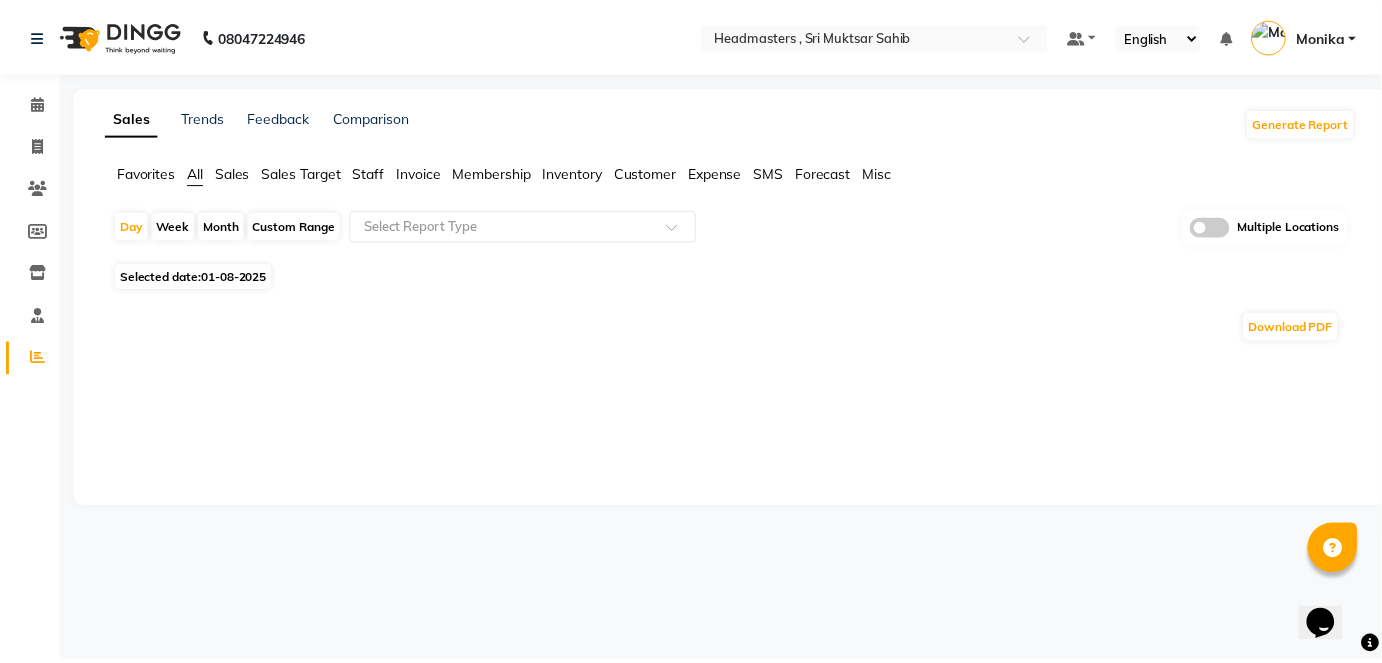 scroll, scrollTop: 0, scrollLeft: 0, axis: both 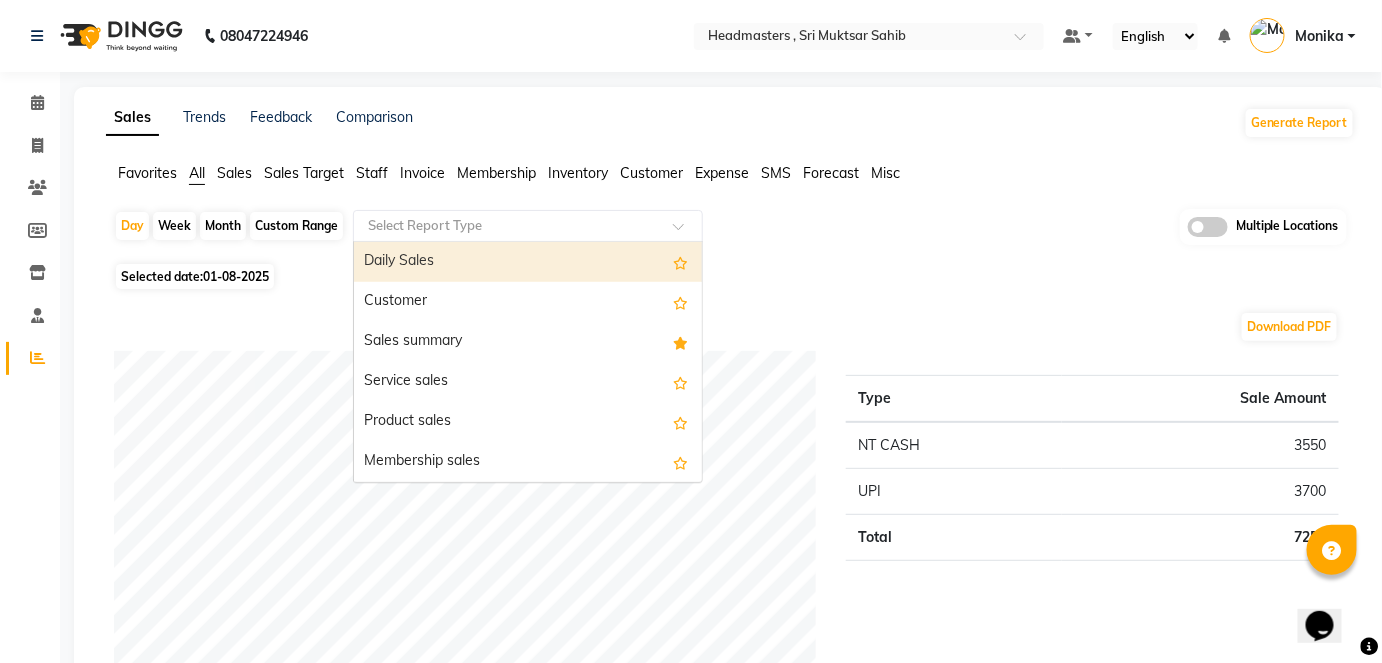 click 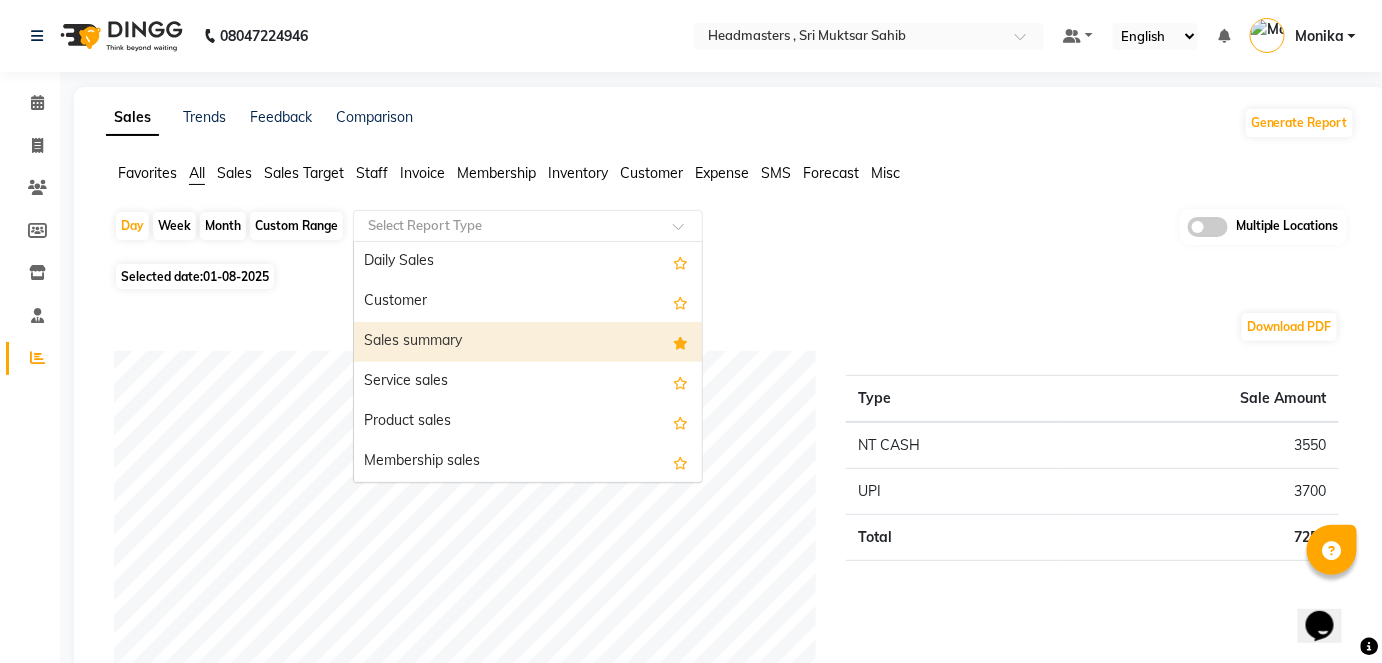 click on "Sales summary" at bounding box center [528, 342] 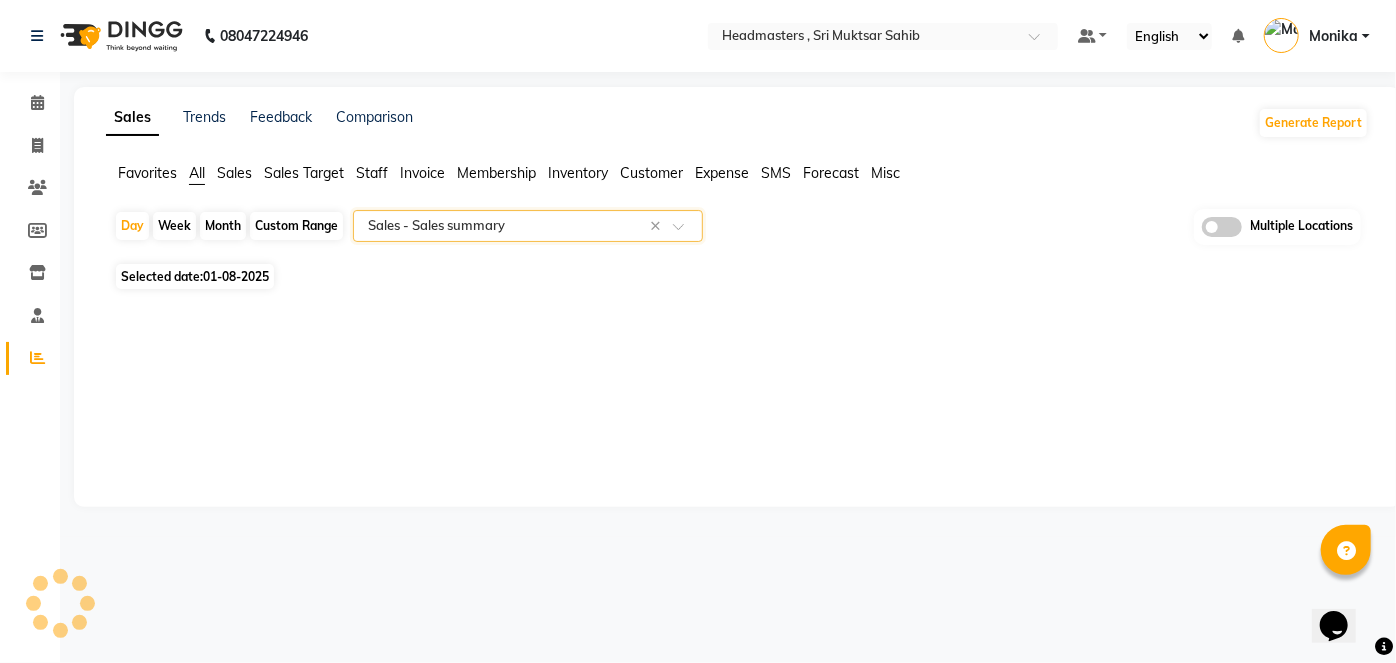 select on "full_report" 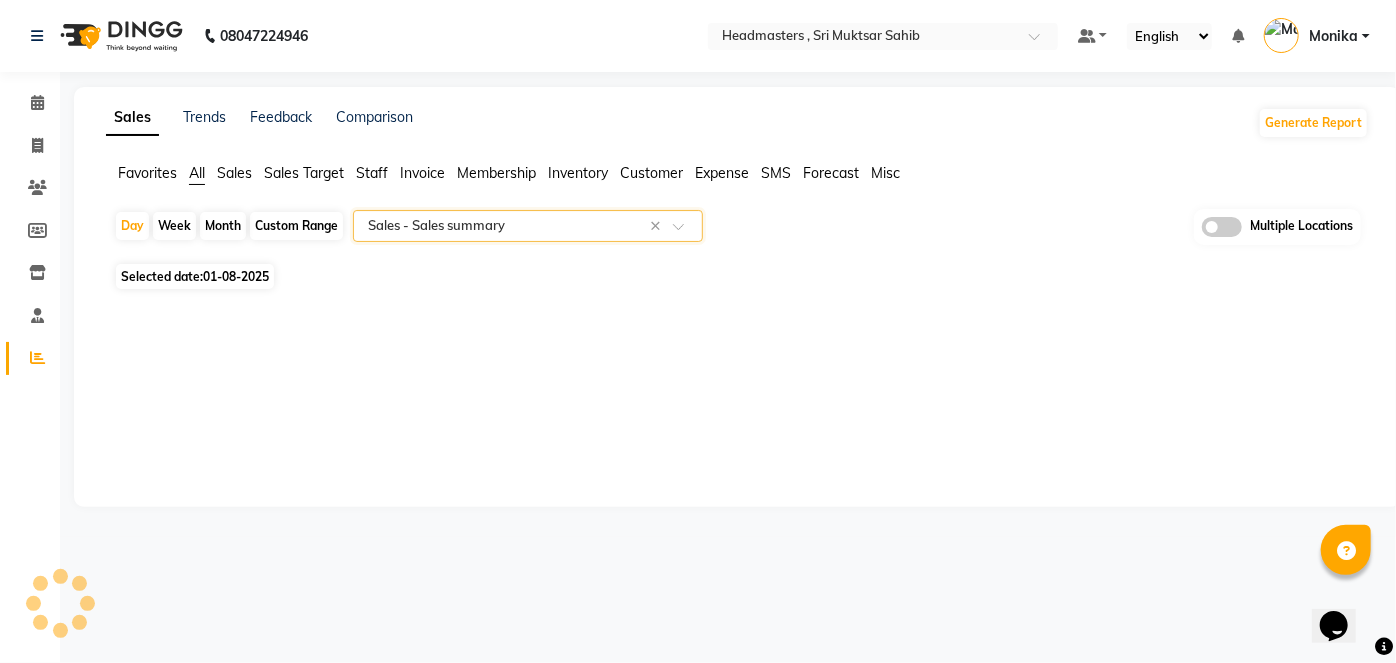 select on "csv" 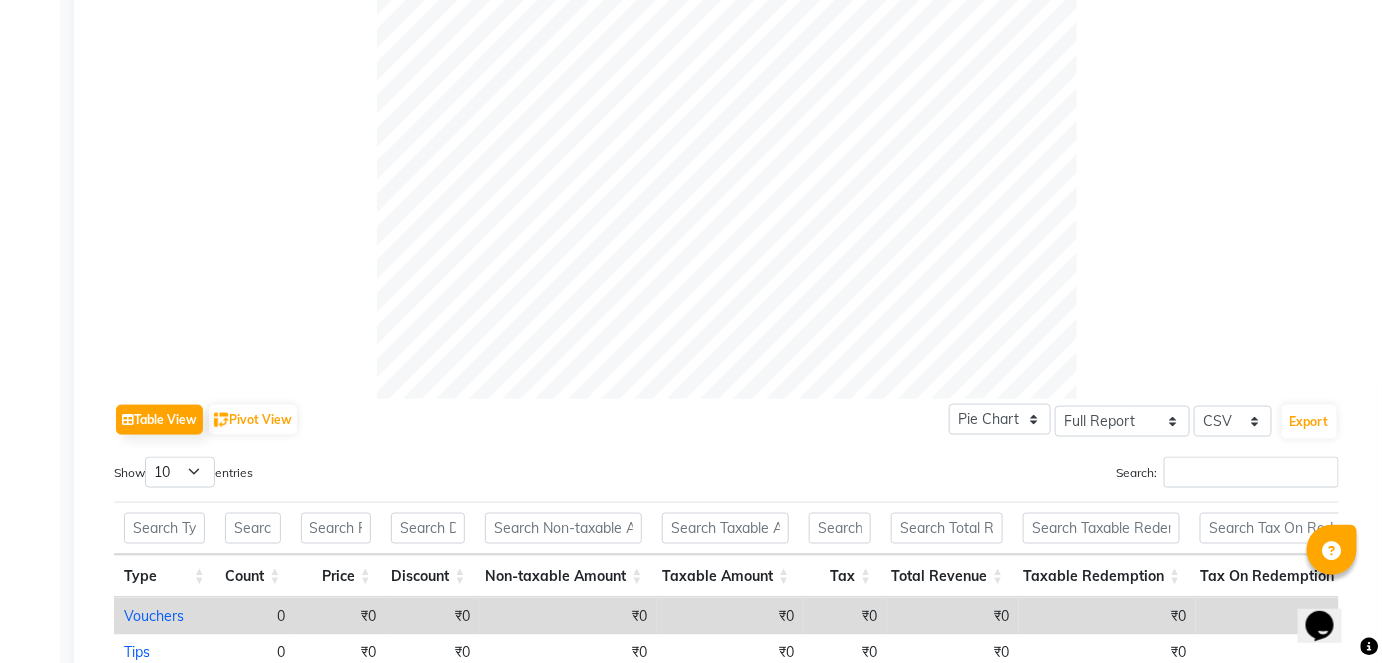 scroll, scrollTop: 1078, scrollLeft: 0, axis: vertical 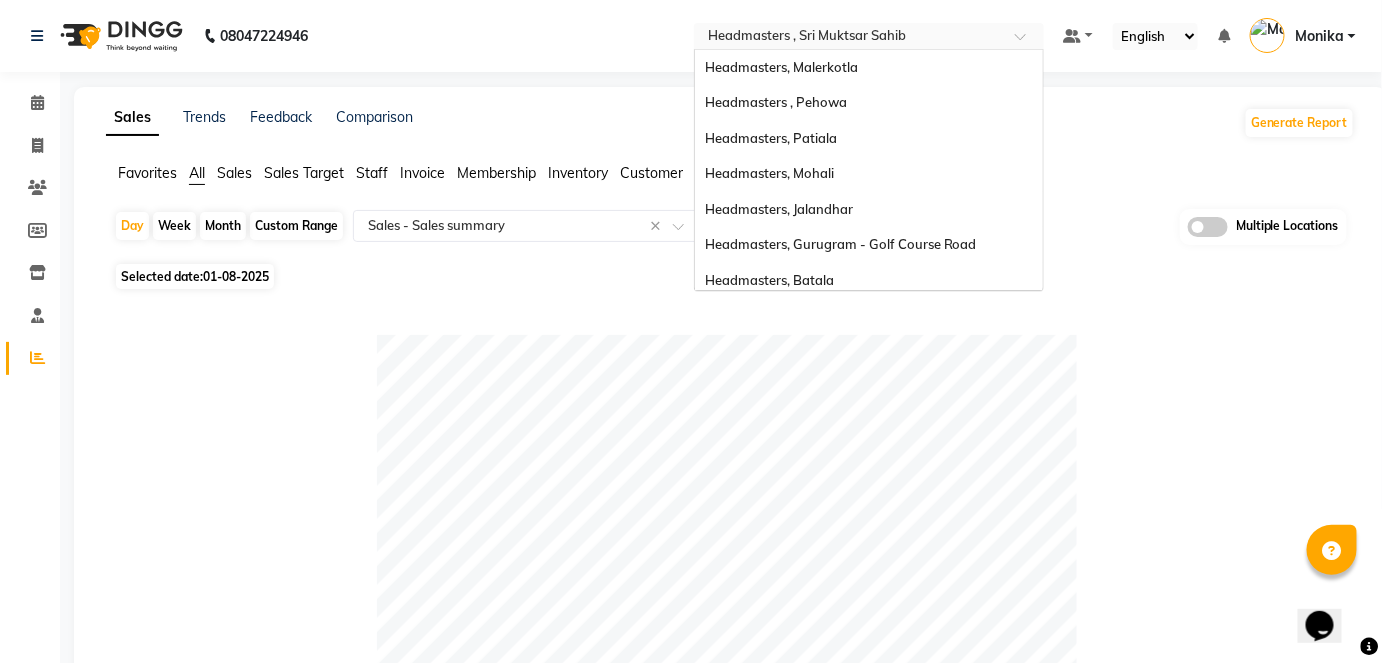 click at bounding box center (849, 38) 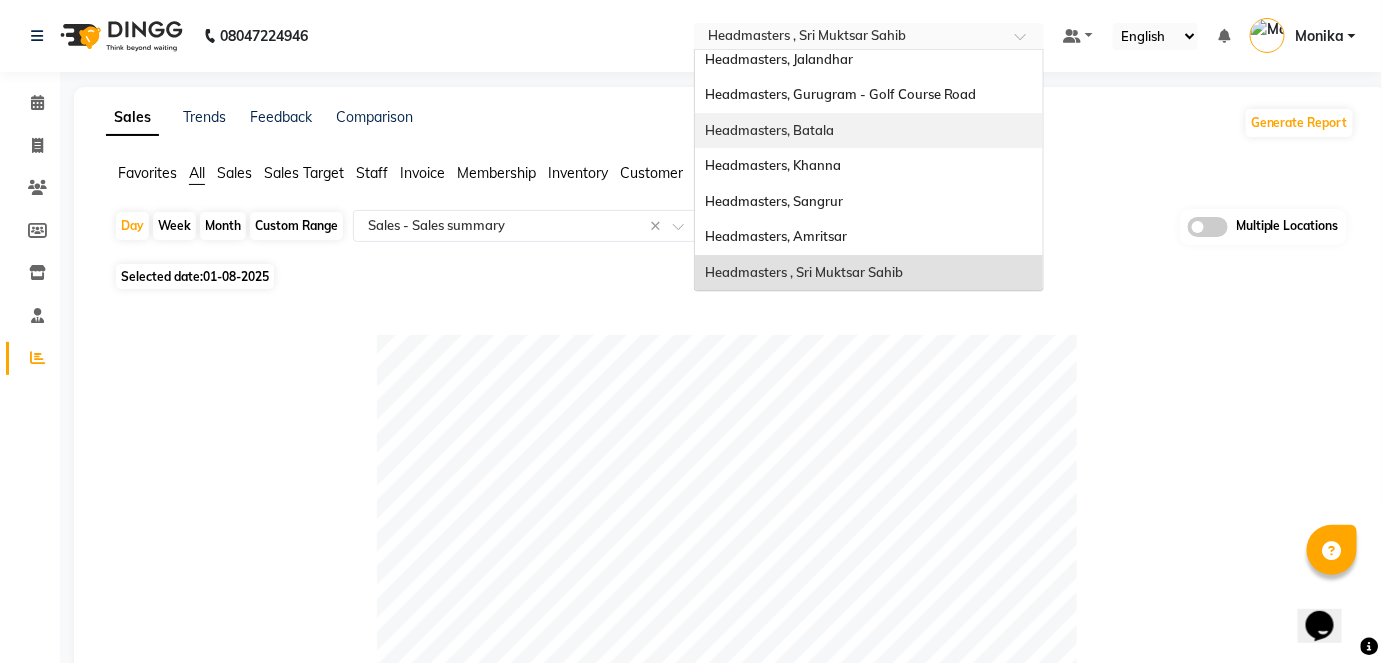 scroll, scrollTop: 40, scrollLeft: 0, axis: vertical 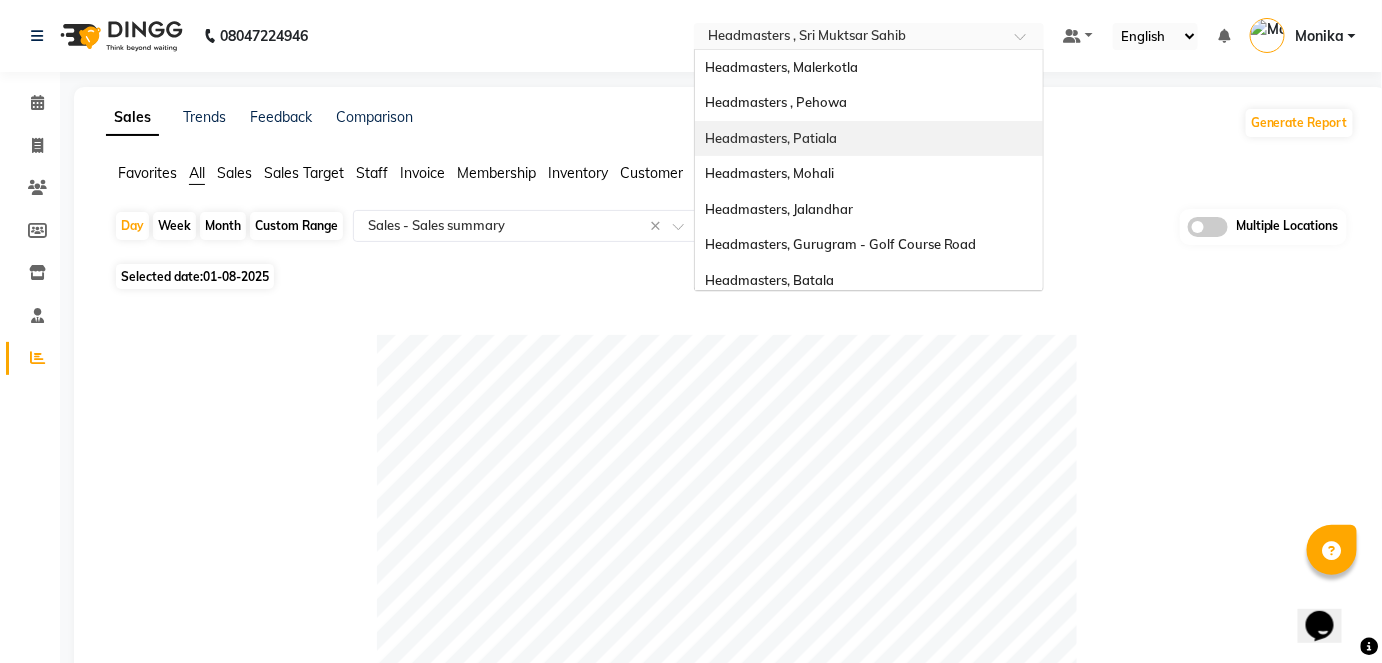 click on "Headmasters, Patiala" at bounding box center [771, 138] 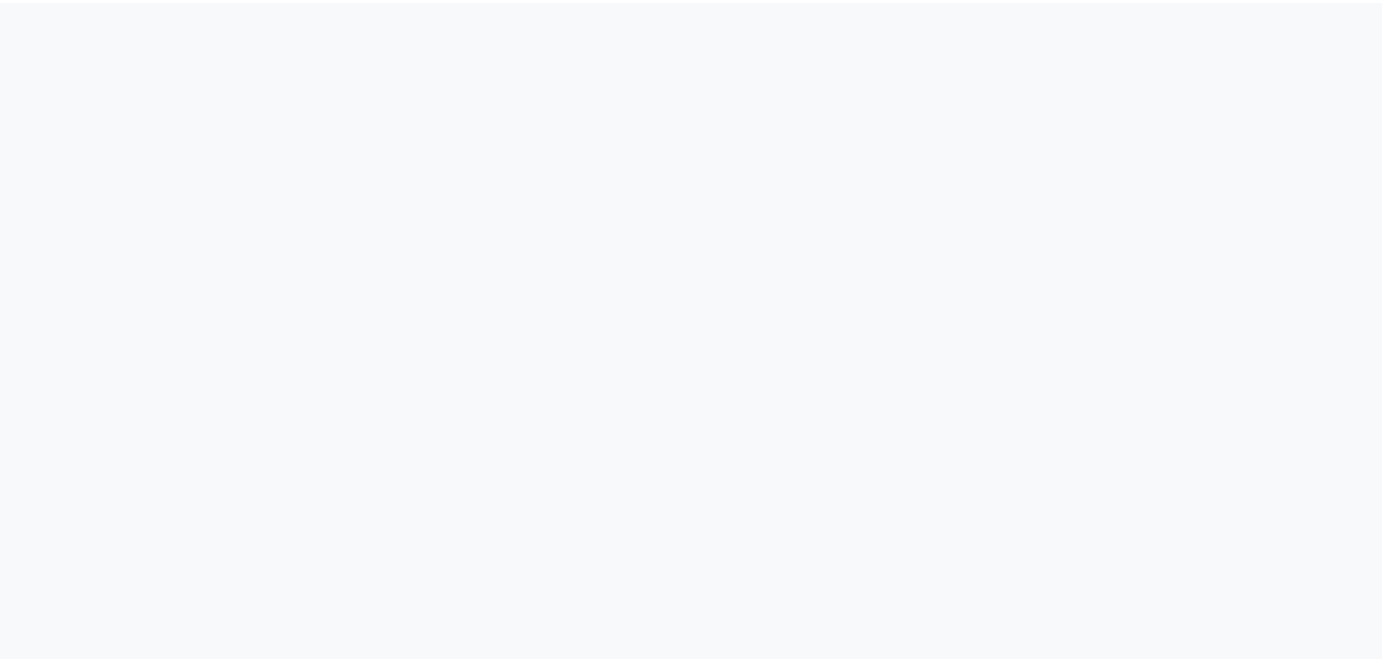 scroll, scrollTop: 0, scrollLeft: 0, axis: both 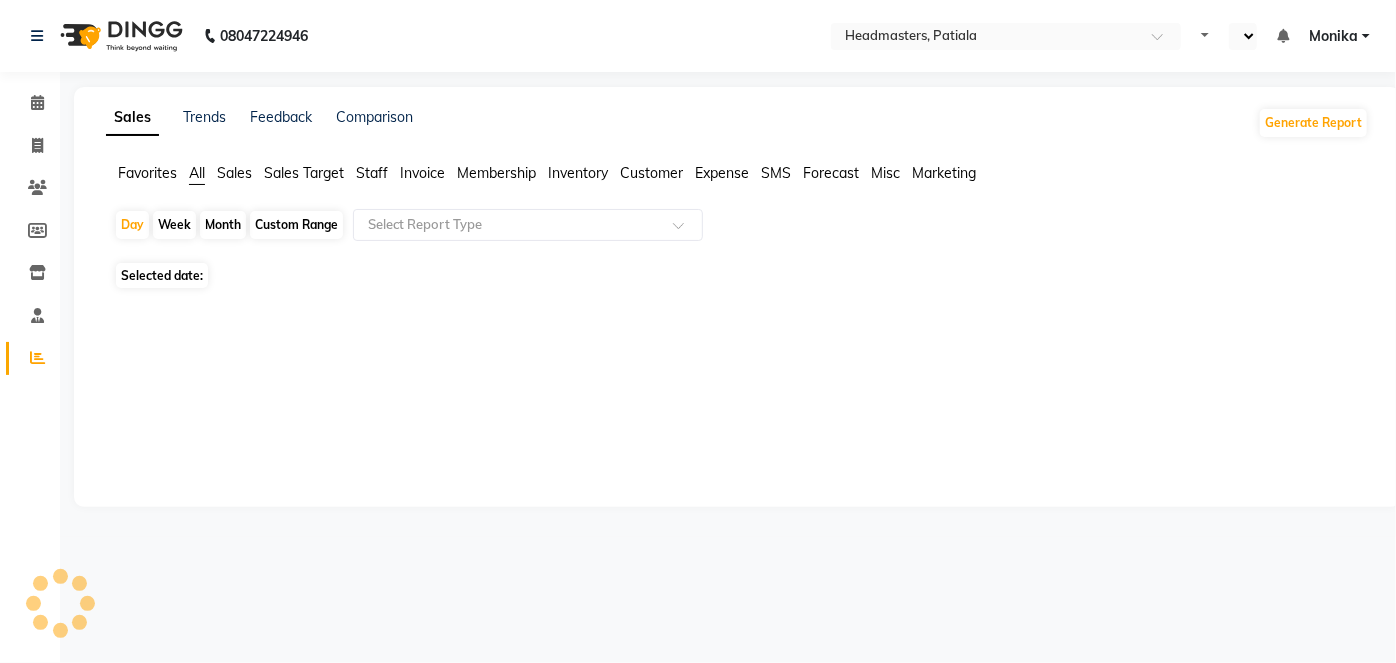 select on "en" 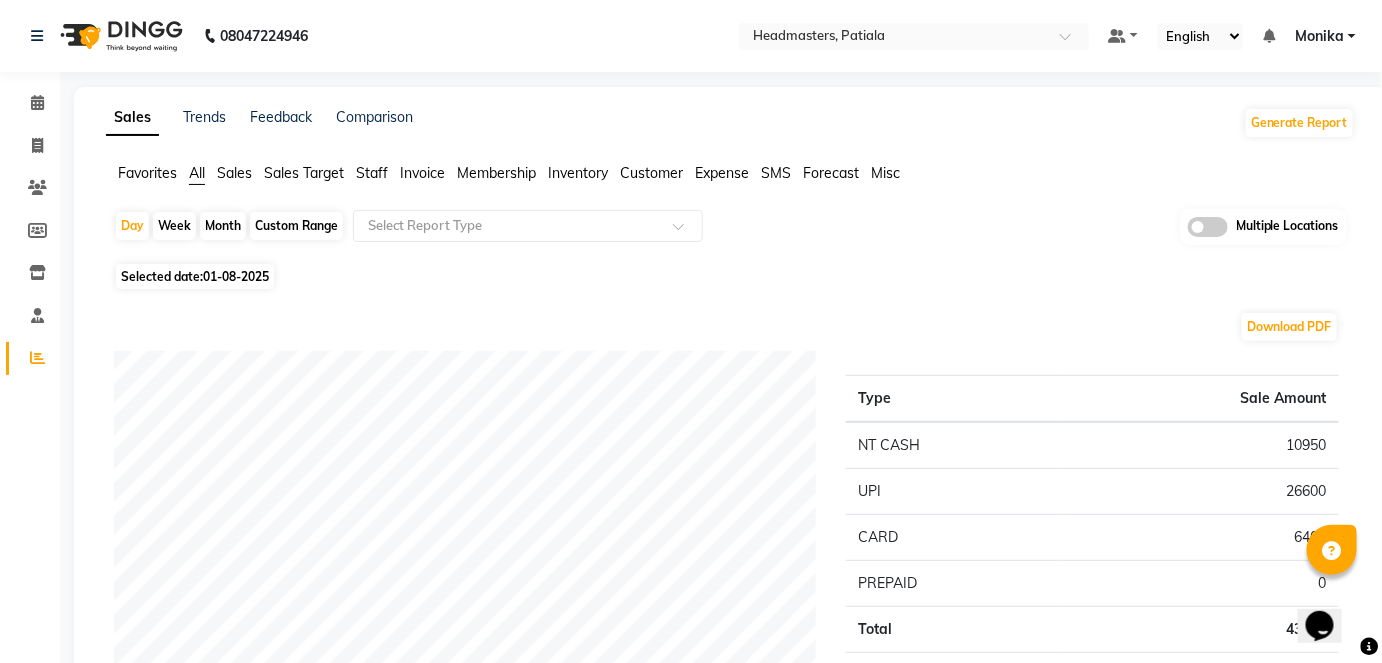 scroll, scrollTop: 0, scrollLeft: 0, axis: both 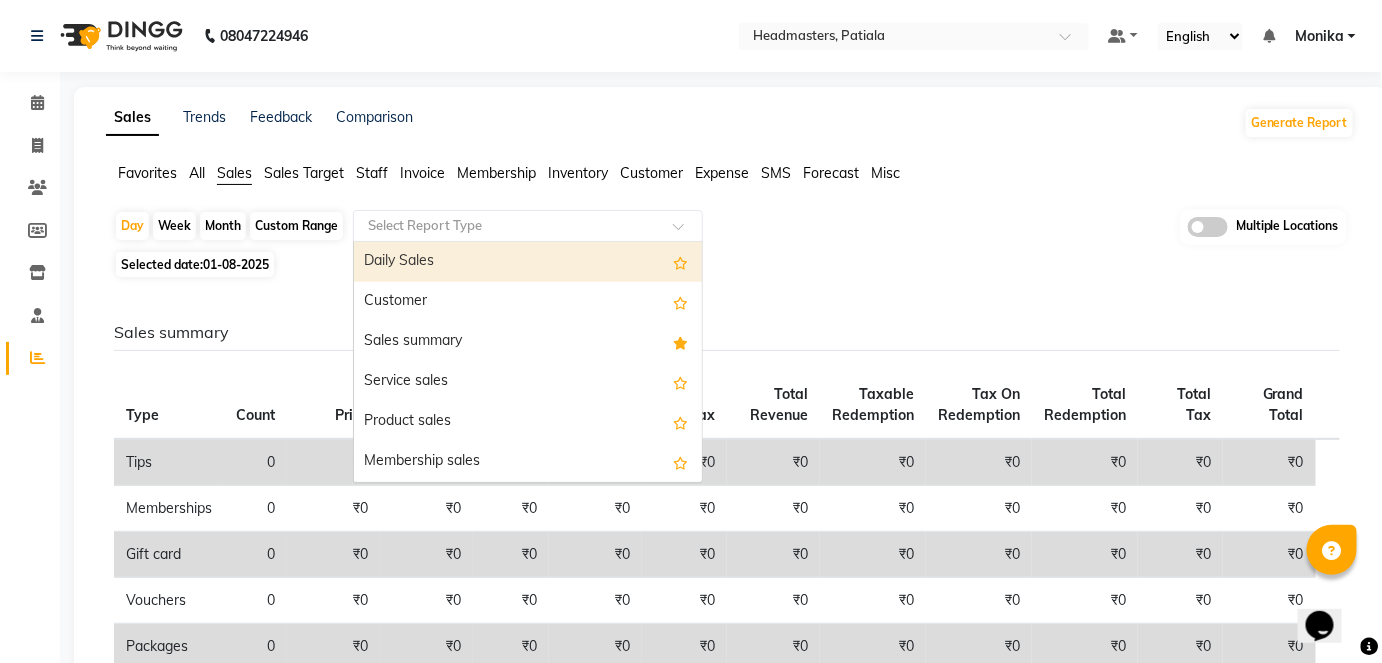 click 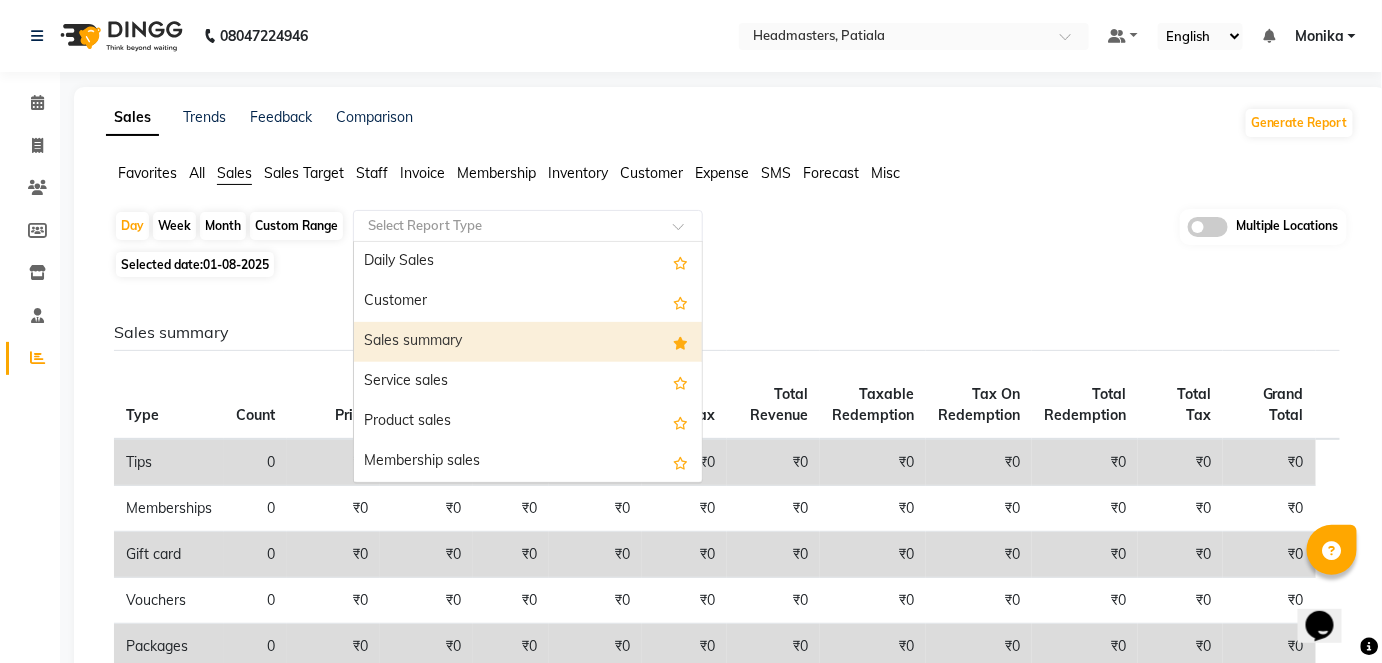 click on "Sales summary" at bounding box center [528, 342] 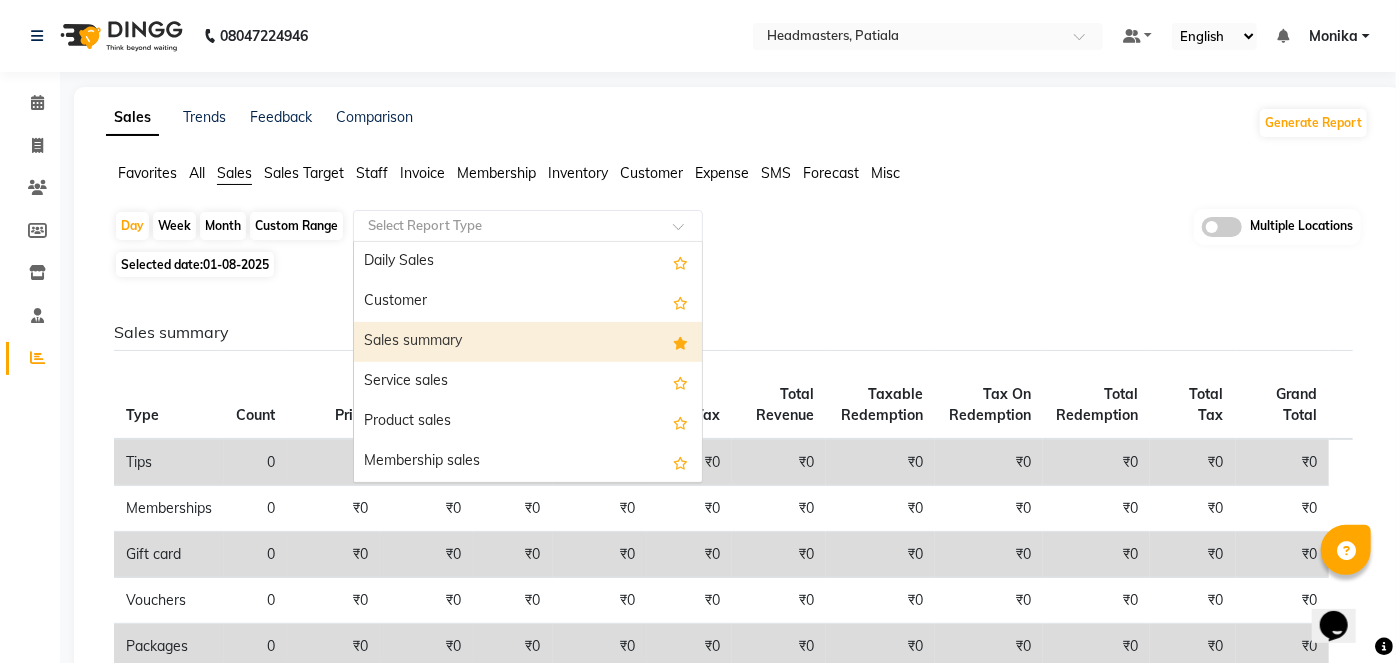 select on "full_report" 